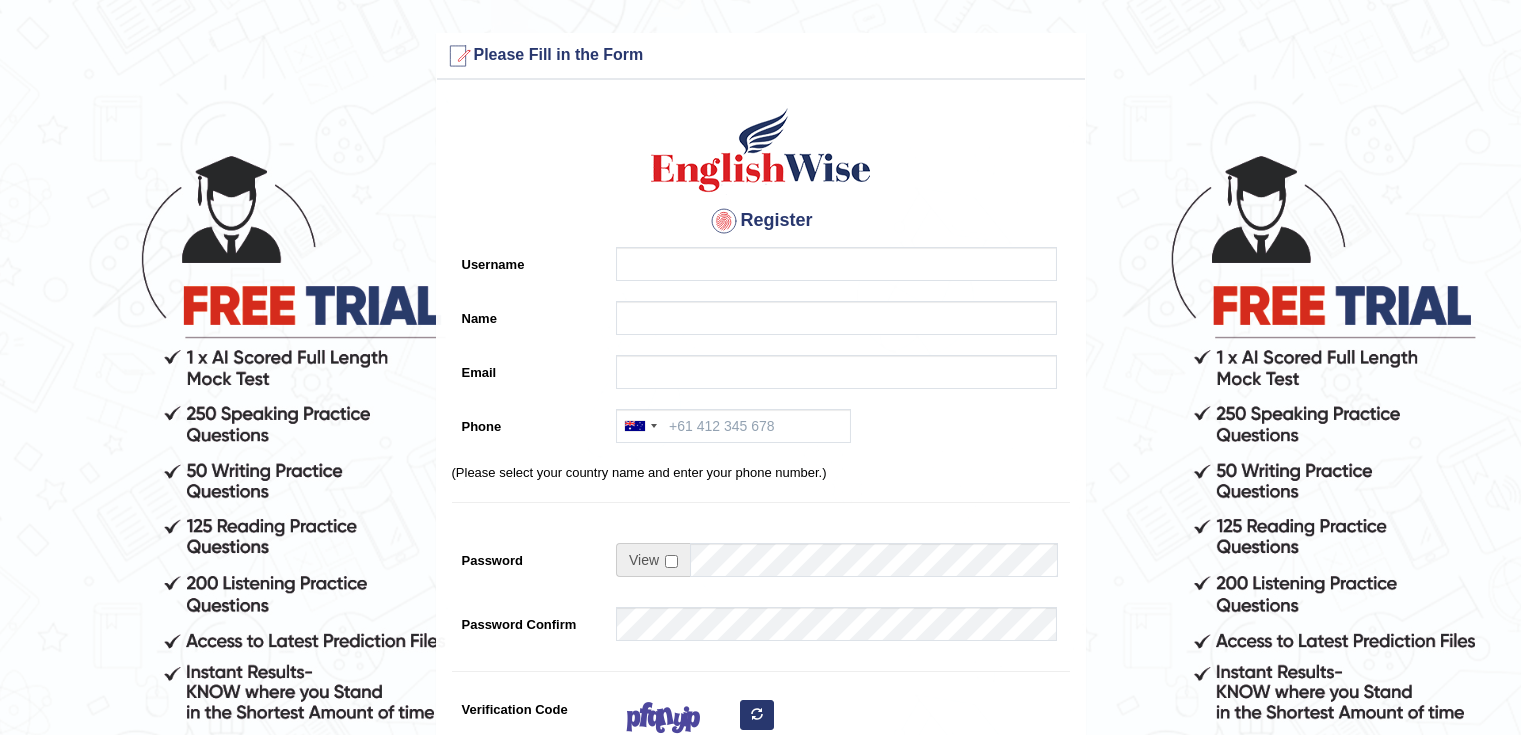 scroll, scrollTop: 0, scrollLeft: 0, axis: both 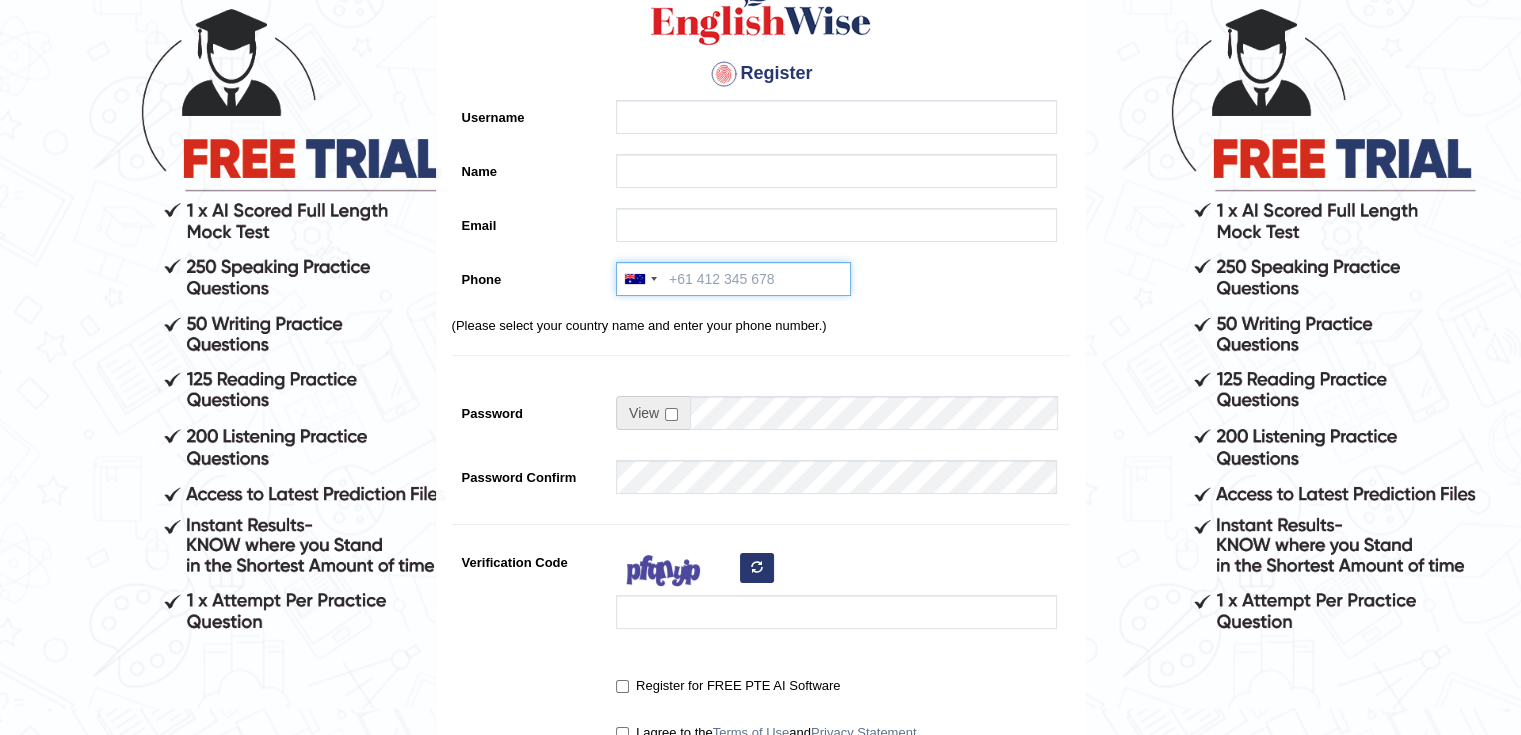 click on "Phone" at bounding box center (733, 279) 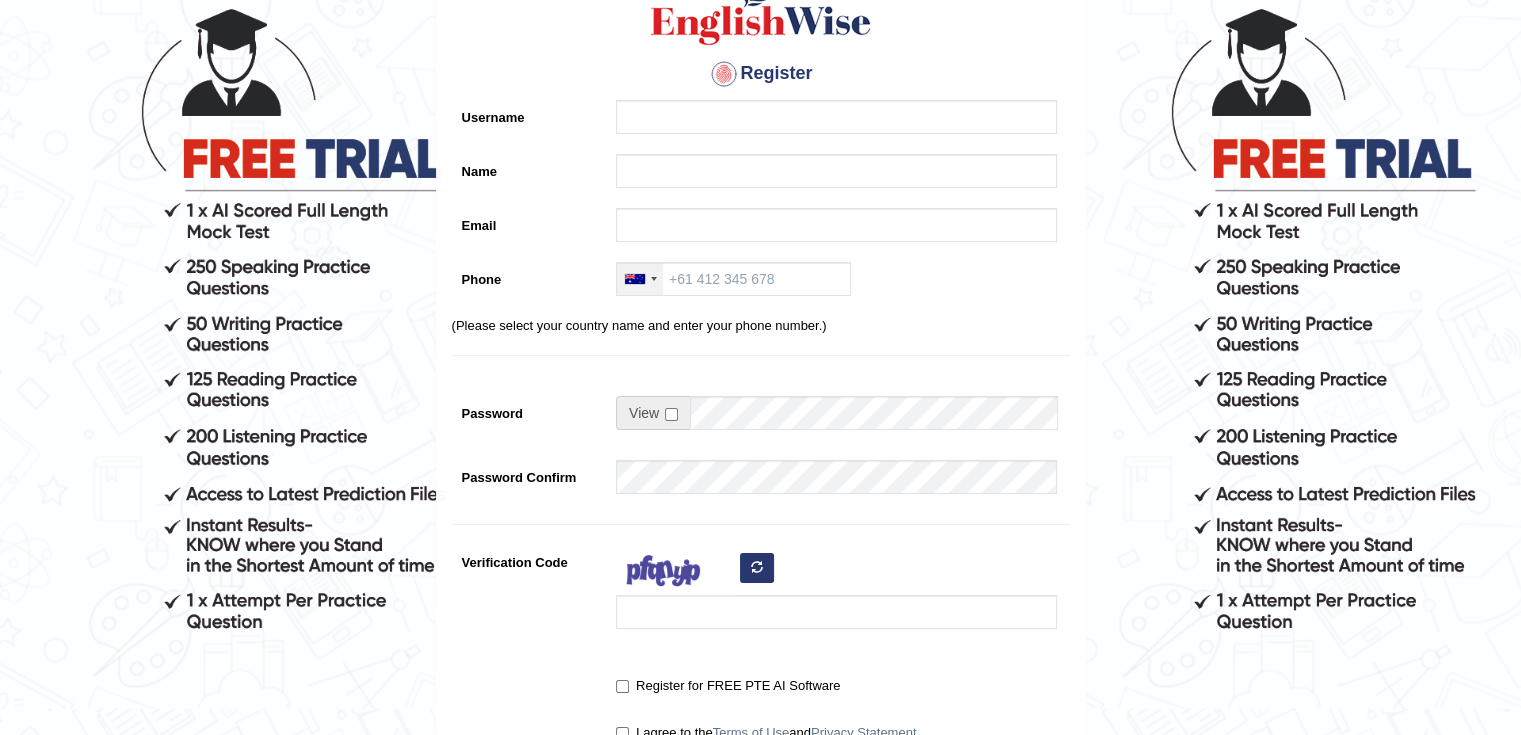 click at bounding box center (640, 279) 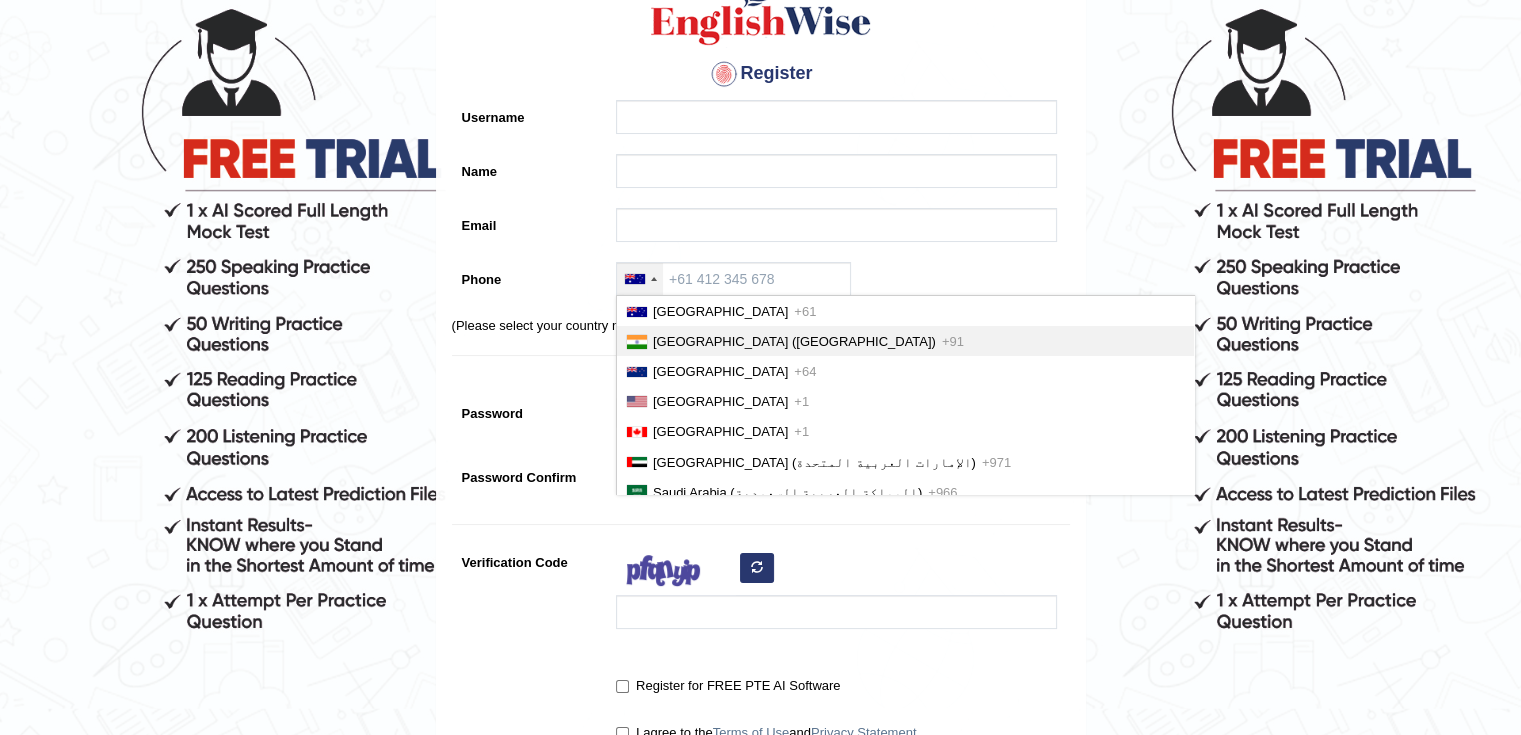 click on "India (भारत) +91" at bounding box center (905, 341) 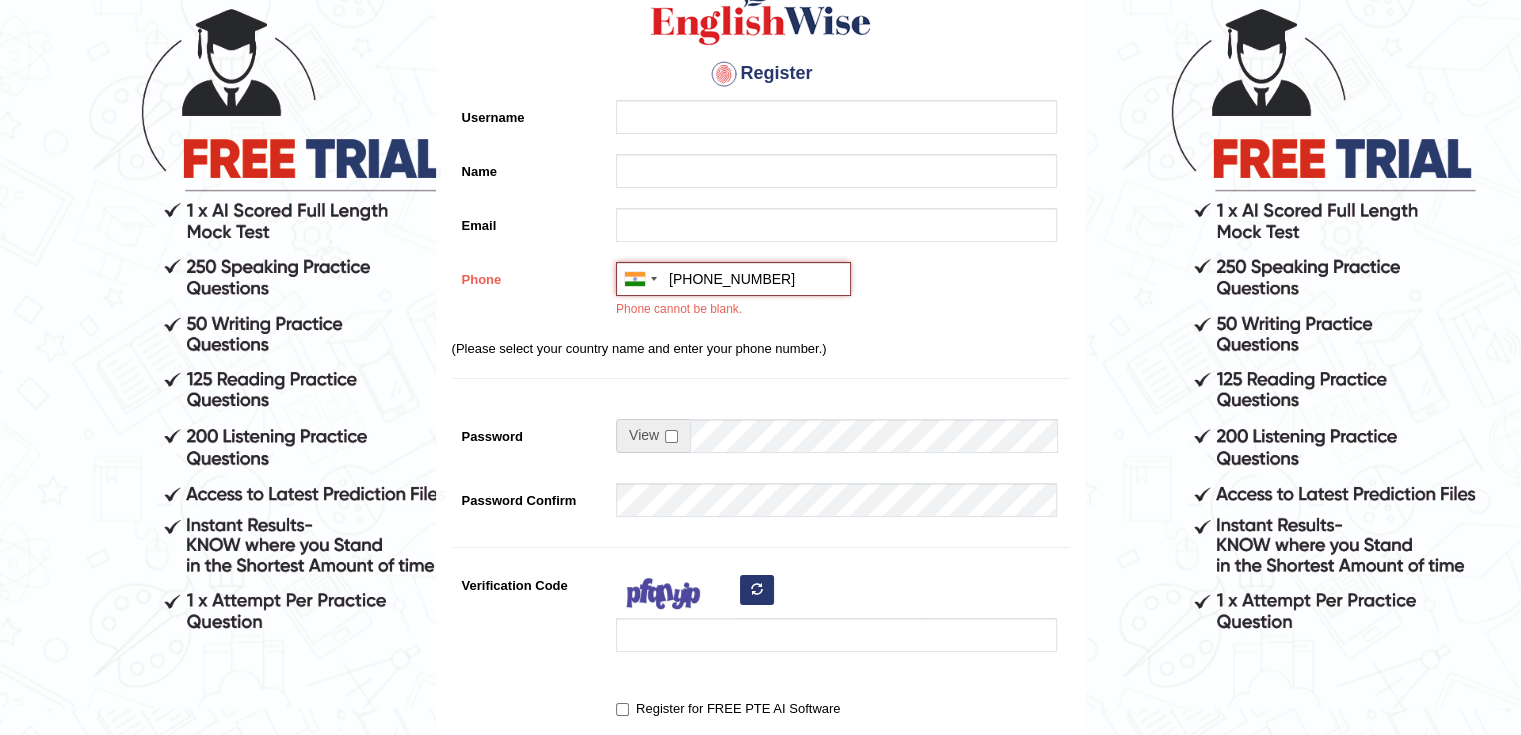 type on "[PHONE_NUMBER]" 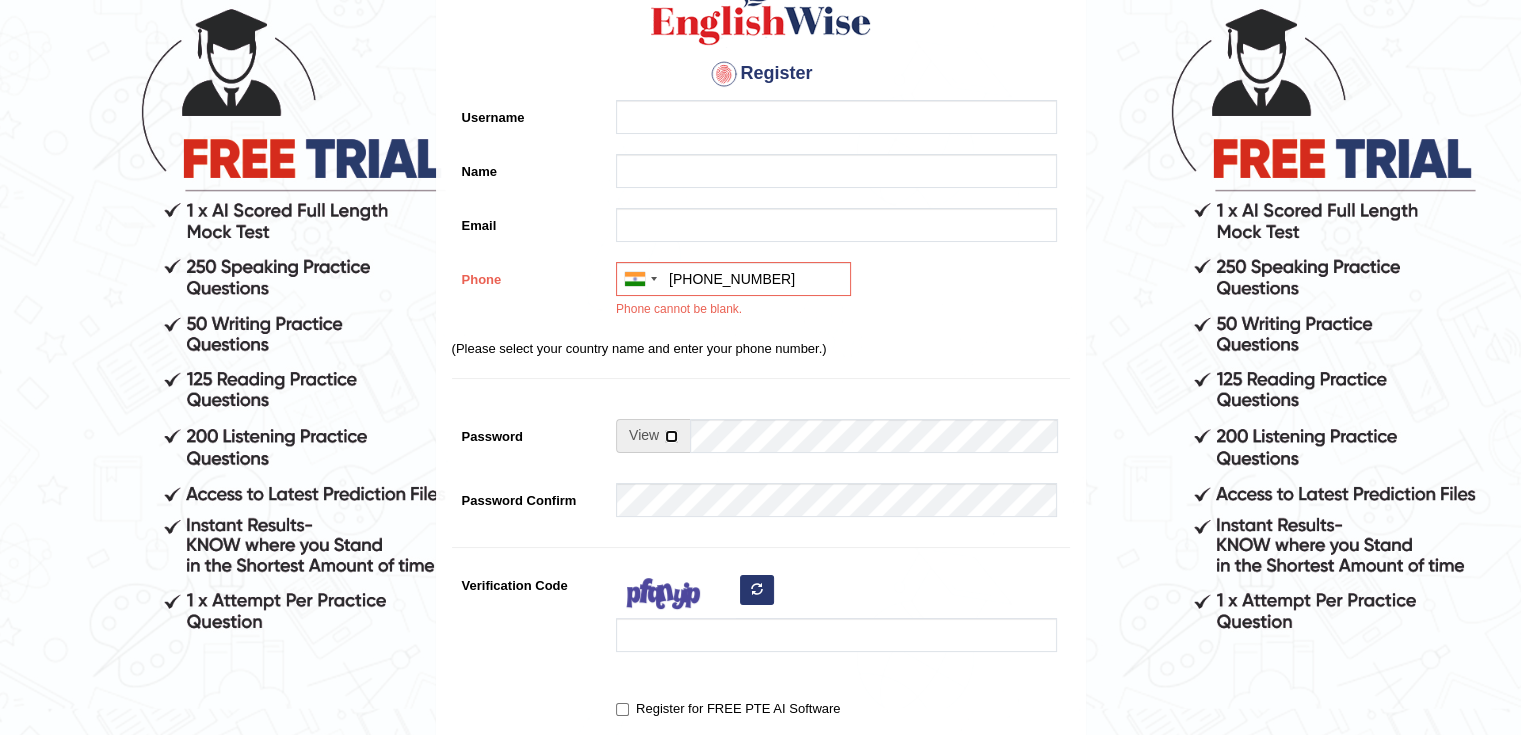 click at bounding box center (671, 436) 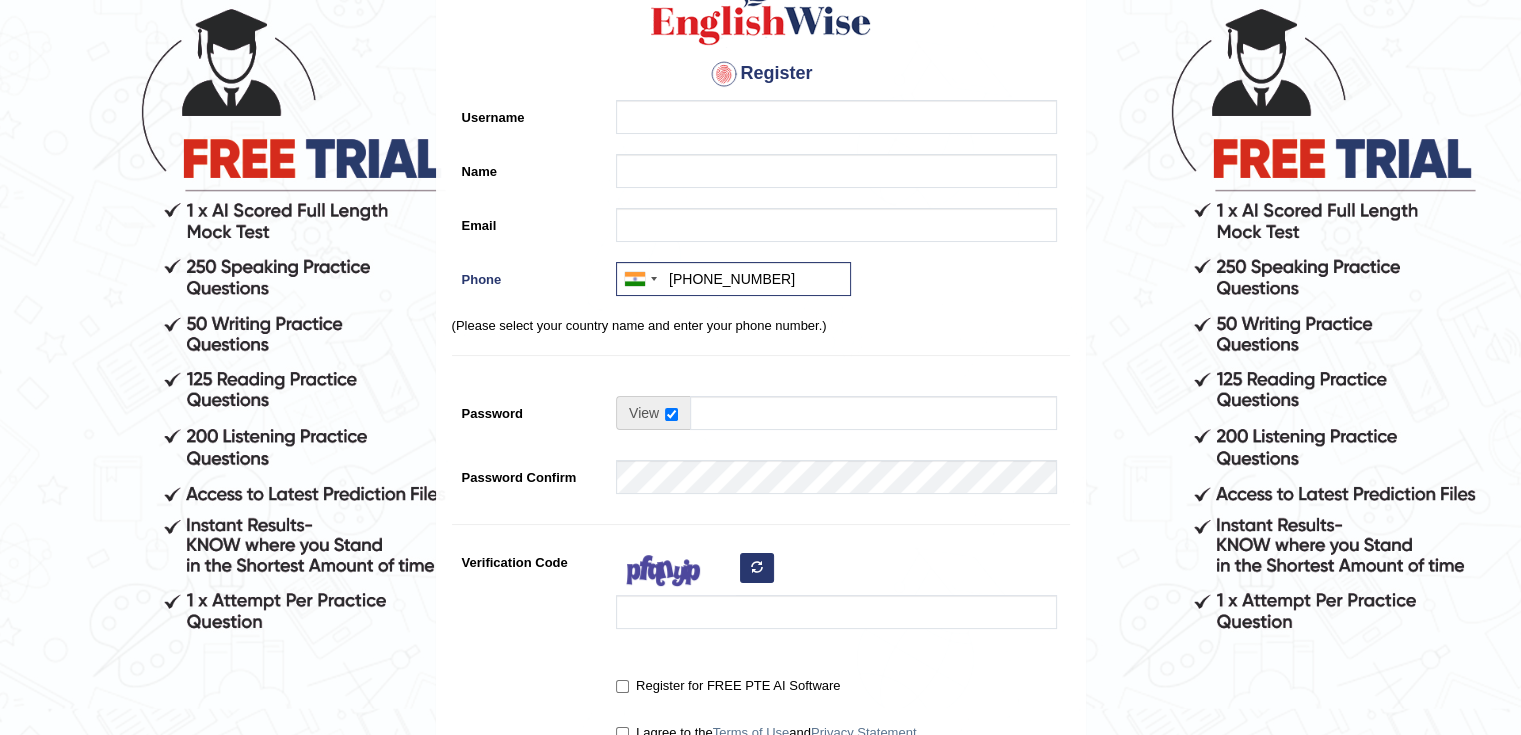 drag, startPoint x: 733, startPoint y: 443, endPoint x: 761, endPoint y: 420, distance: 36.23534 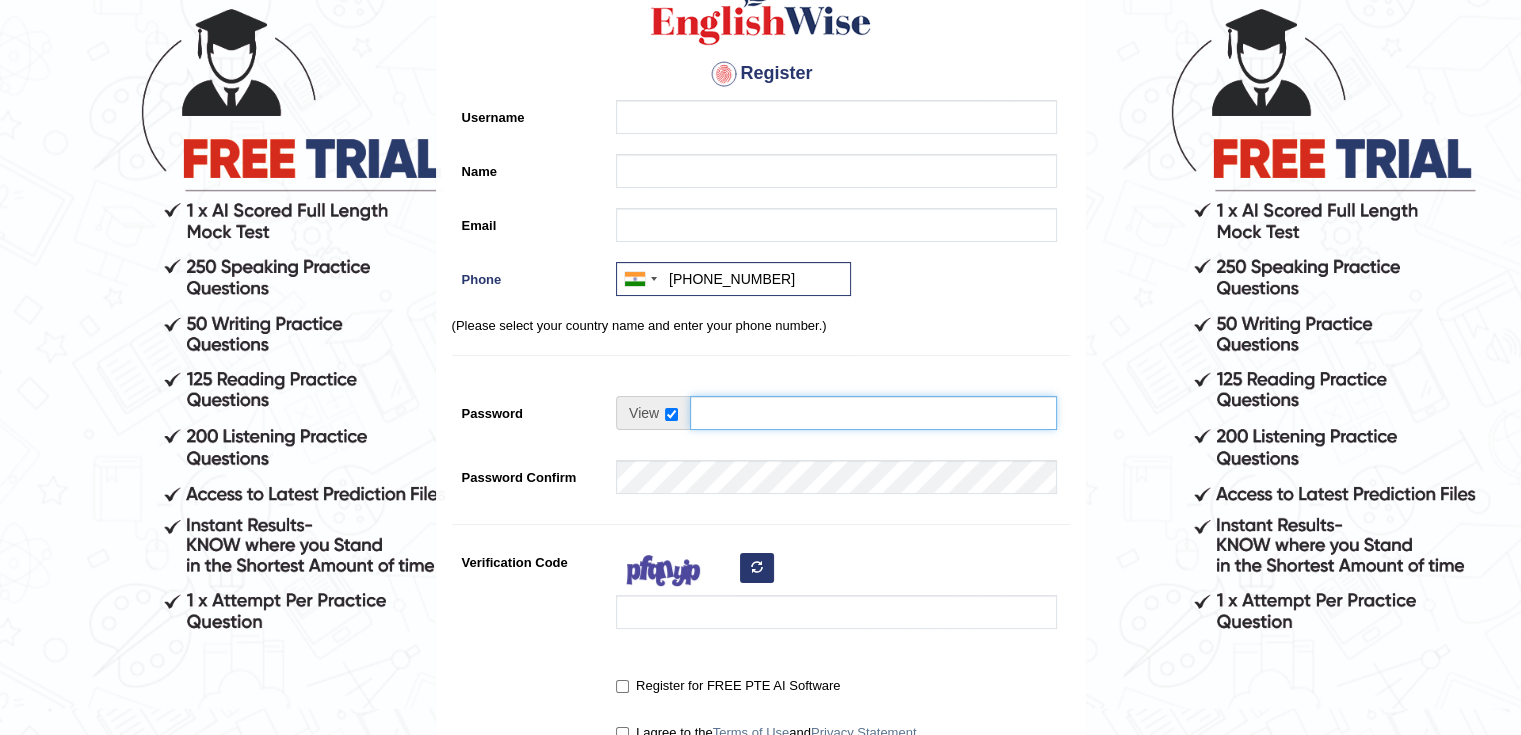 click on "Password" at bounding box center (873, 413) 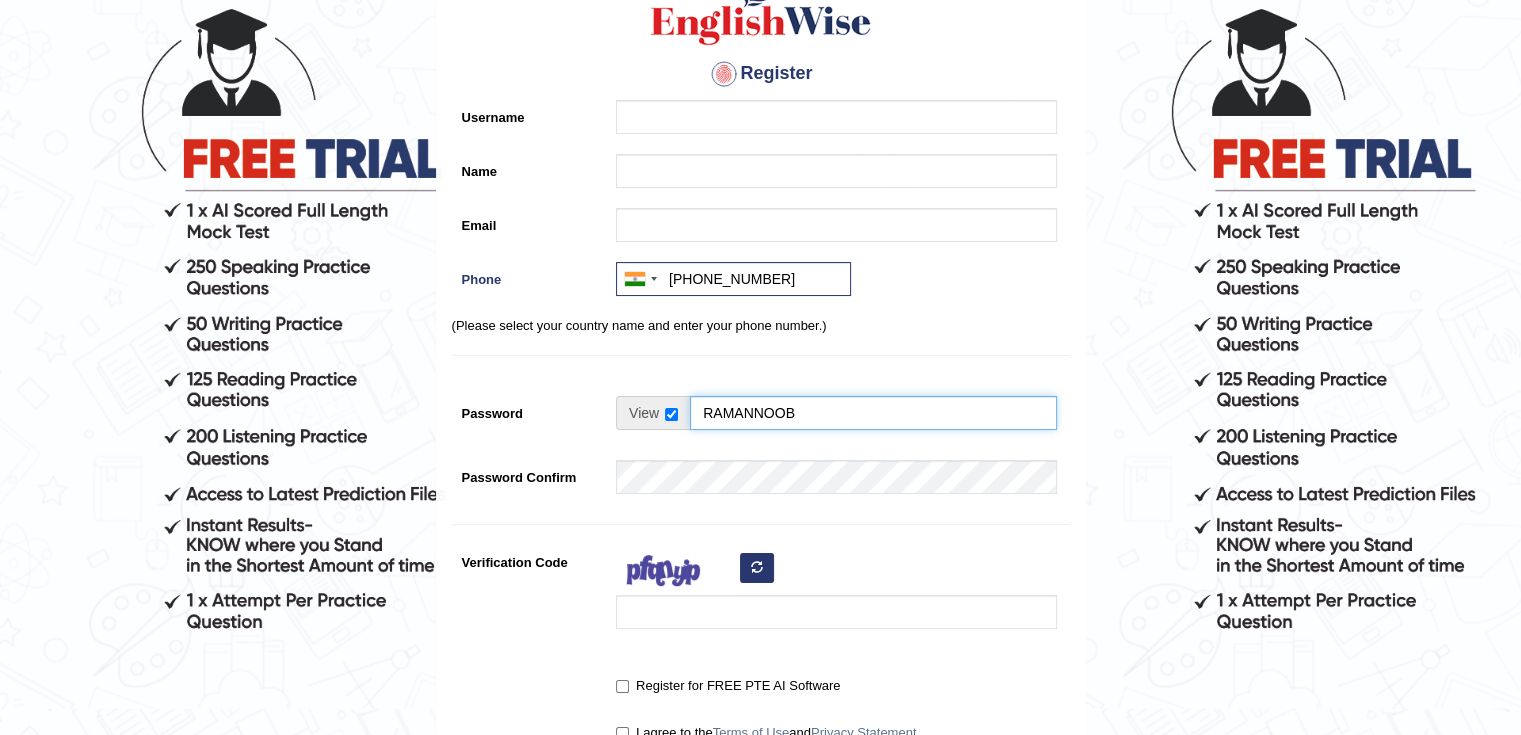 type on "RAMANNOOB" 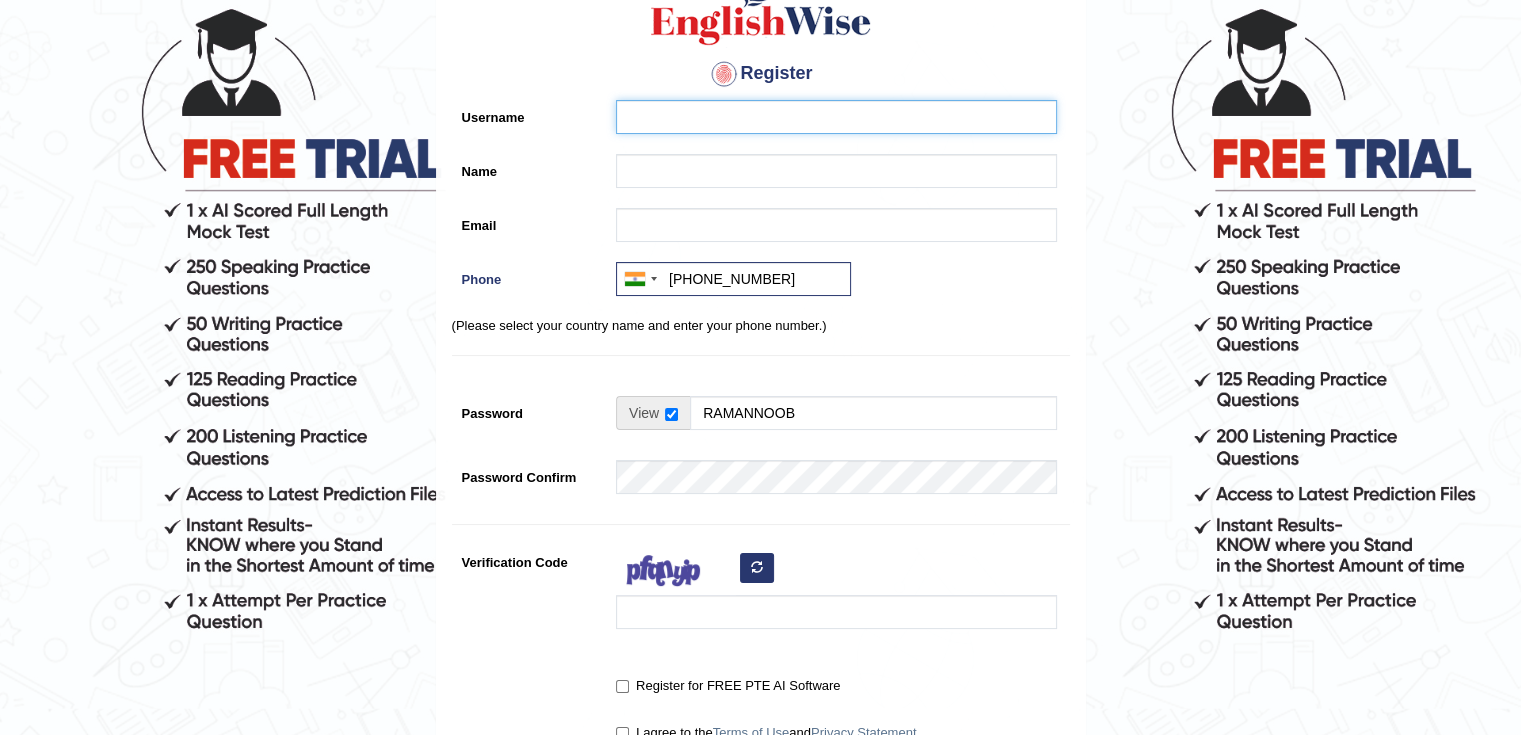click on "Username" at bounding box center [836, 117] 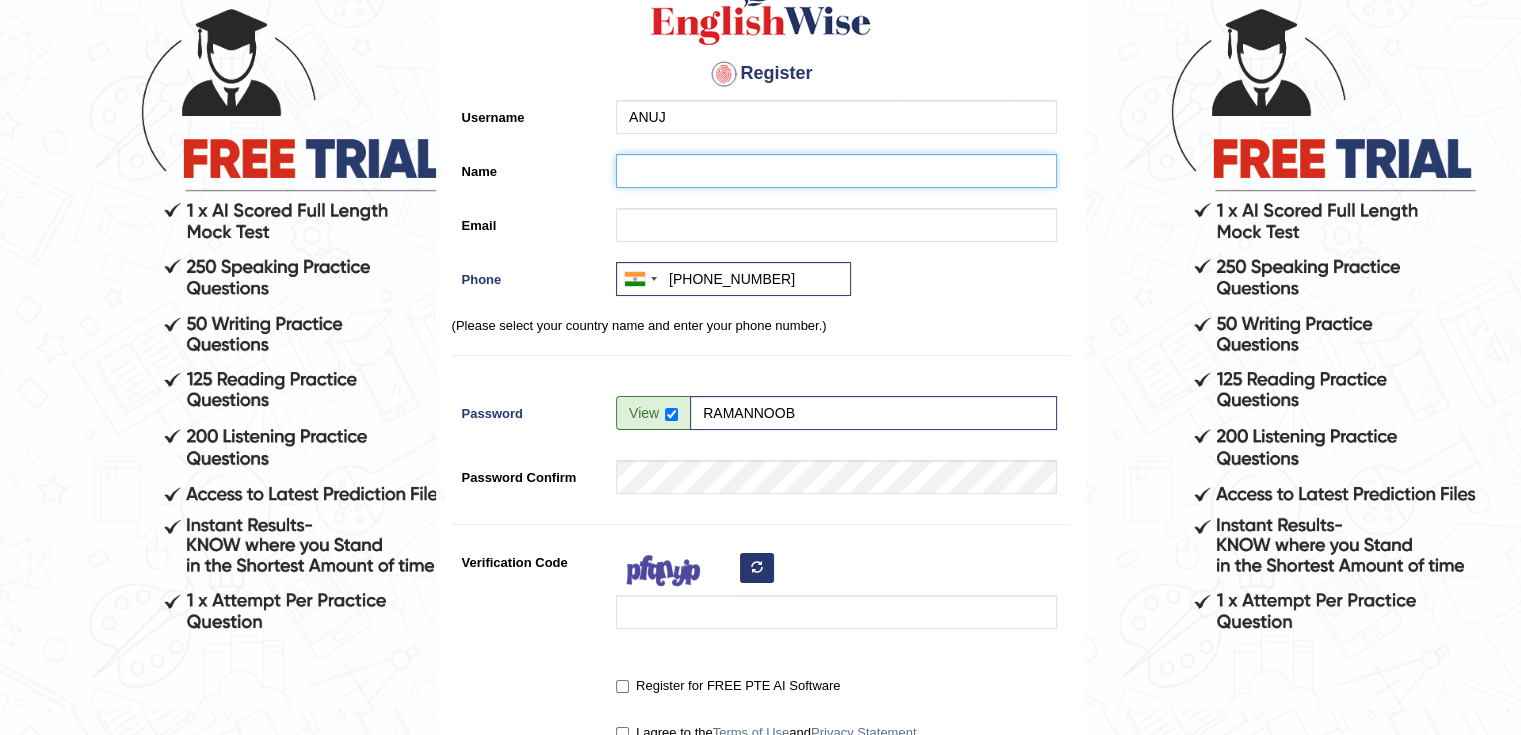 click on "Name" at bounding box center (836, 171) 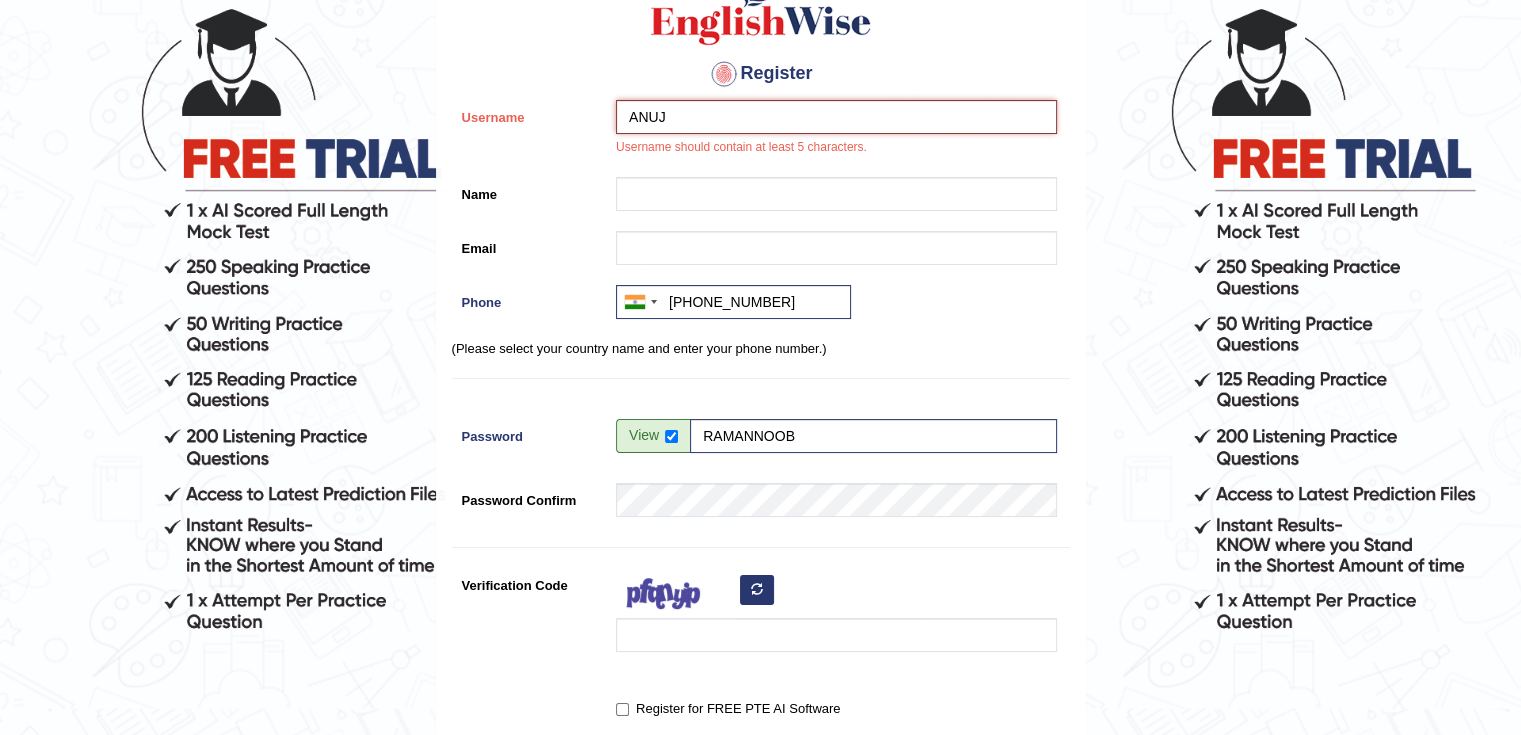 click on "ANUJ" at bounding box center [836, 117] 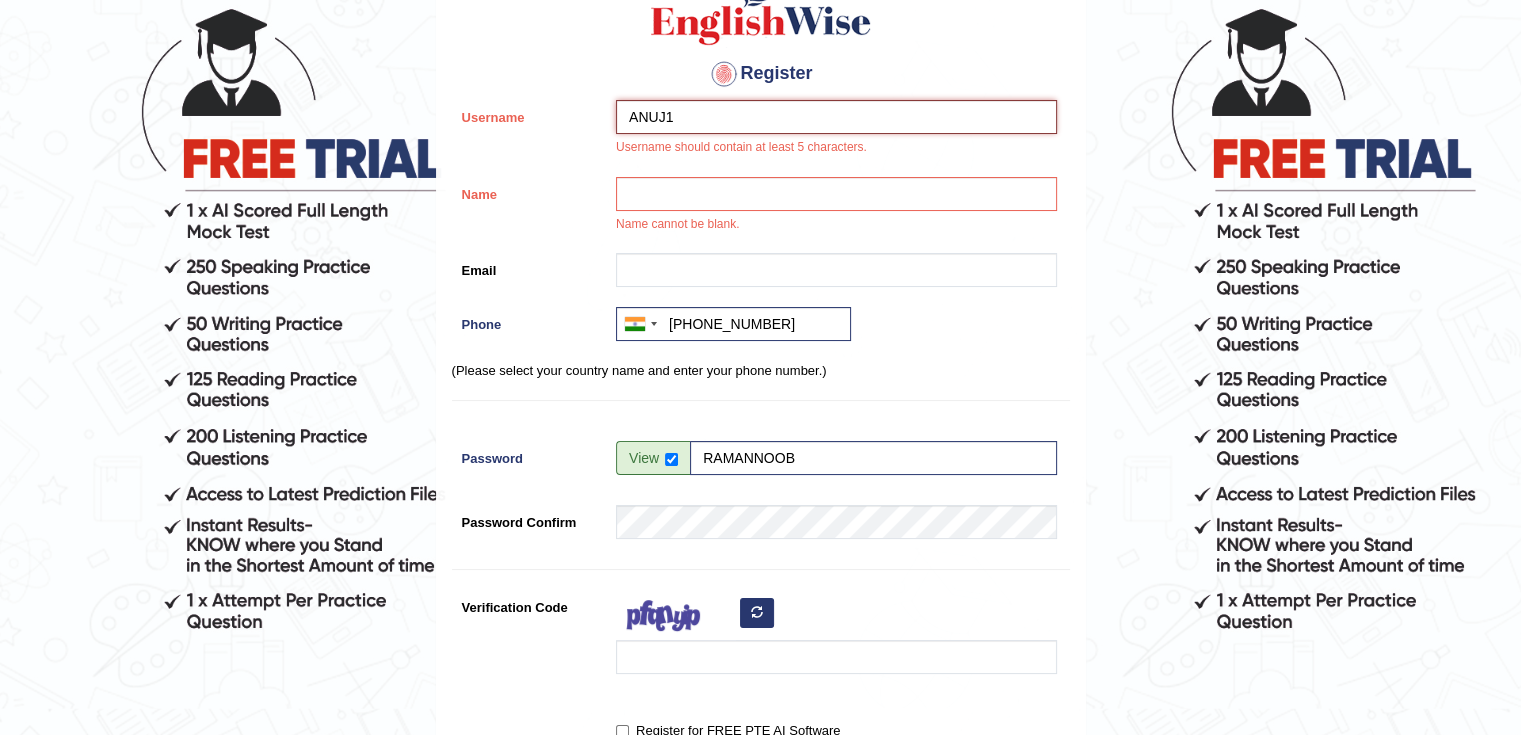 type on "ANUJ1" 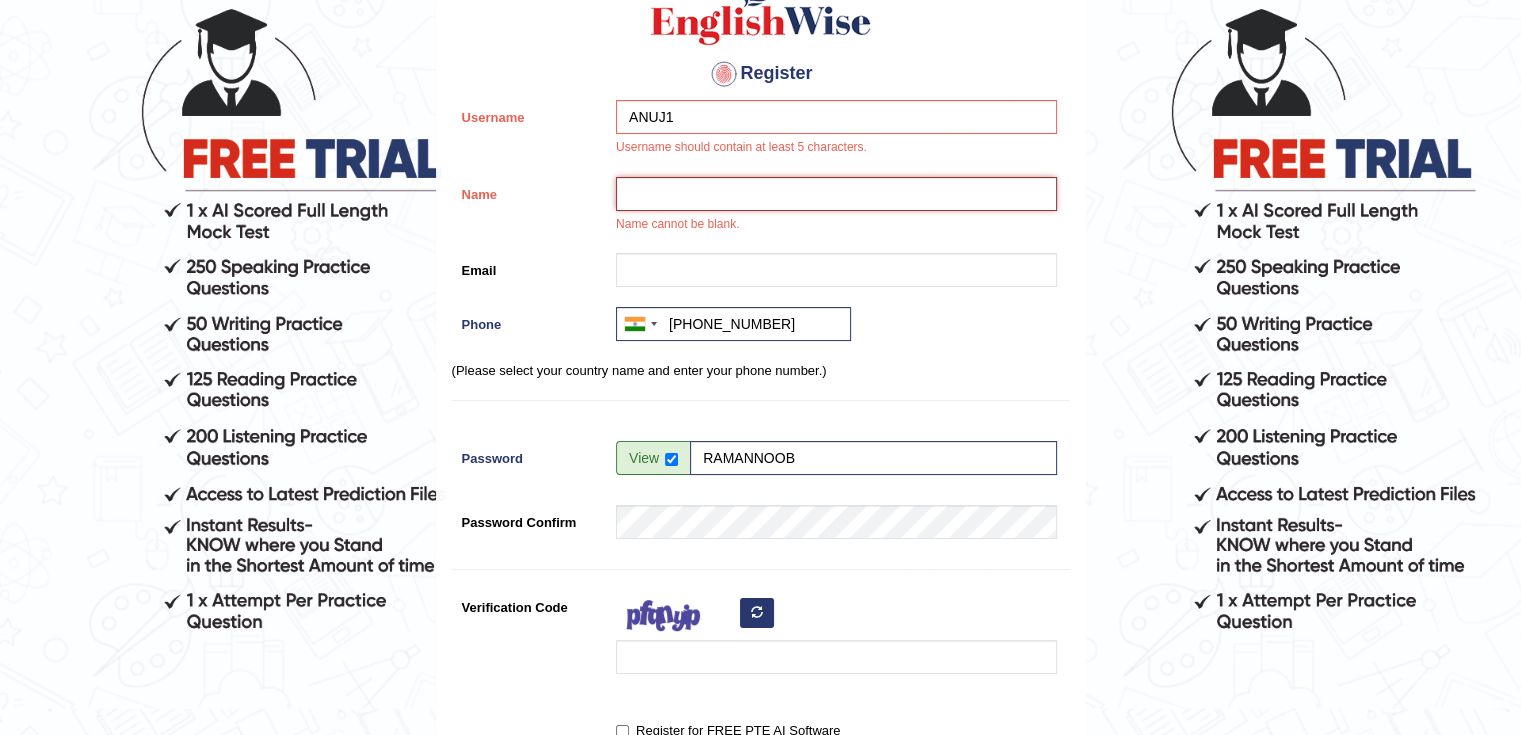 click on "Name" at bounding box center (836, 194) 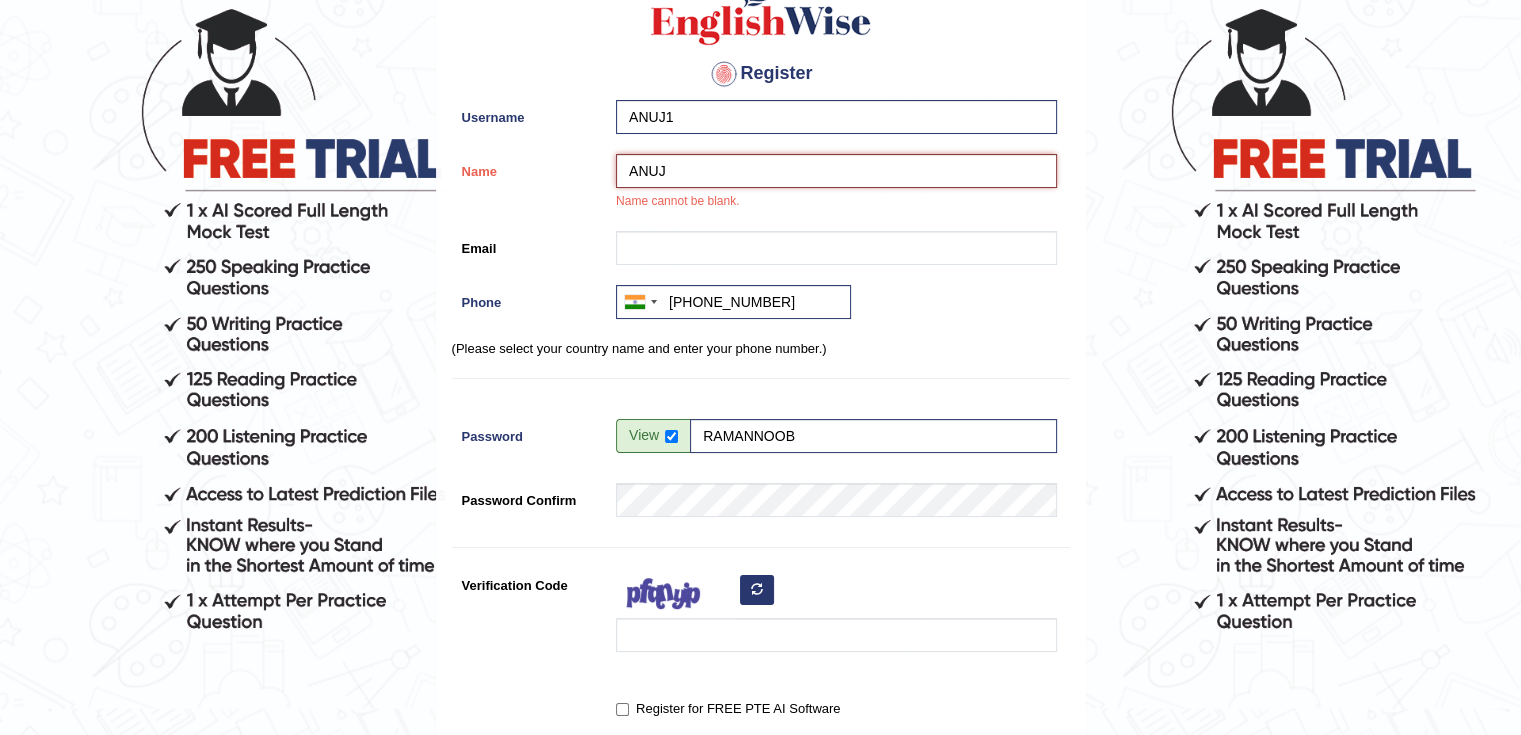 type on "ANUJ" 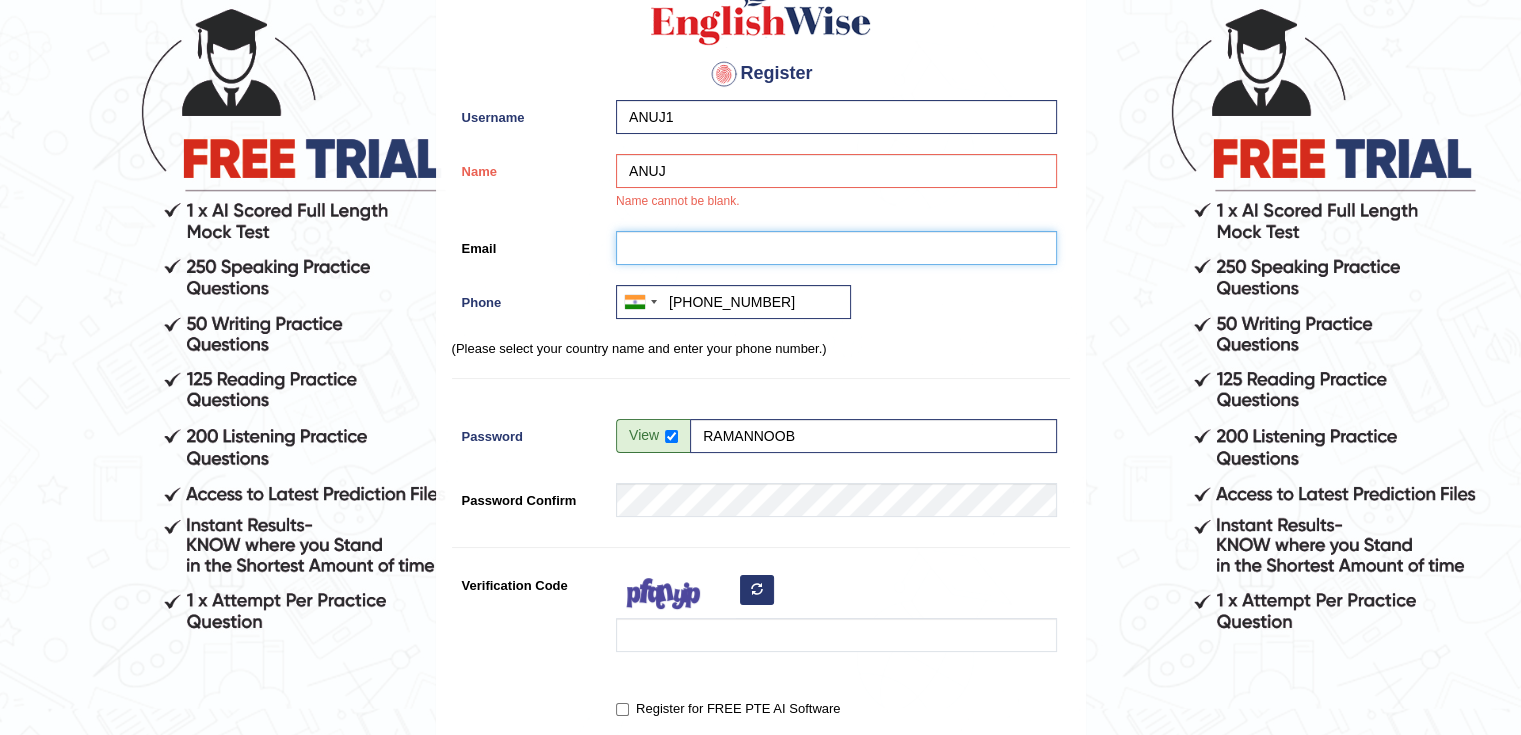 click on "Email" at bounding box center [836, 248] 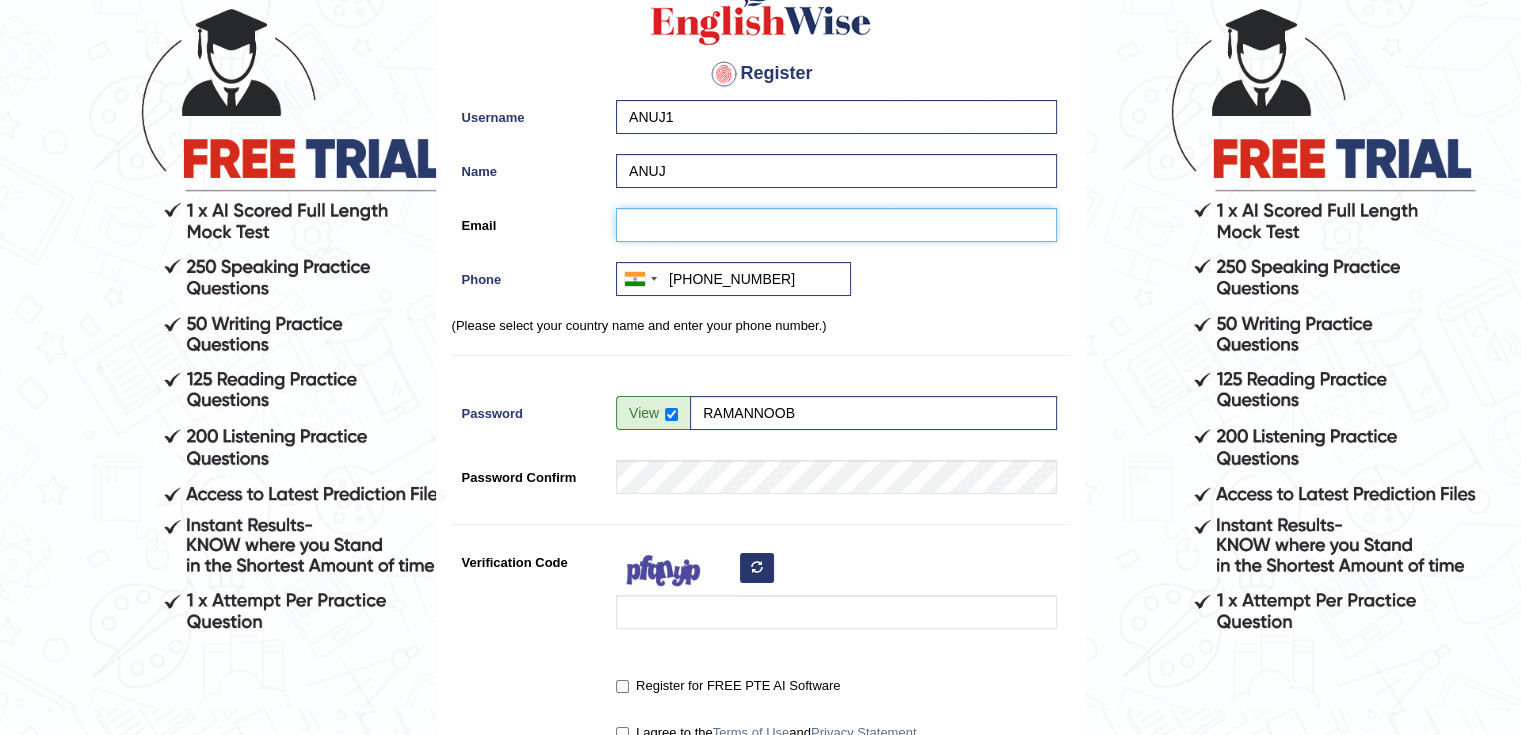 type on "V" 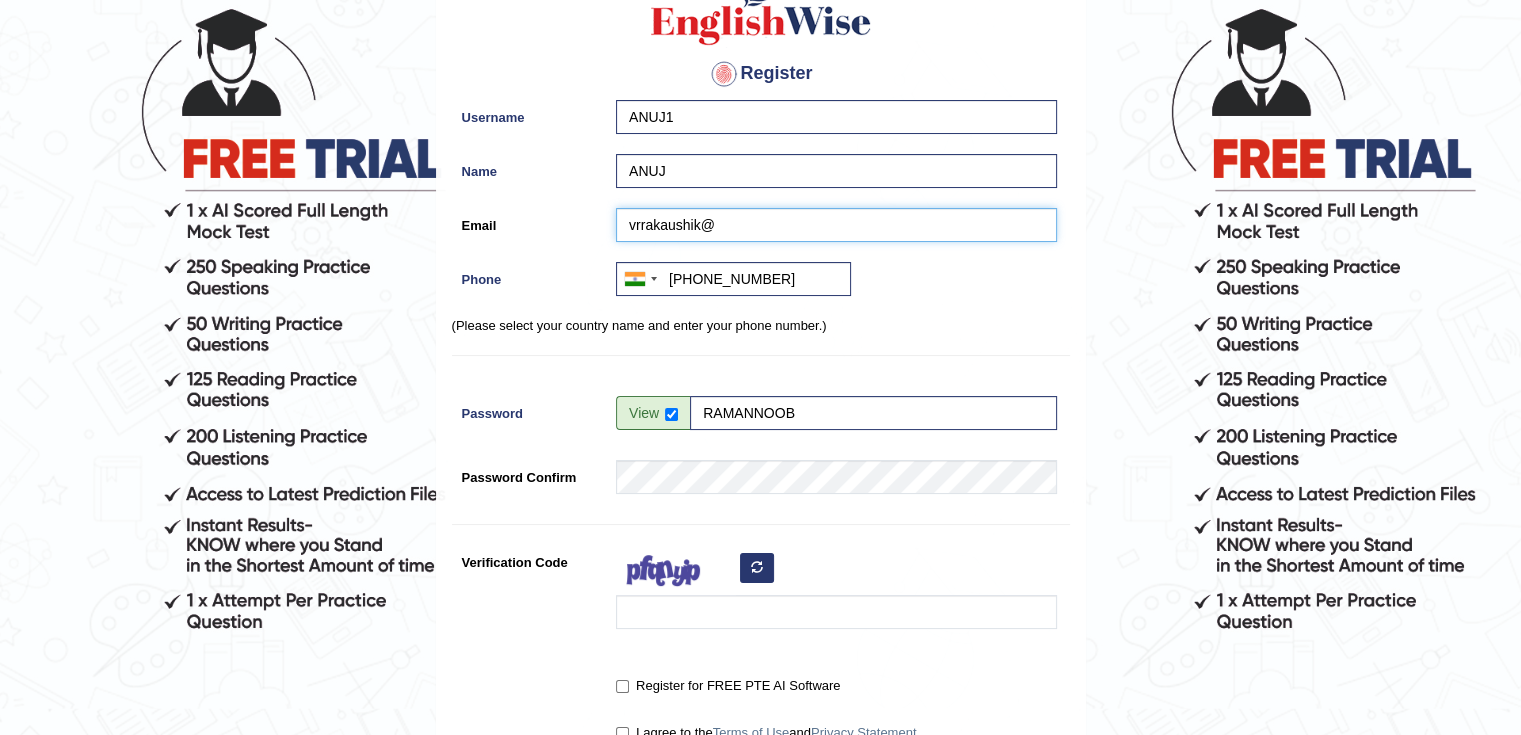 click on "vrrakaushik@" at bounding box center (836, 225) 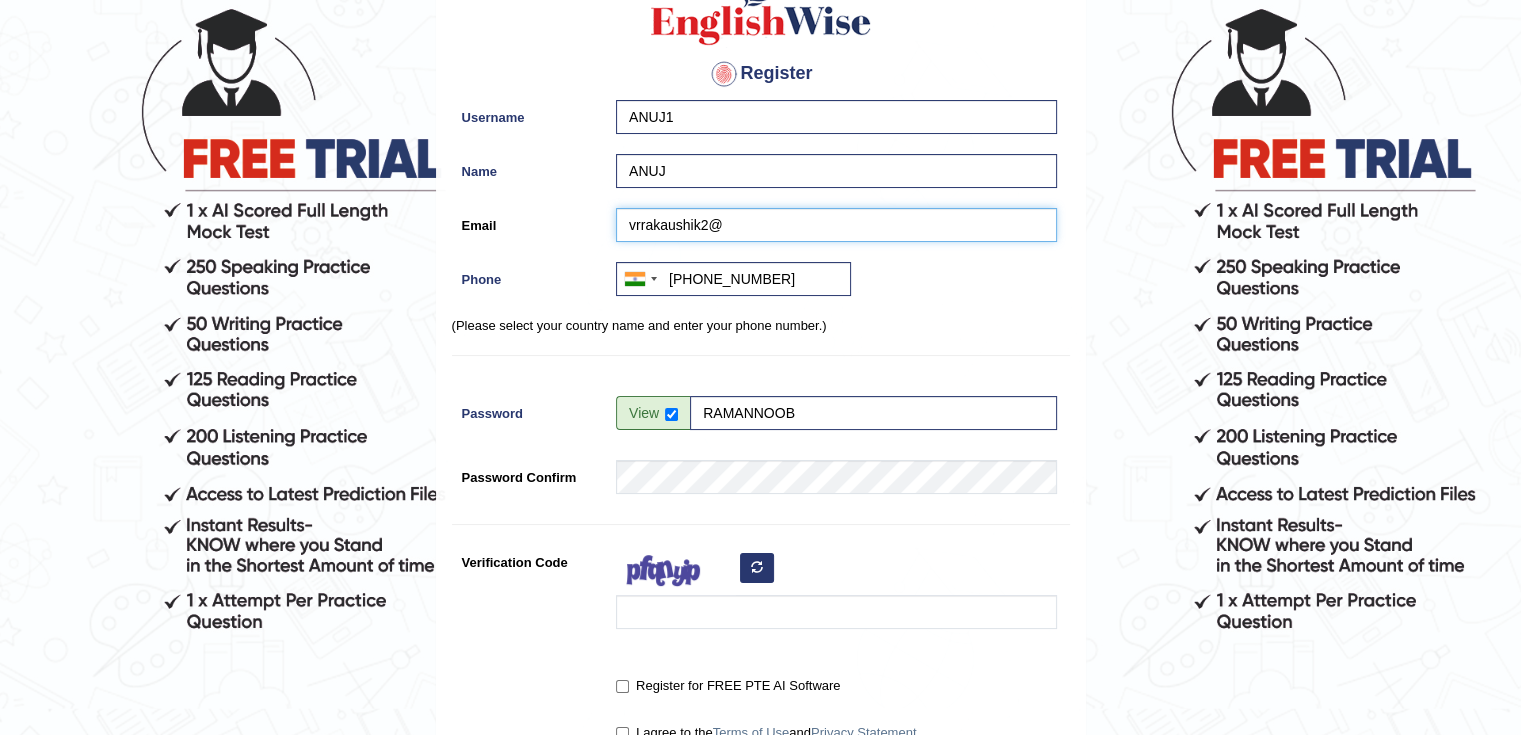 click on "vrrakaushik2@" at bounding box center [836, 225] 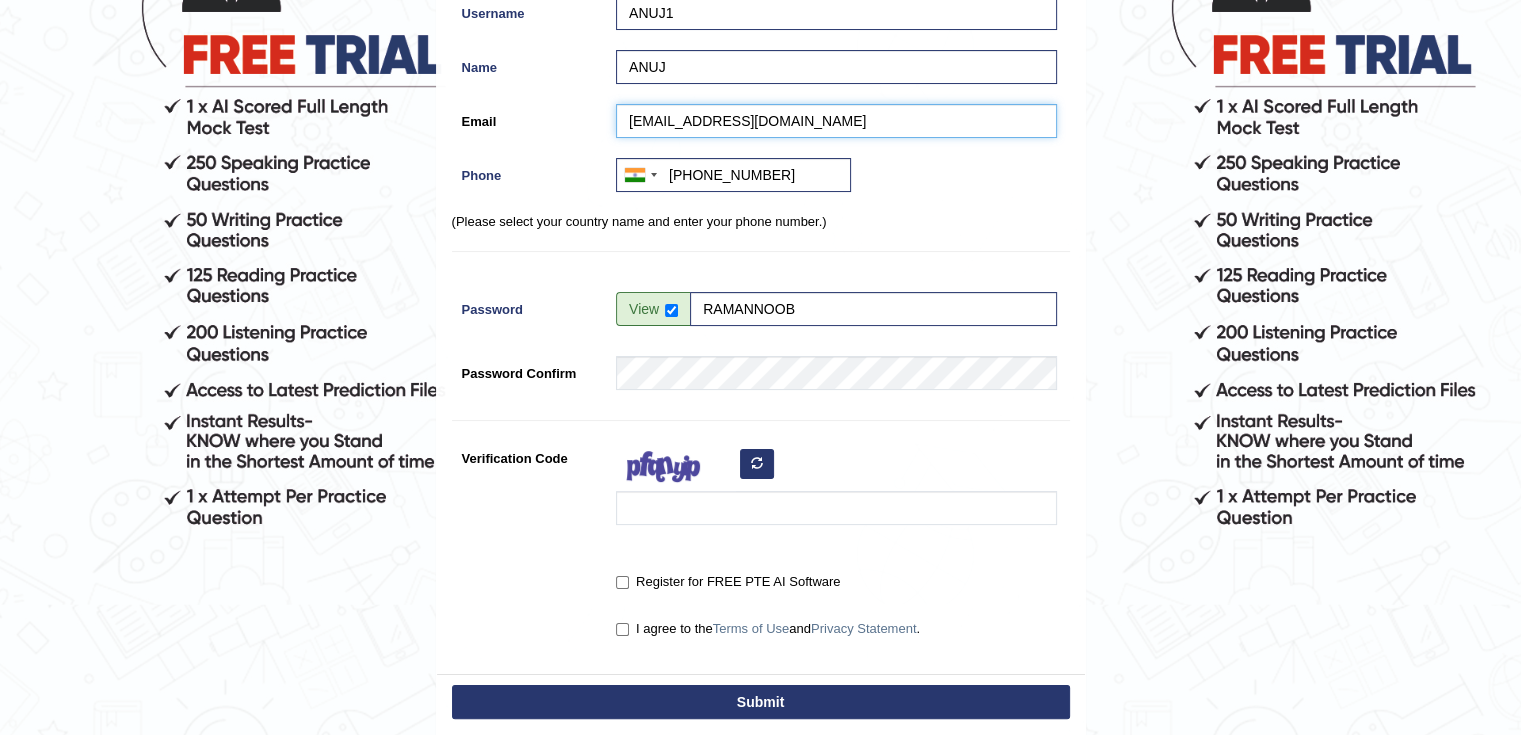 scroll, scrollTop: 275, scrollLeft: 0, axis: vertical 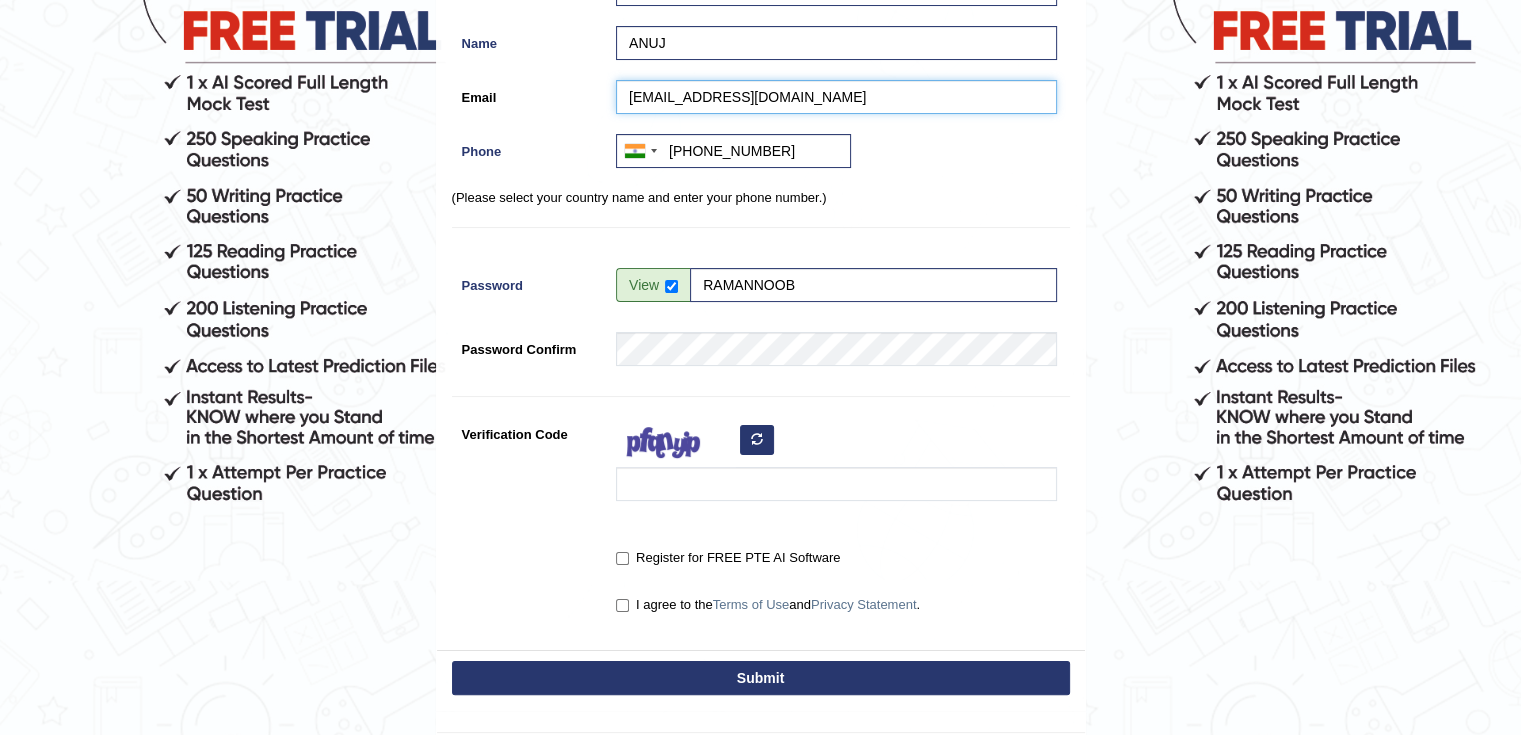 type on "vrrakaushik2@gmail.com" 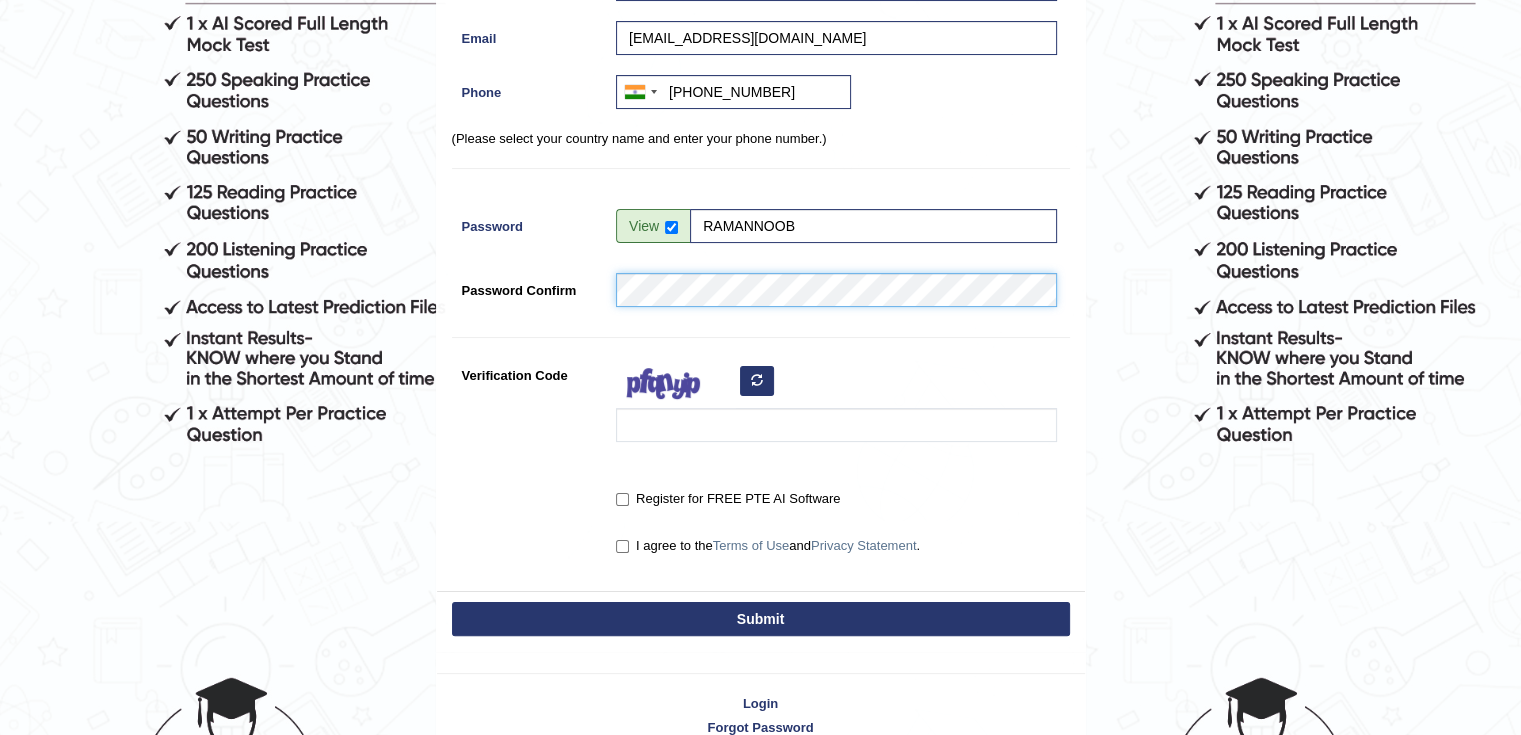 scroll, scrollTop: 338, scrollLeft: 0, axis: vertical 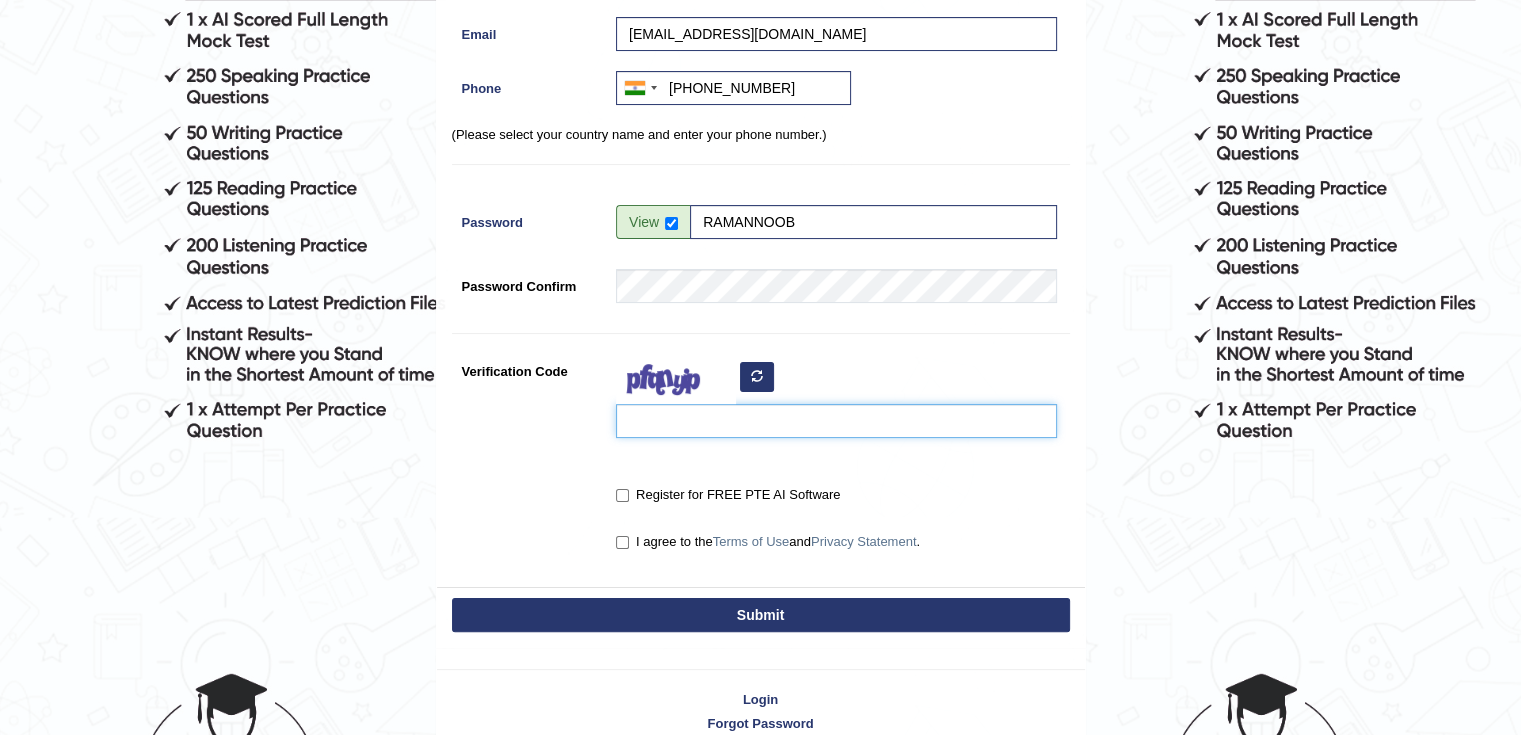 click on "Verification Code" at bounding box center (836, 421) 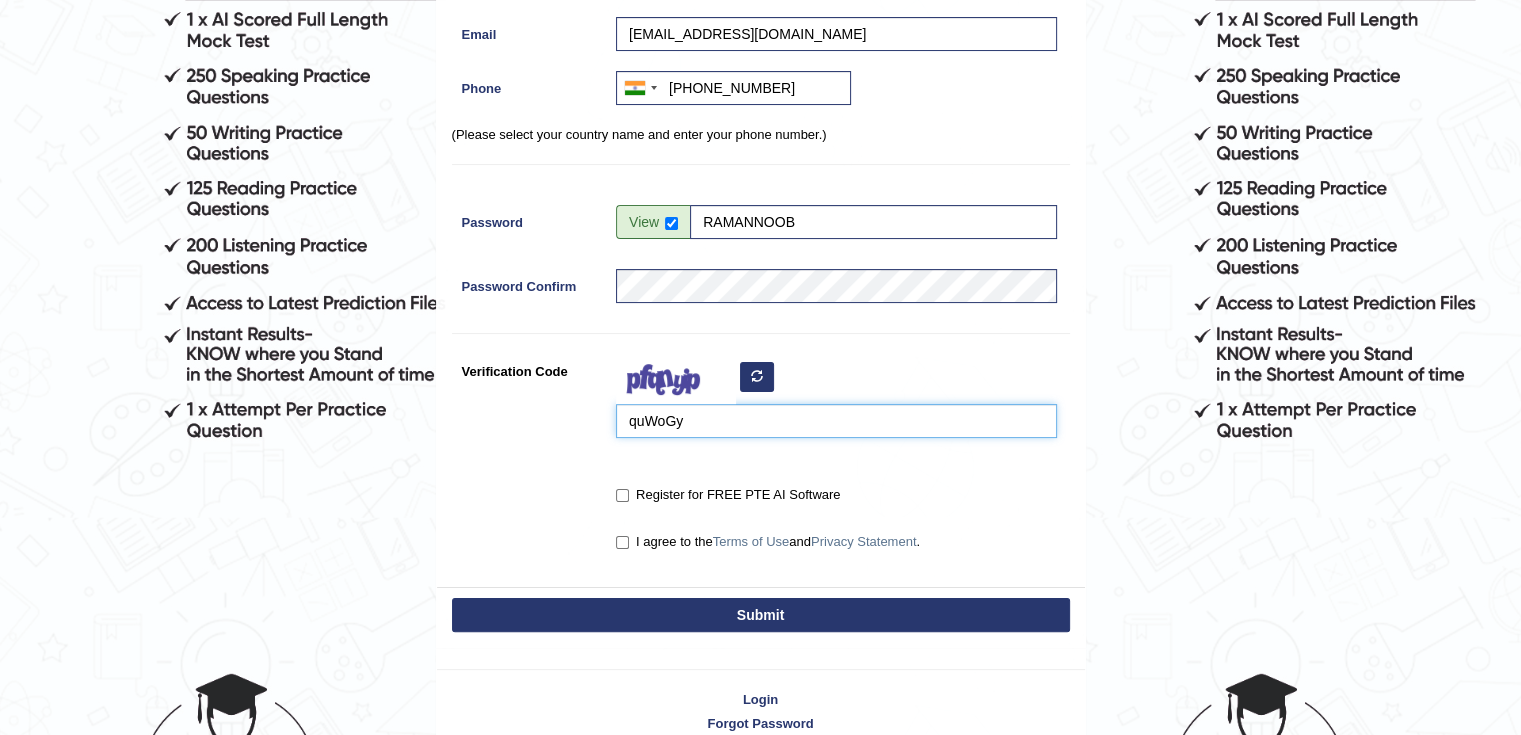 type on "quWoGy" 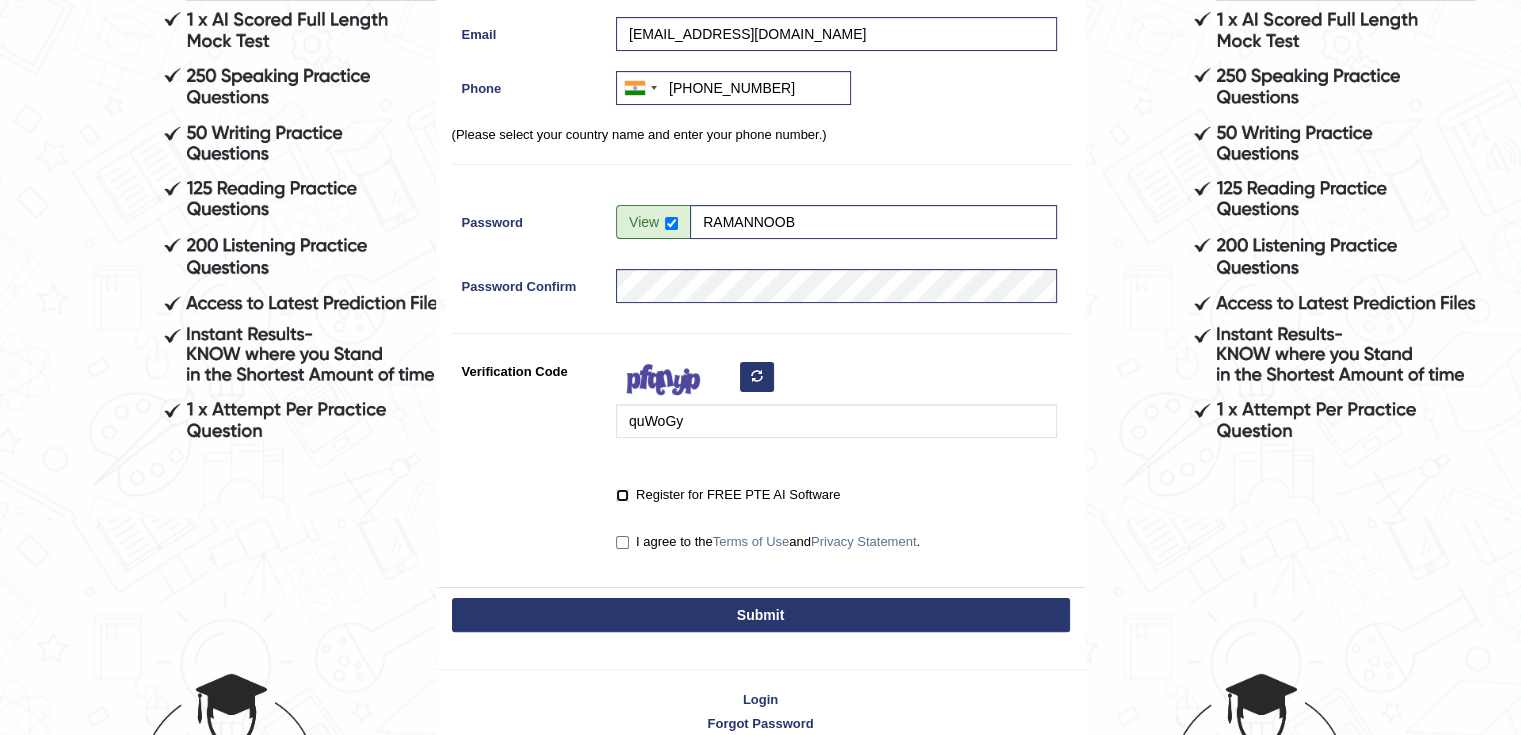 click on "Register for FREE PTE AI Software" at bounding box center [622, 495] 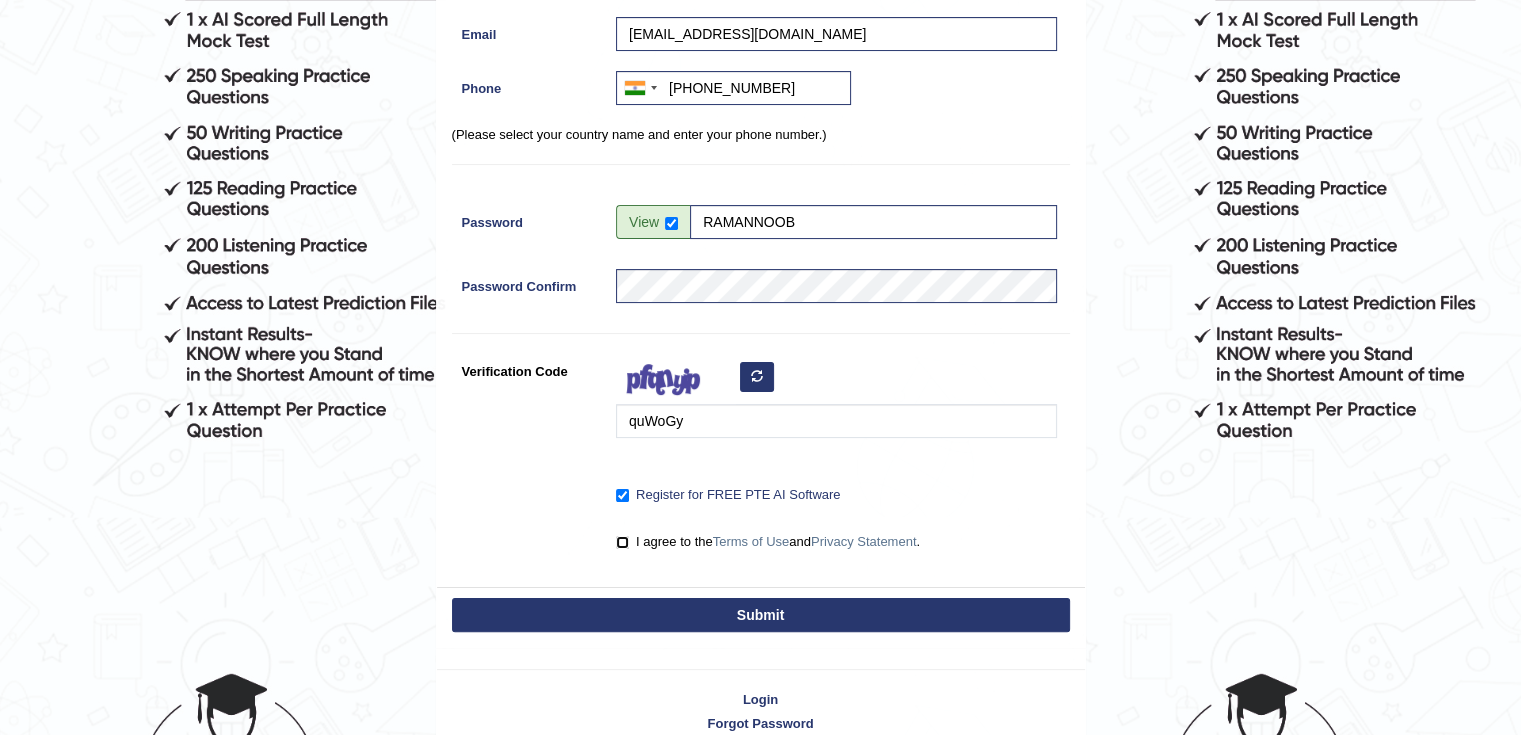 click on "I agree to the  Terms of Use  and  Privacy Statement ." at bounding box center (622, 542) 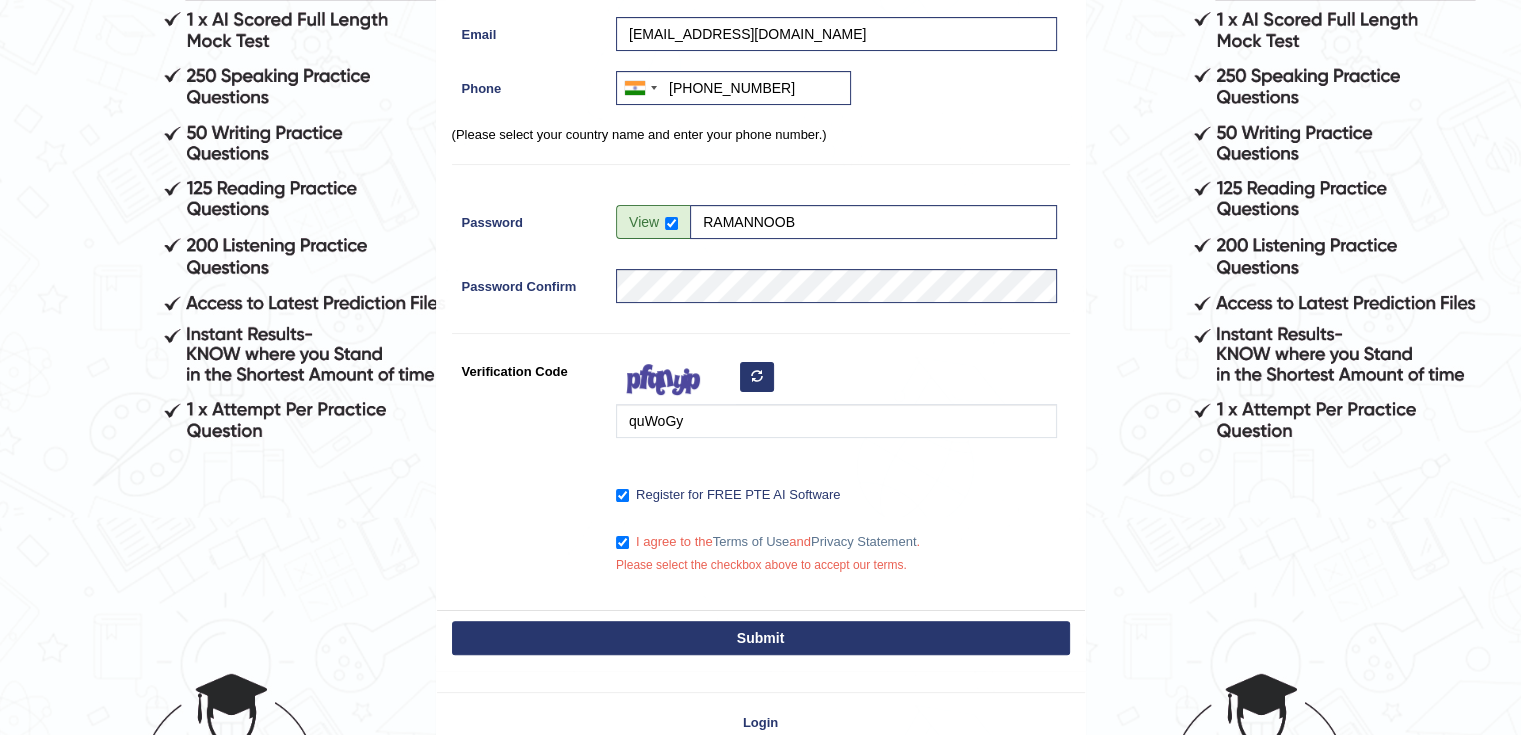 click on "Submit" at bounding box center [761, 638] 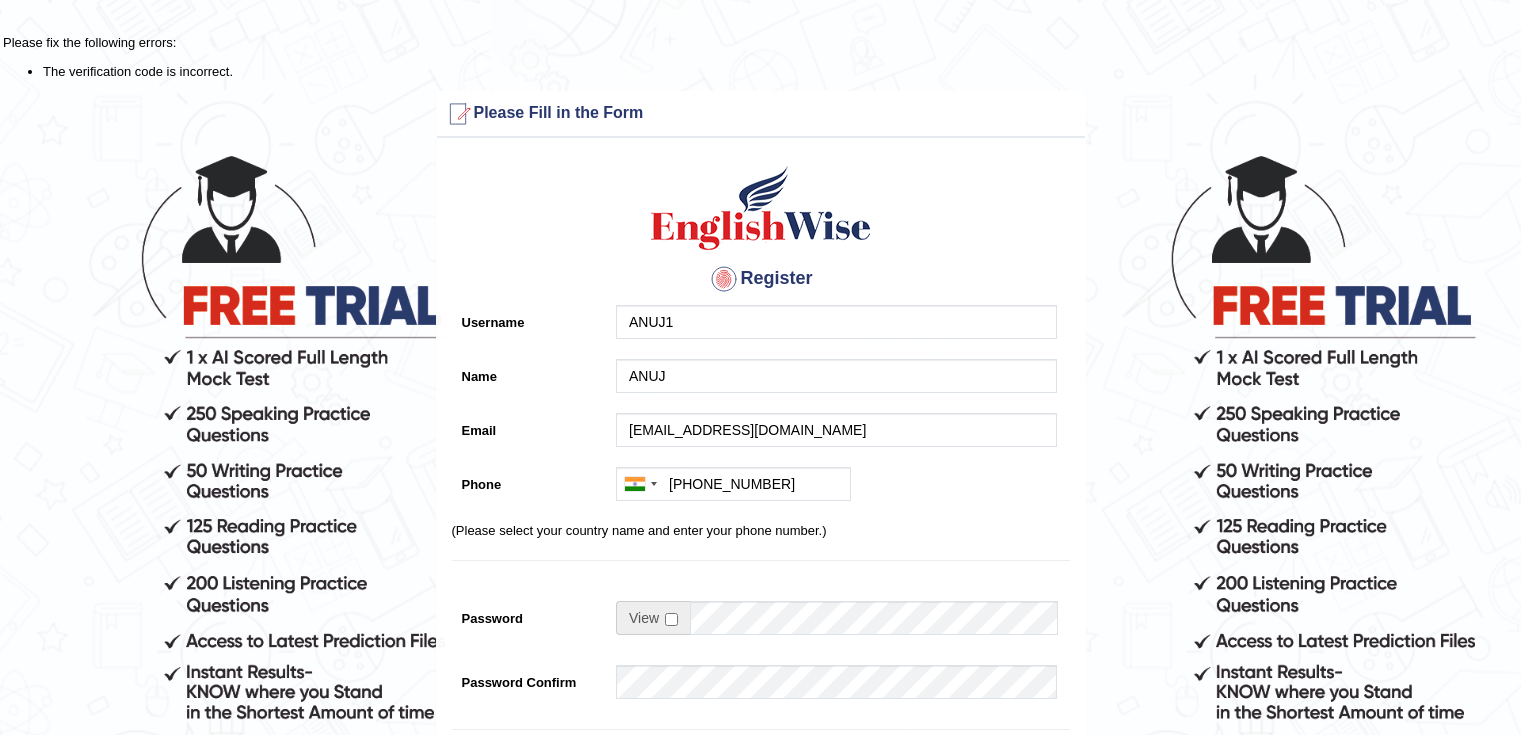 scroll, scrollTop: 352, scrollLeft: 0, axis: vertical 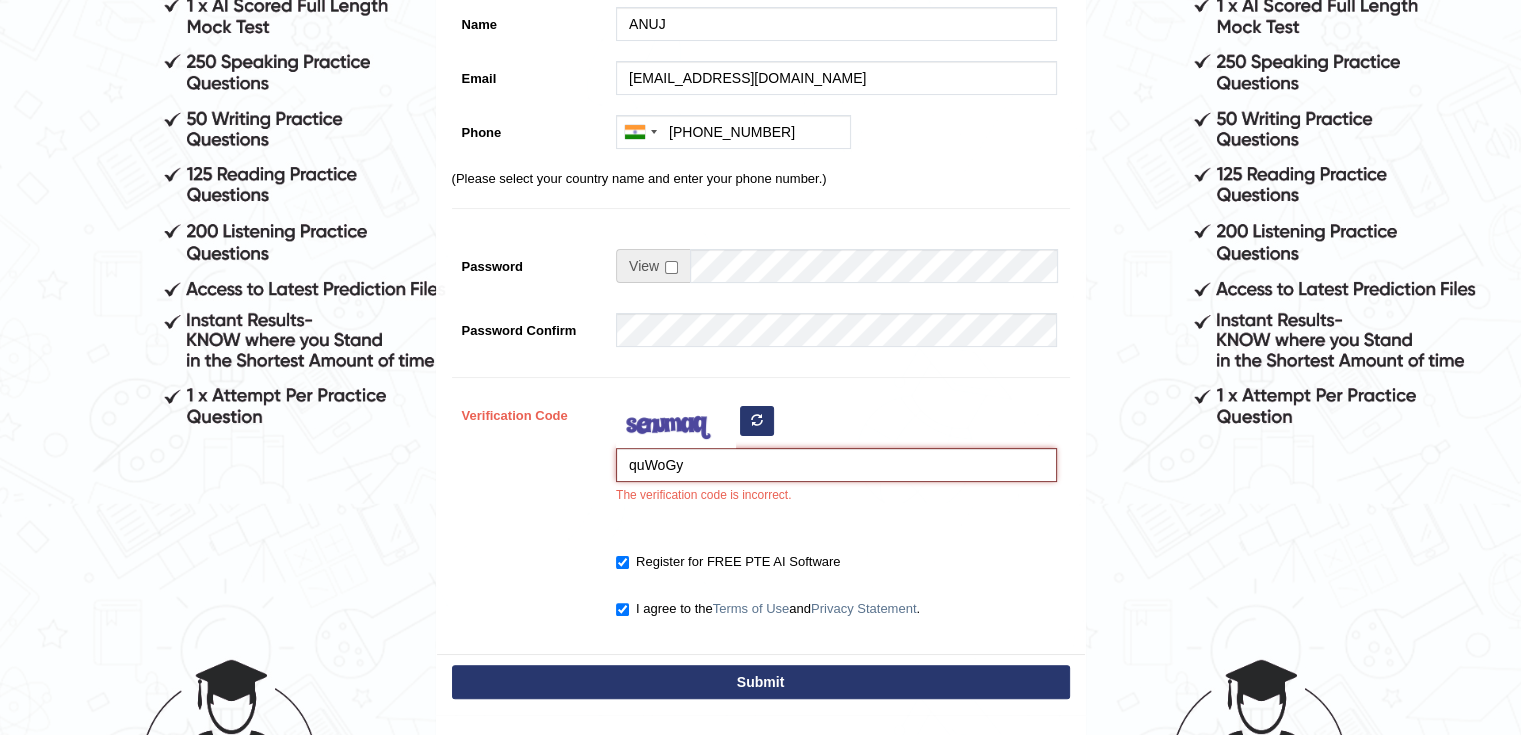 click on "quWoGy" at bounding box center (836, 465) 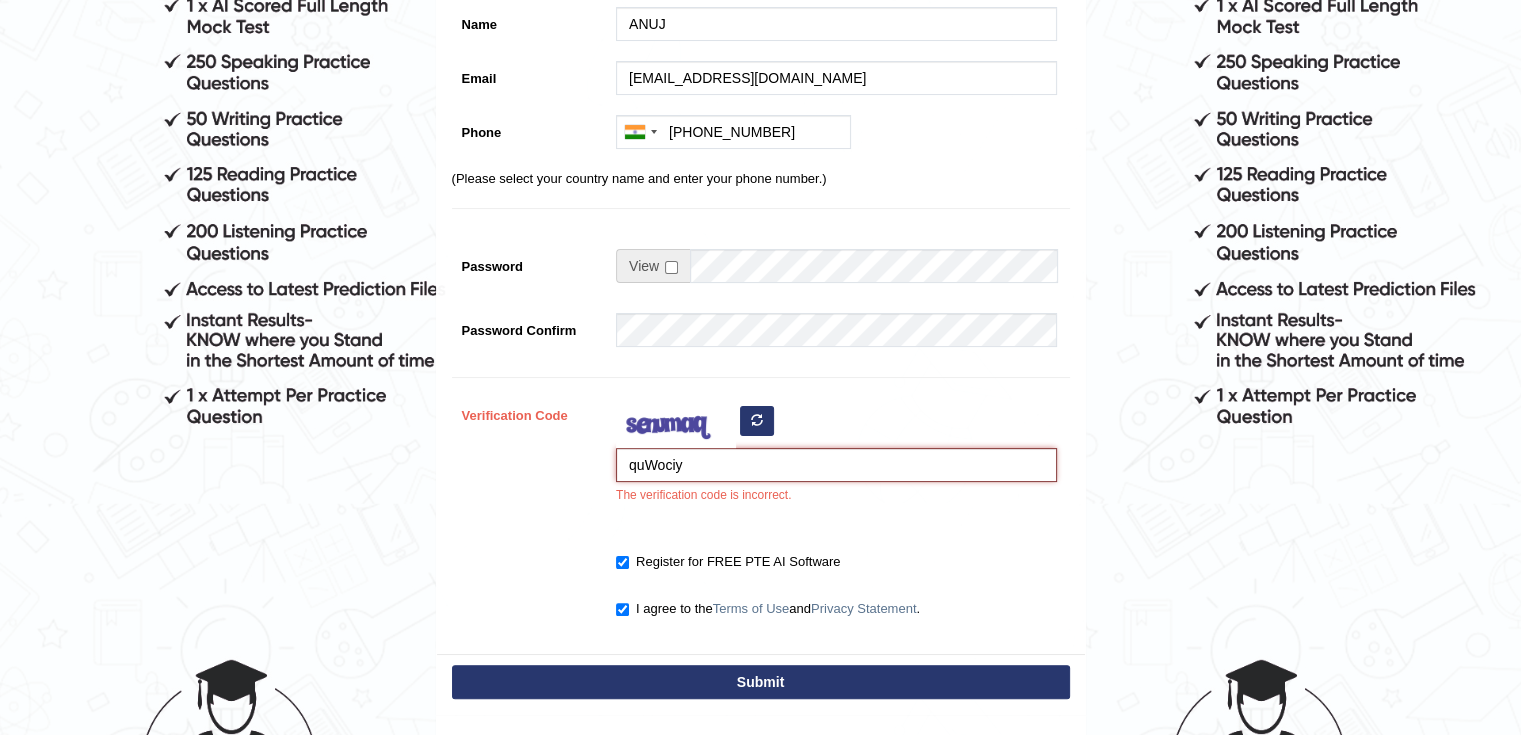 type on "quWociy" 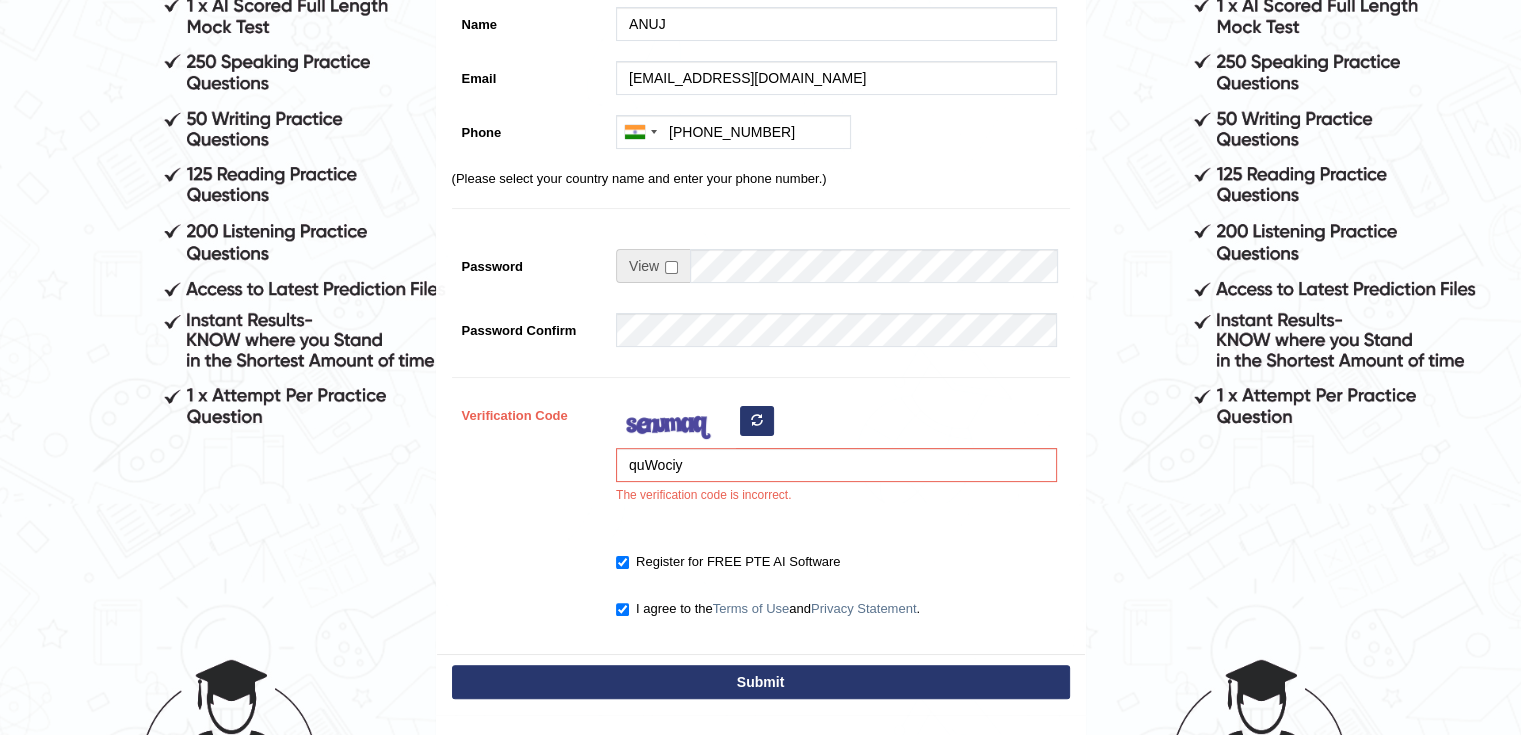 click on "Submit" at bounding box center [761, 682] 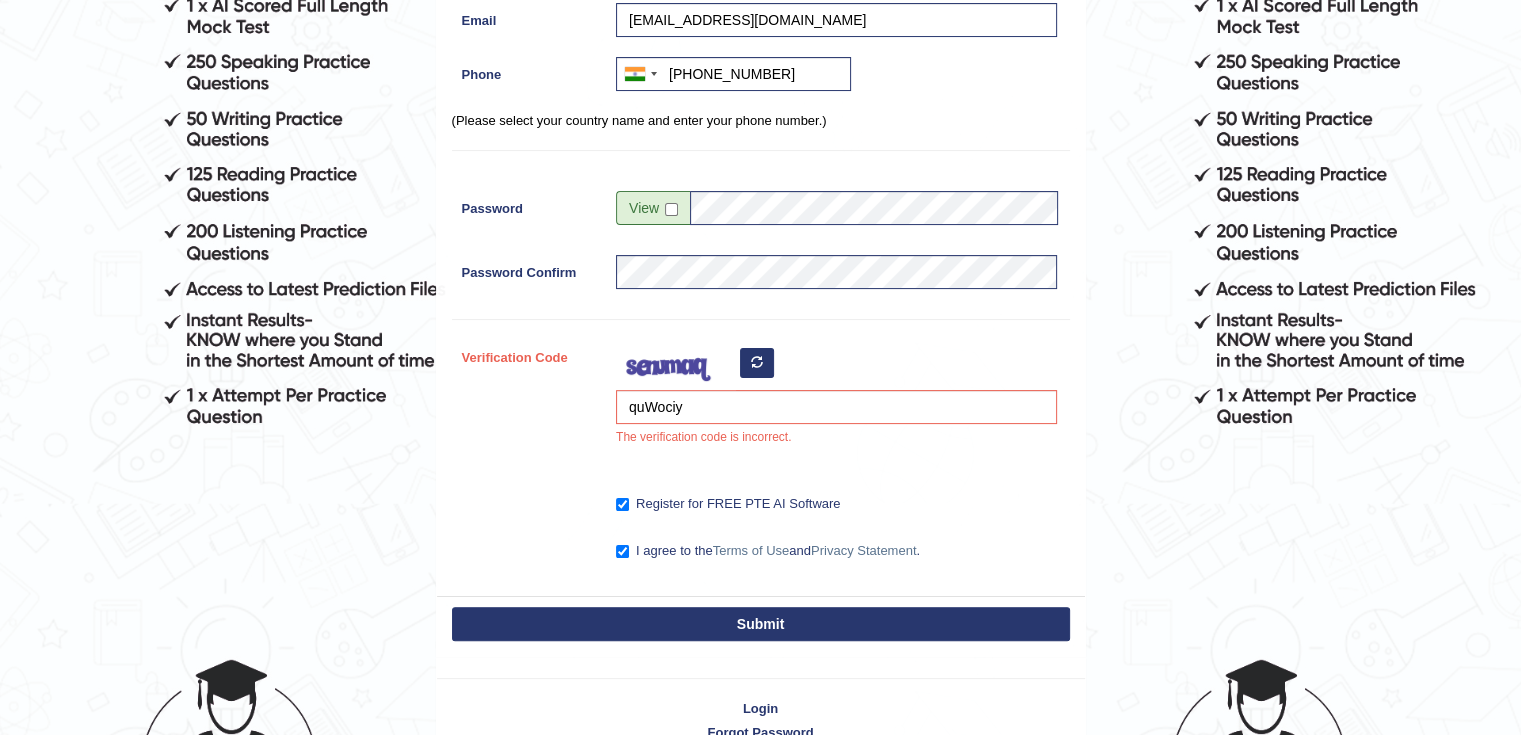 scroll, scrollTop: 294, scrollLeft: 0, axis: vertical 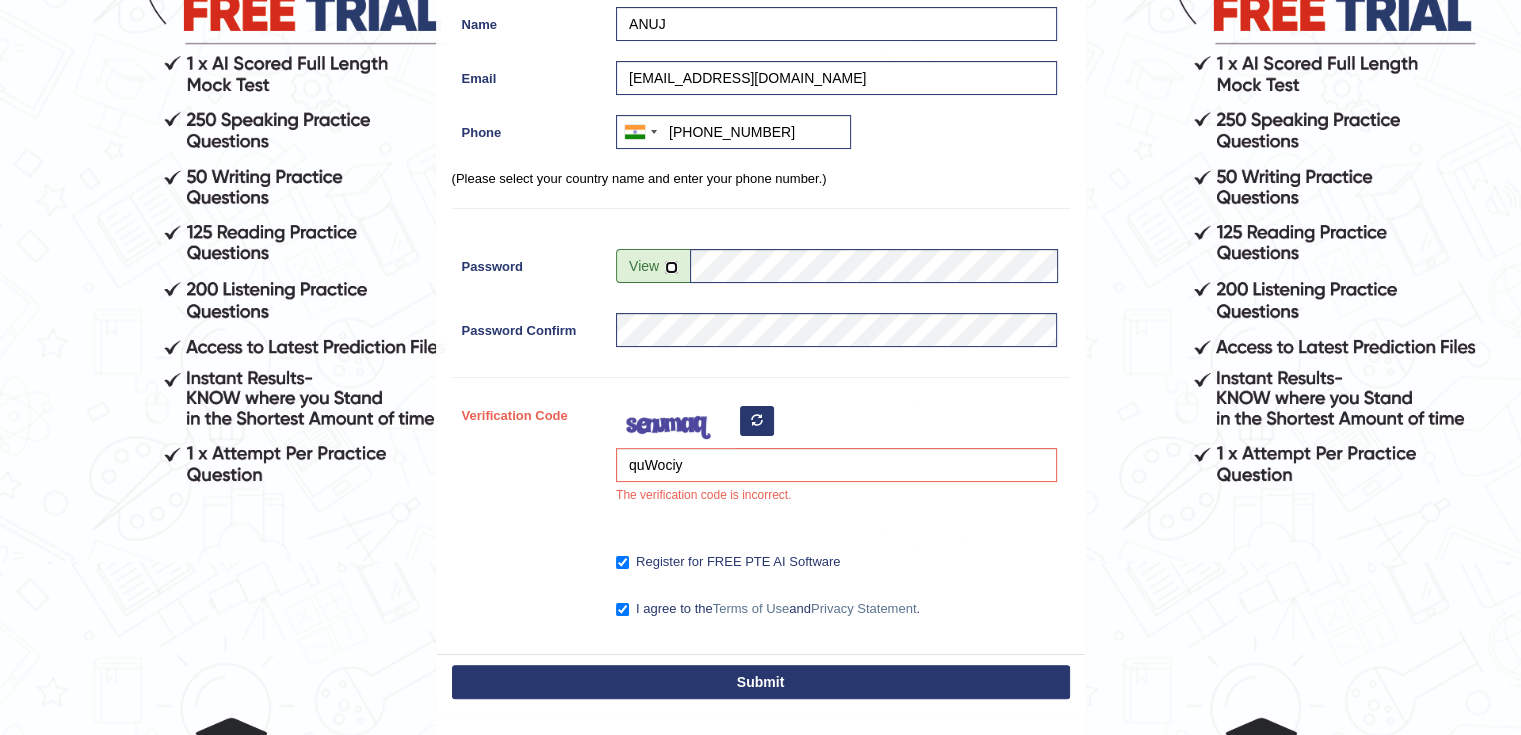 click at bounding box center [671, 267] 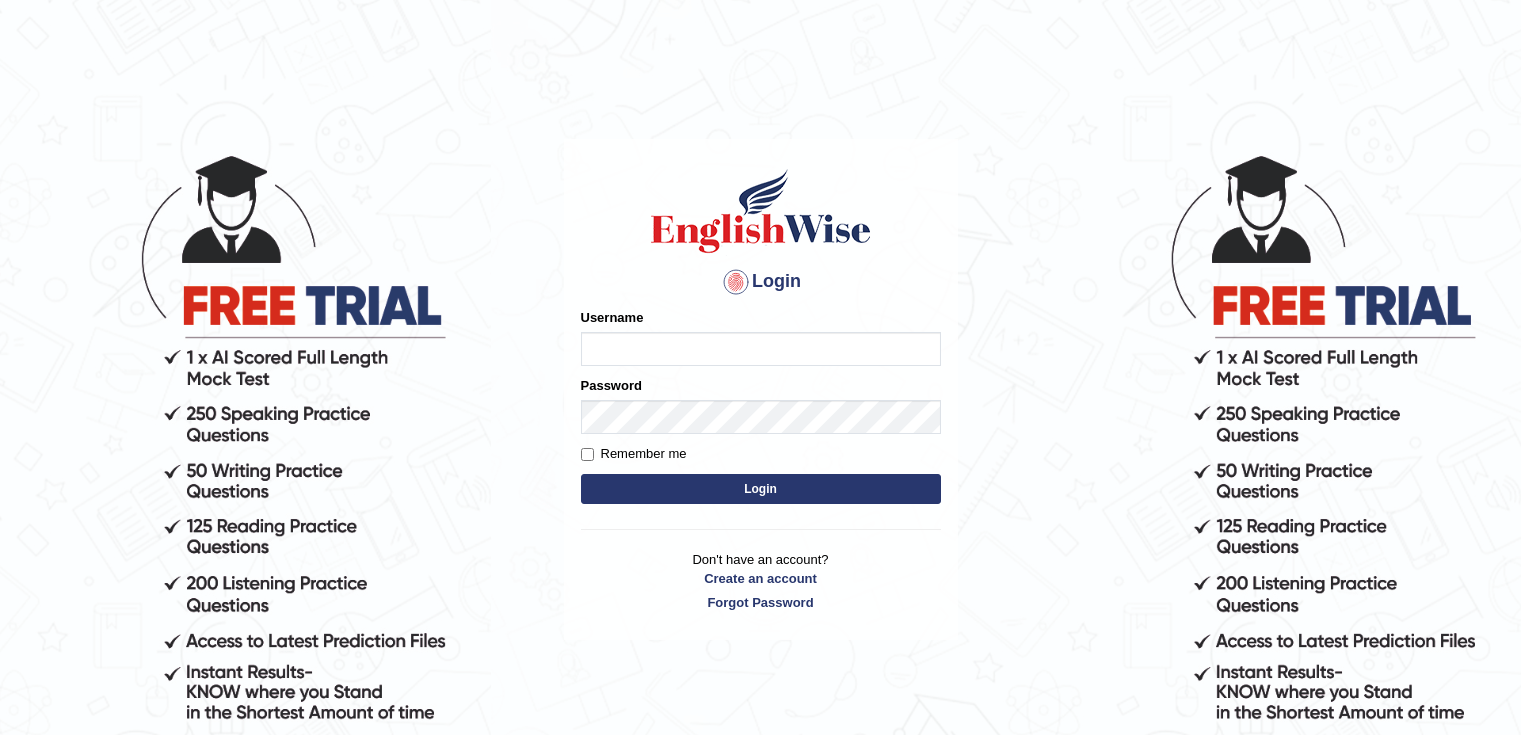 scroll, scrollTop: 0, scrollLeft: 0, axis: both 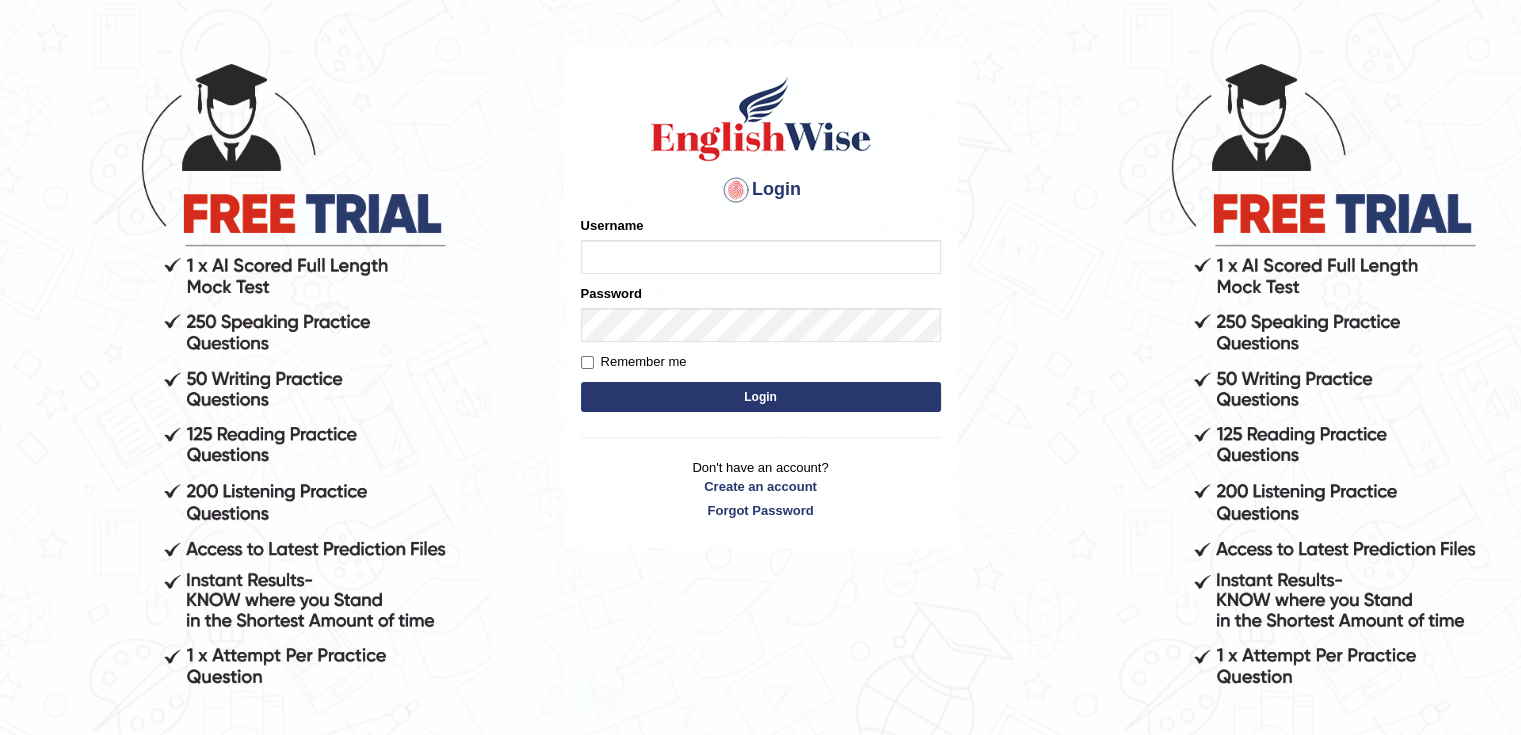 click on "Username" at bounding box center [761, 257] 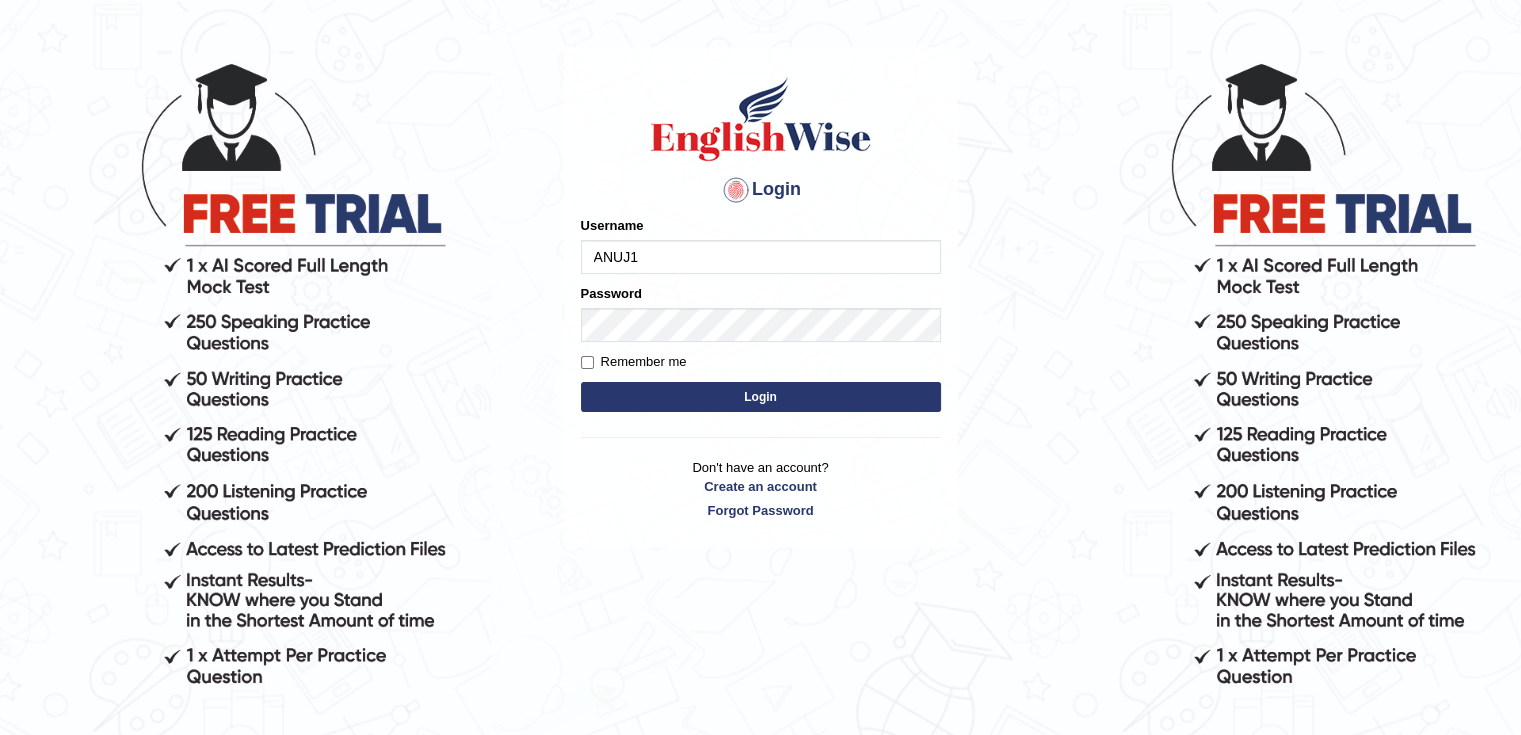 type on "ANUJ1" 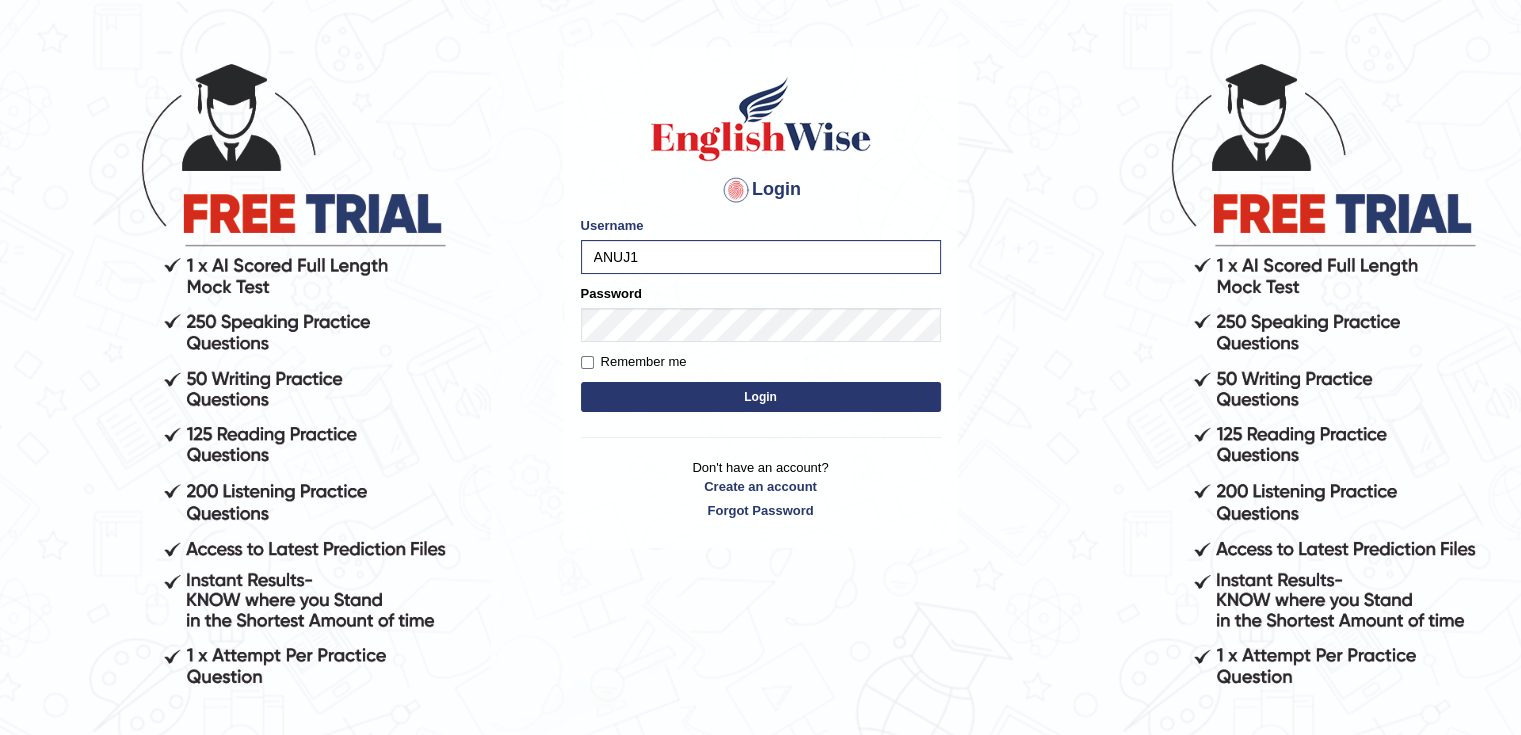click on "Login" at bounding box center (761, 397) 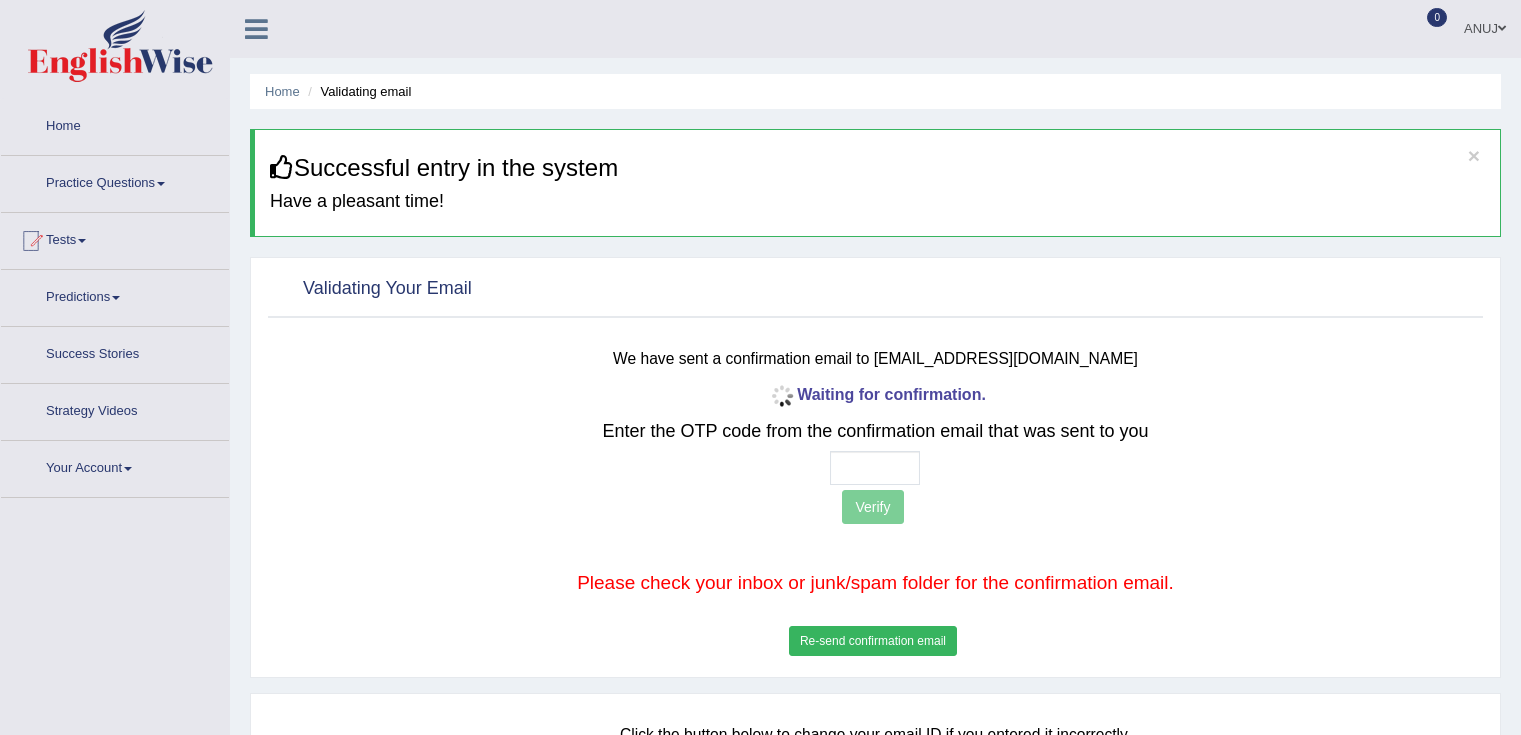 scroll, scrollTop: 0, scrollLeft: 0, axis: both 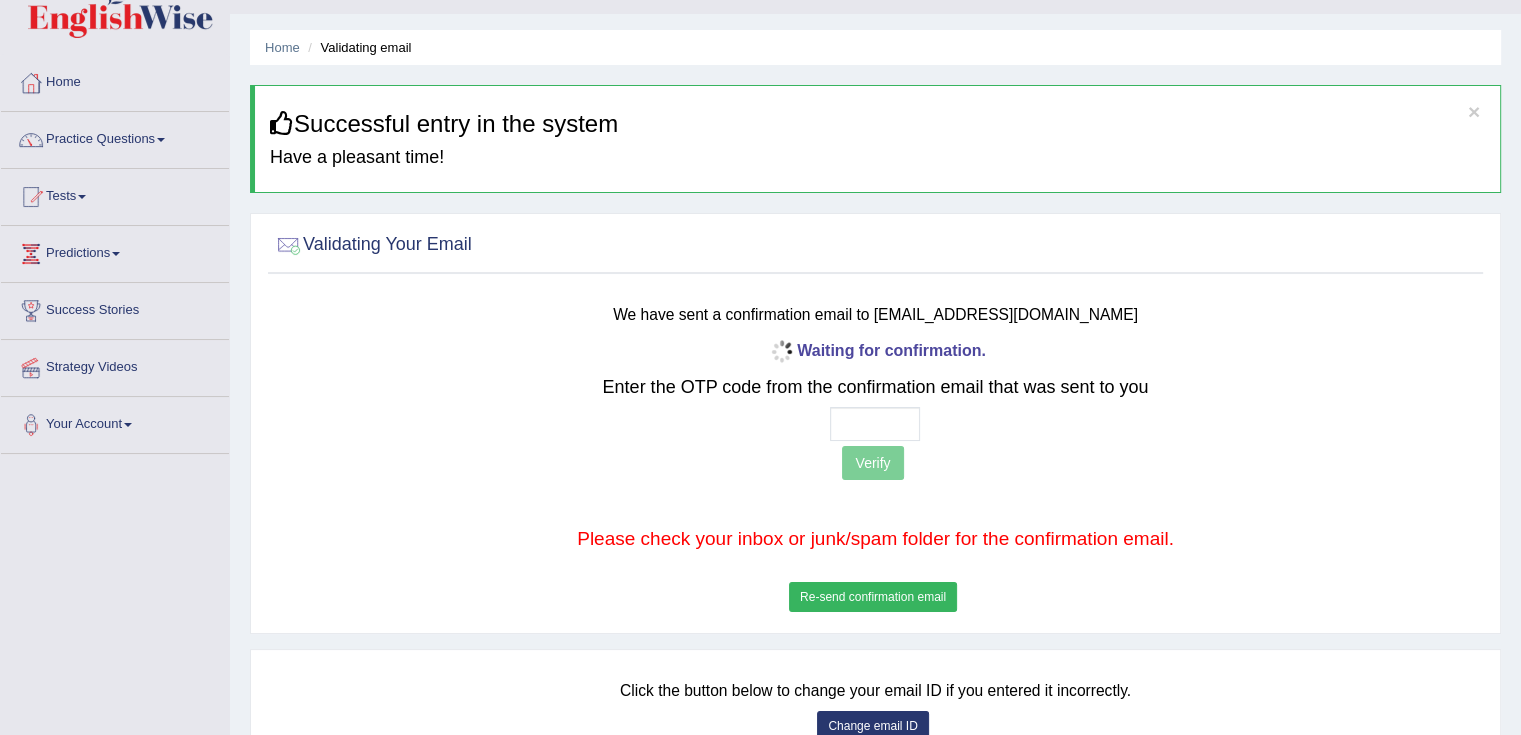 click on "Re-send confirmation email" at bounding box center [873, 597] 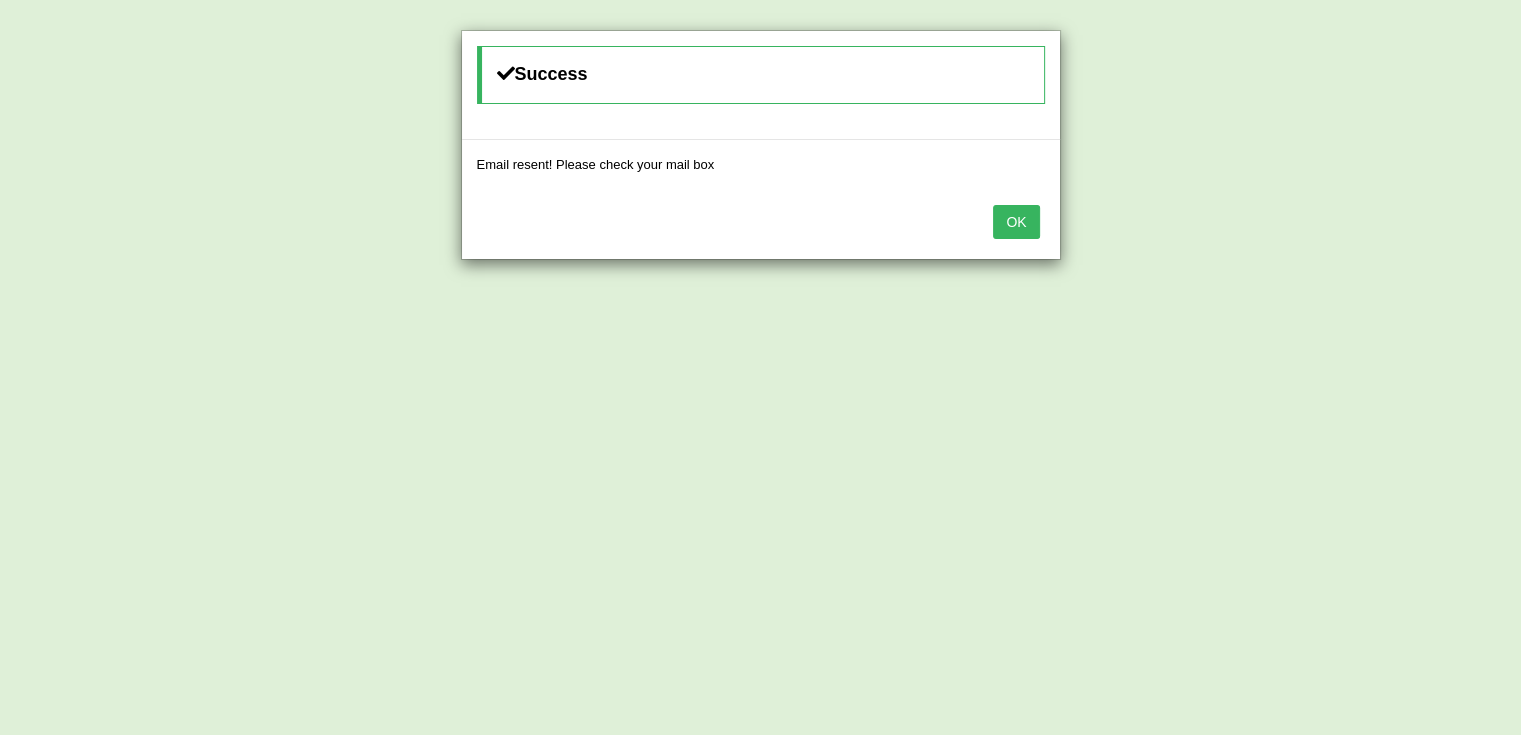 click on "OK" at bounding box center [1016, 222] 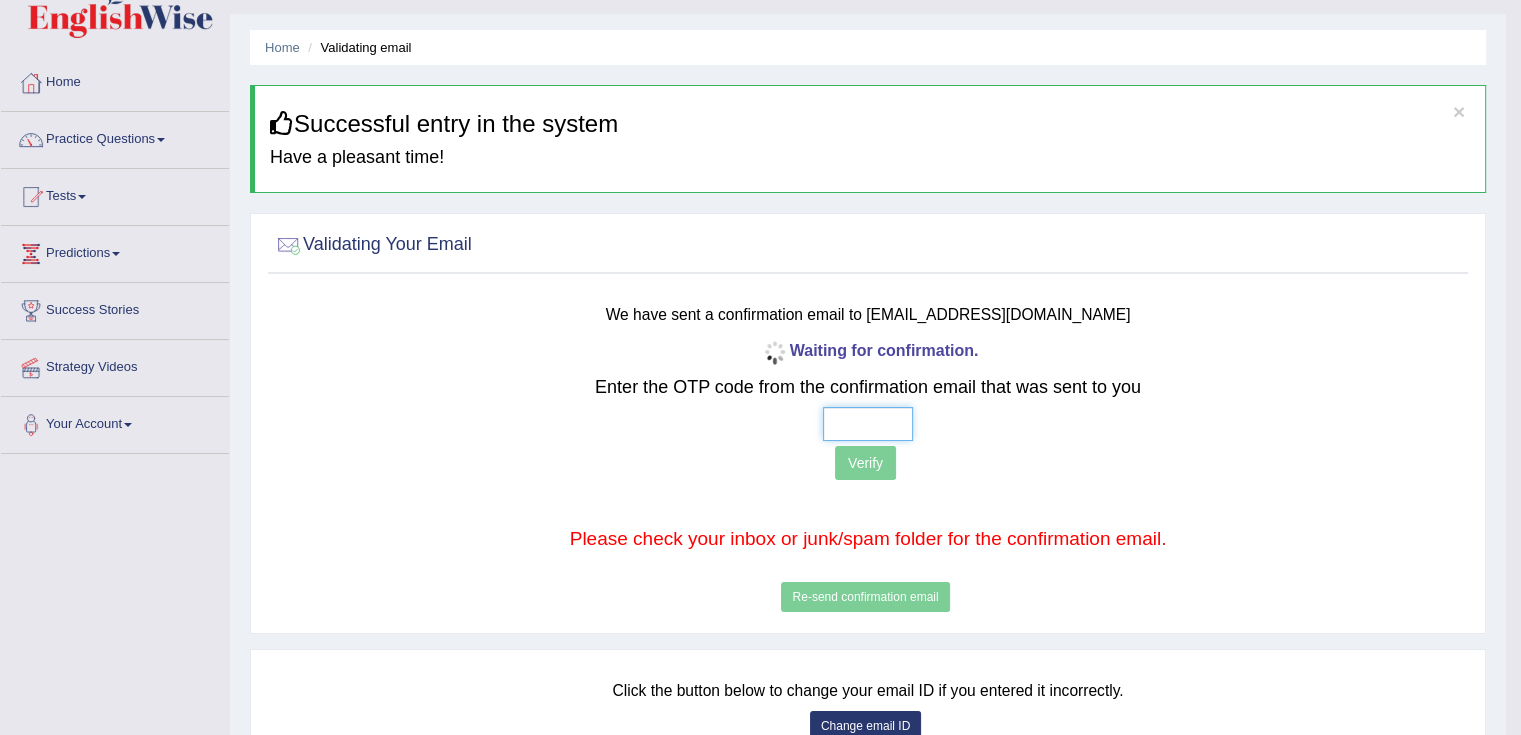 click at bounding box center (868, 424) 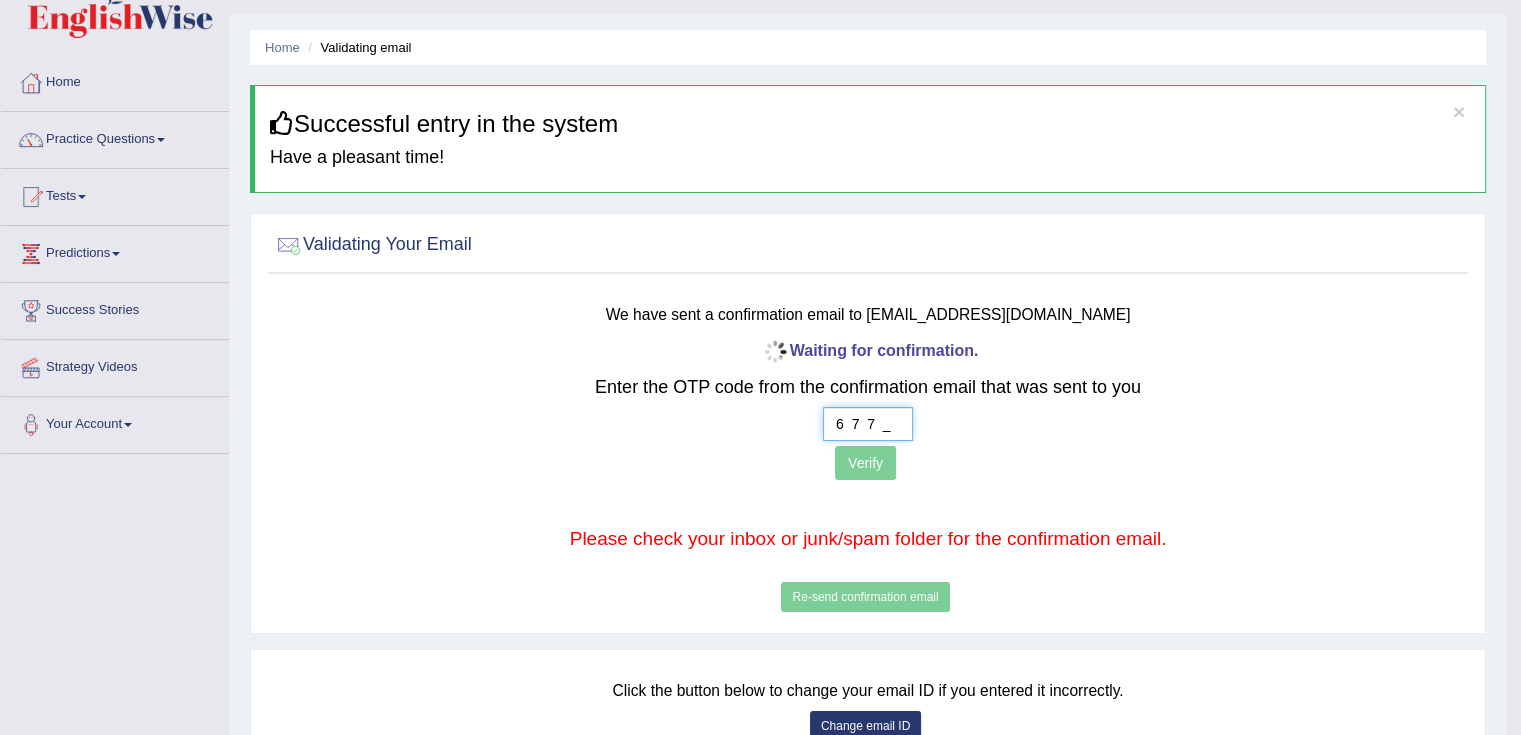 type on "6  7  7  1" 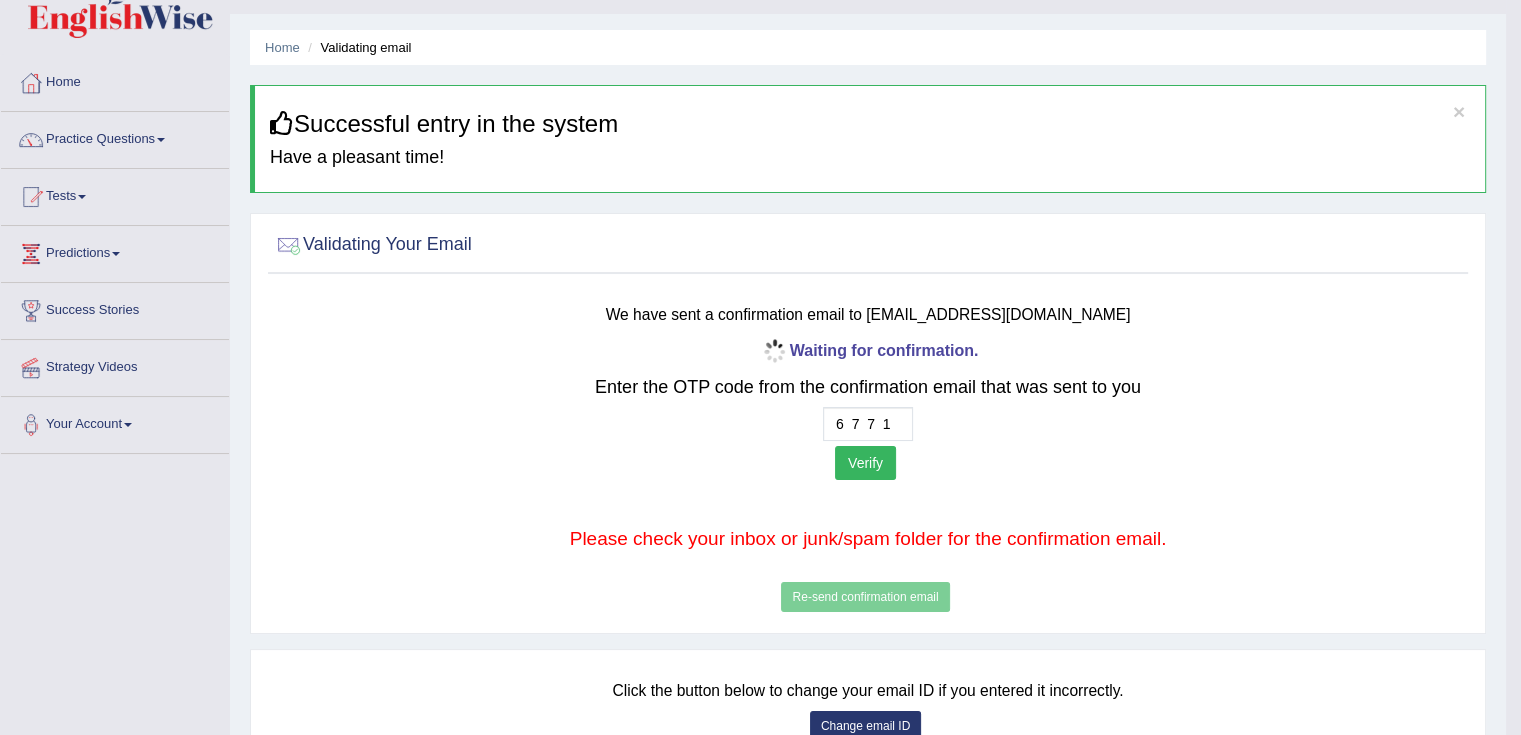 click on "Verify" at bounding box center (865, 463) 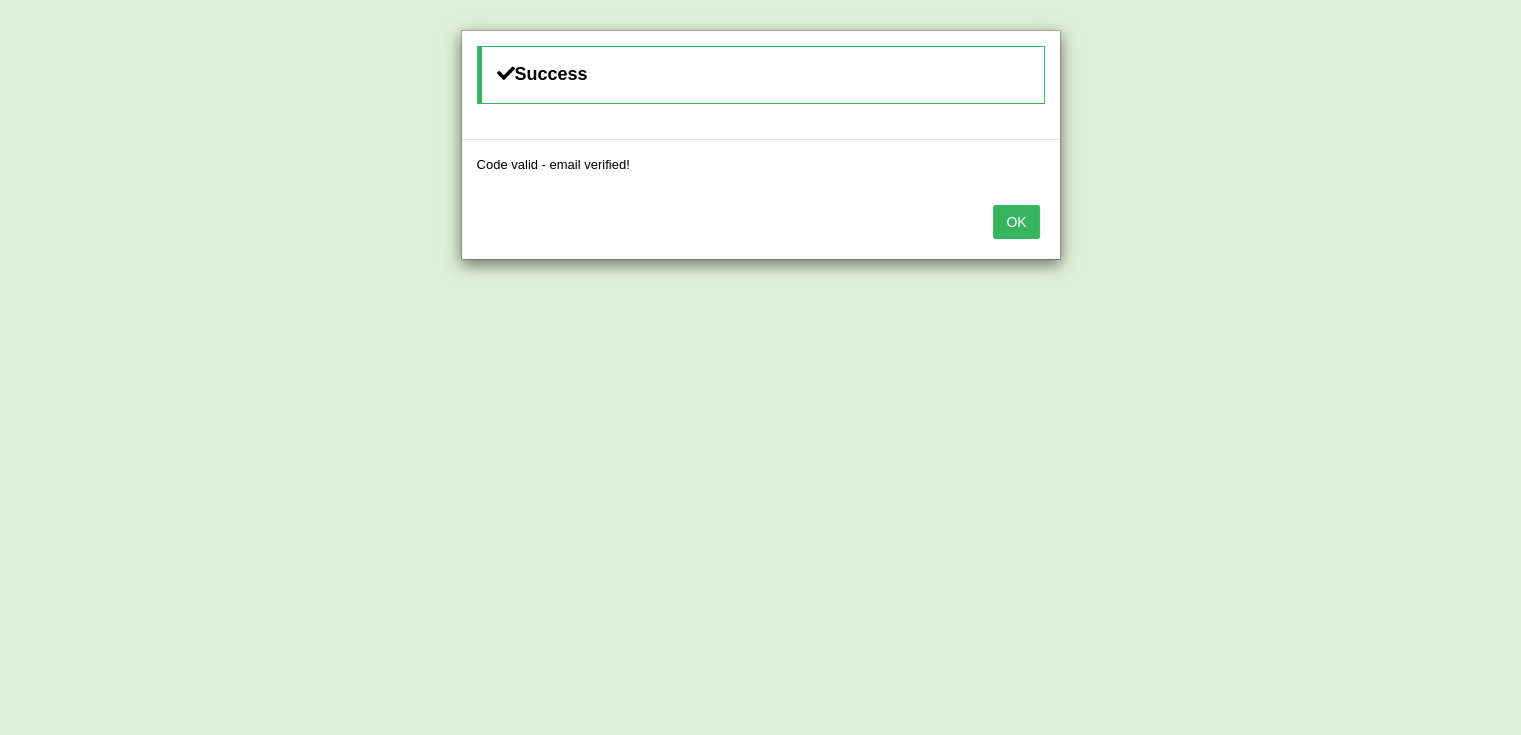 click on "OK" at bounding box center (1016, 222) 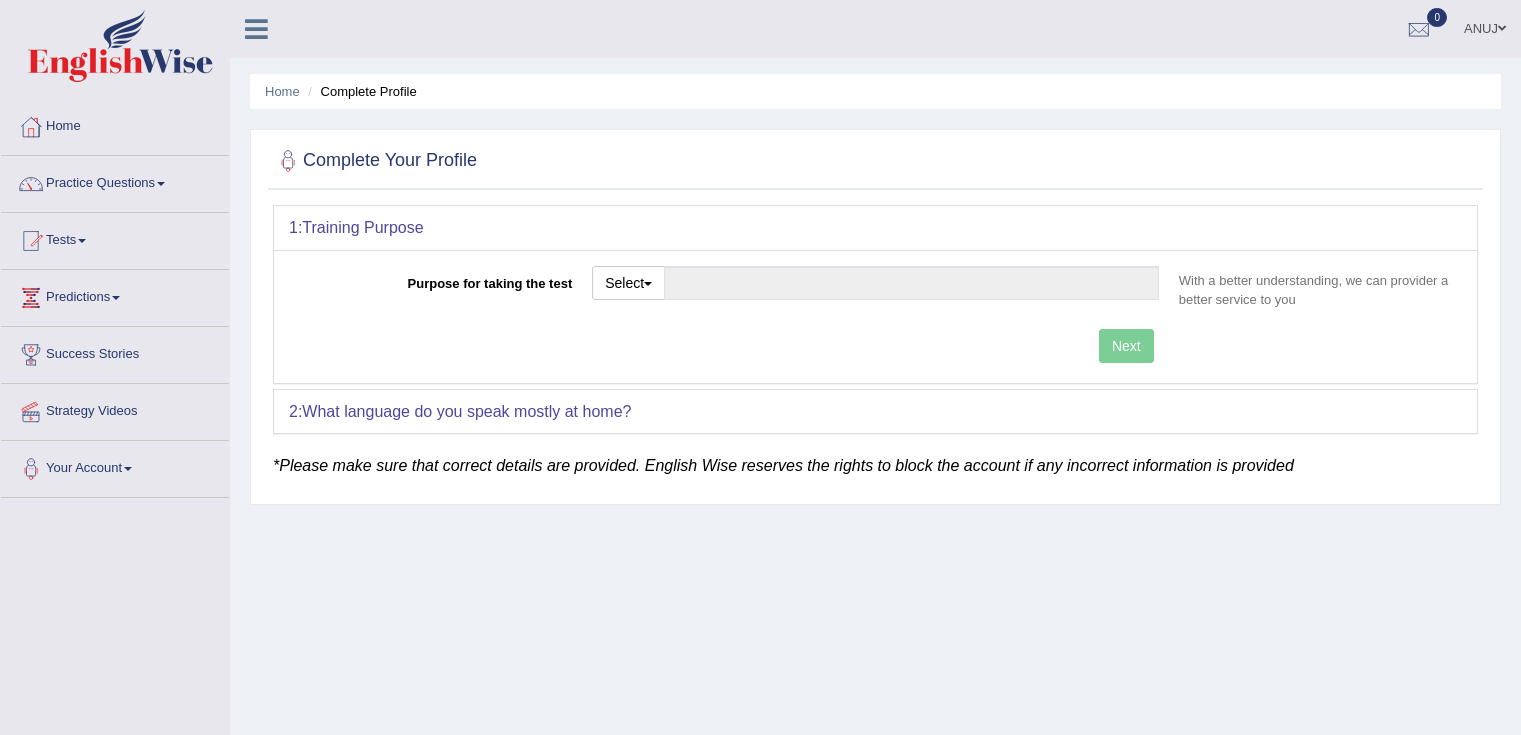 scroll, scrollTop: 0, scrollLeft: 0, axis: both 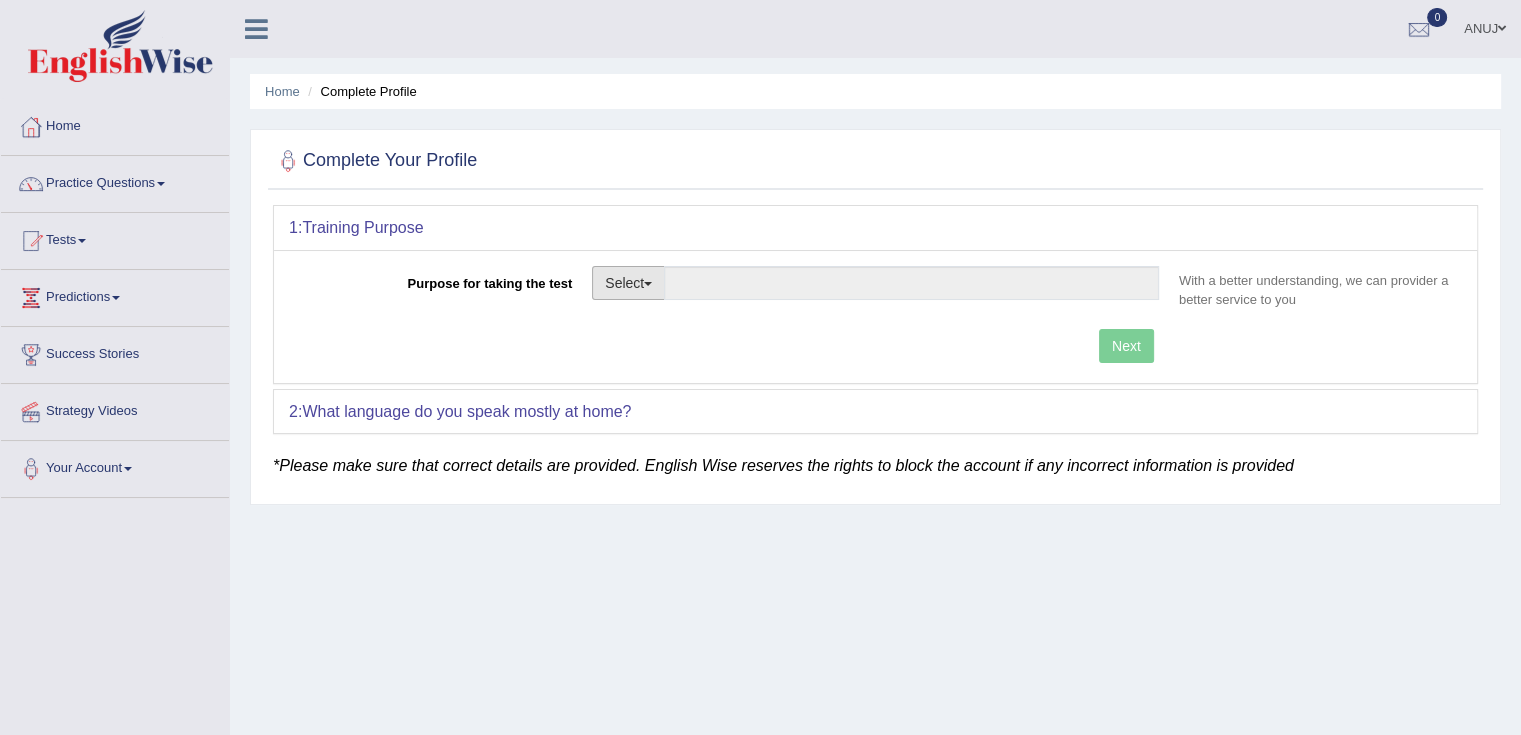 click on "Select" at bounding box center (628, 283) 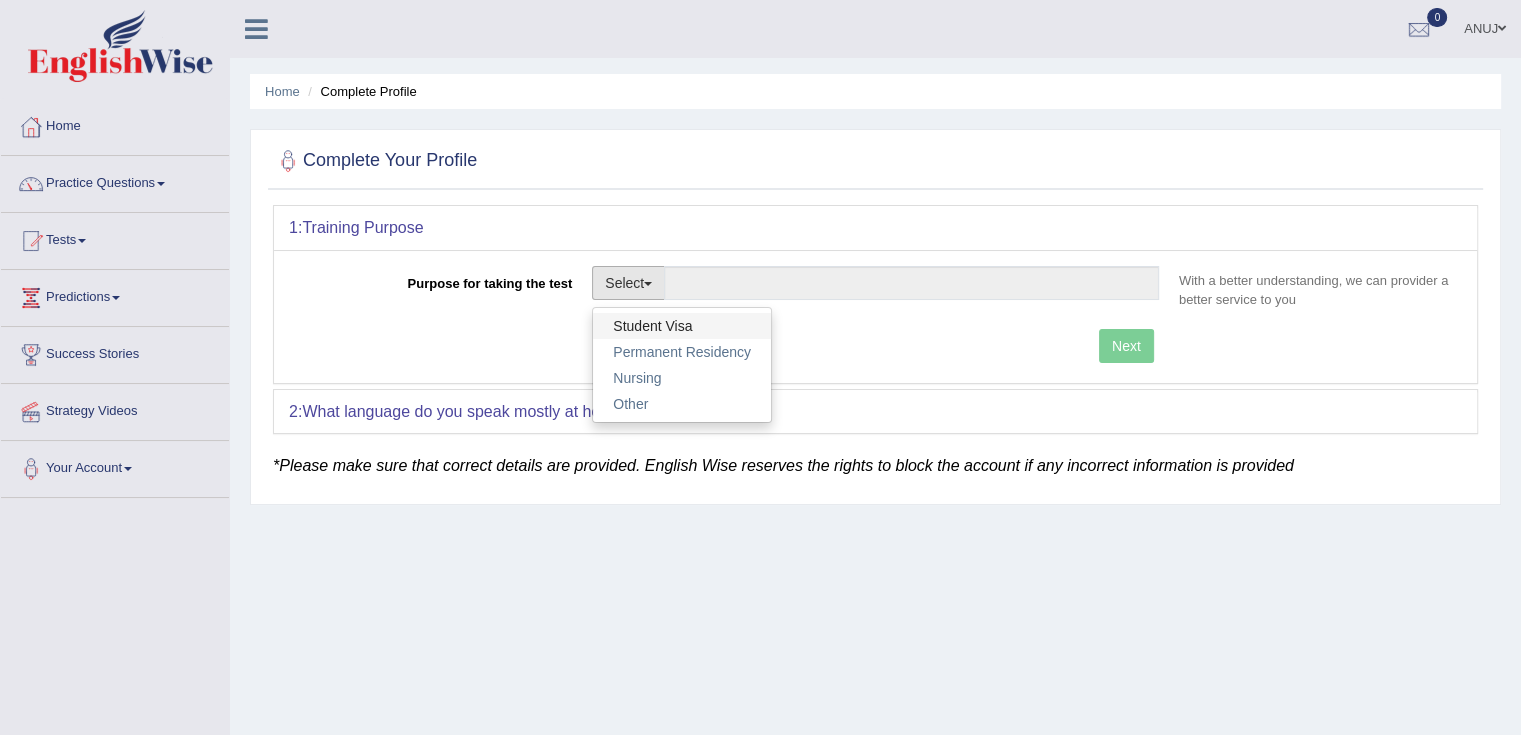 click on "Student Visa" at bounding box center (682, 326) 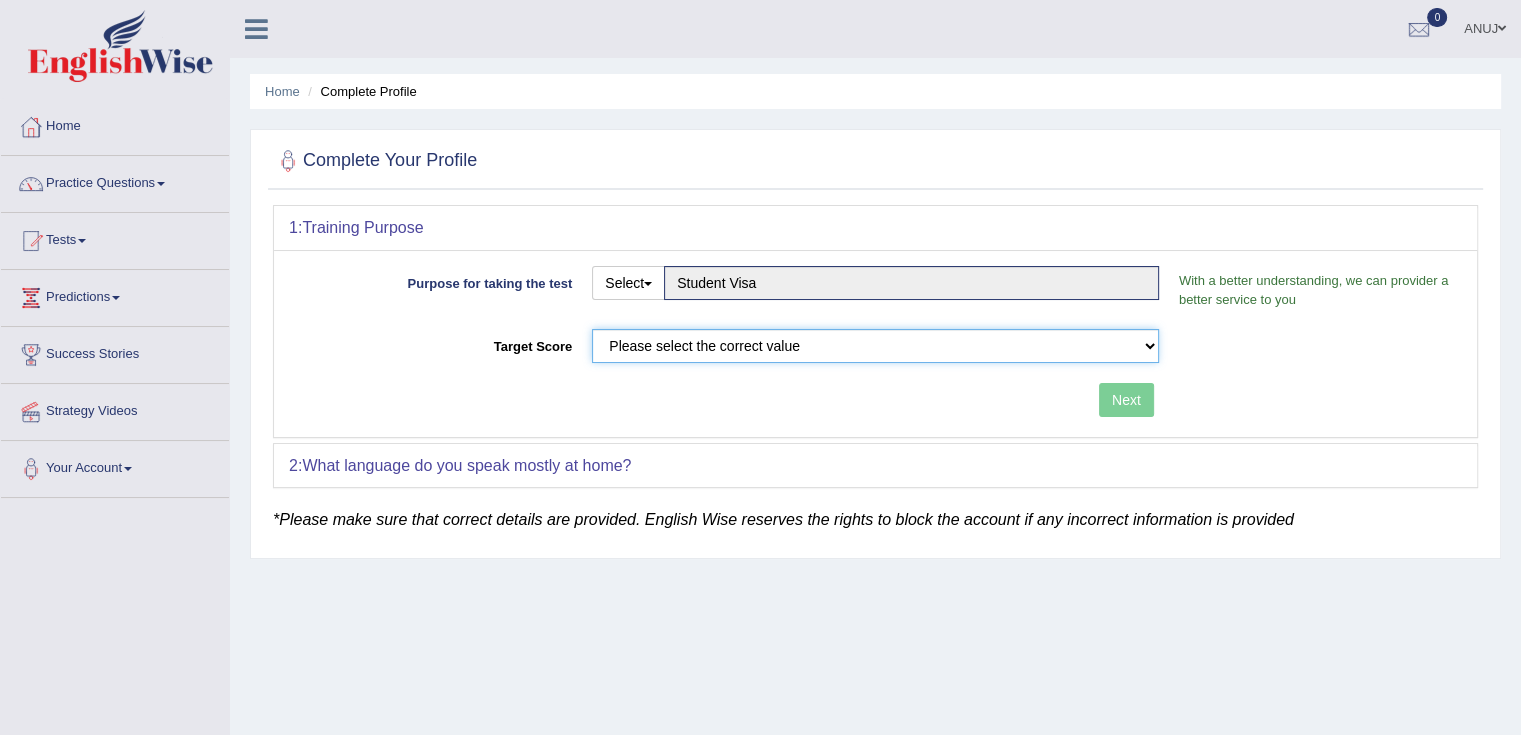 drag, startPoint x: 993, startPoint y: 353, endPoint x: 744, endPoint y: 344, distance: 249.1626 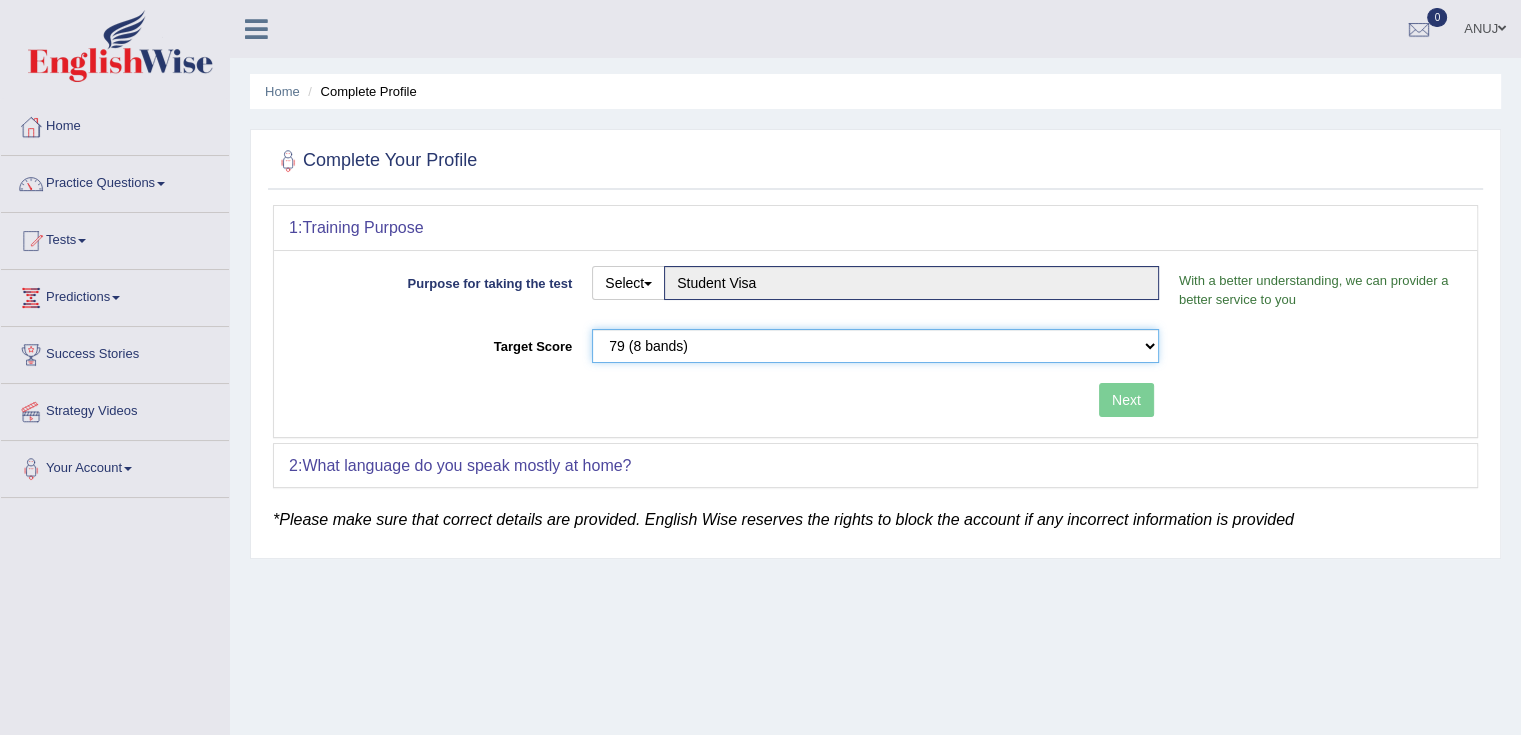 click on "Please select the correct value
50 (6 bands)
58 (6.5 bands)
65 (7 bands)
79 (8 bands)" at bounding box center (875, 346) 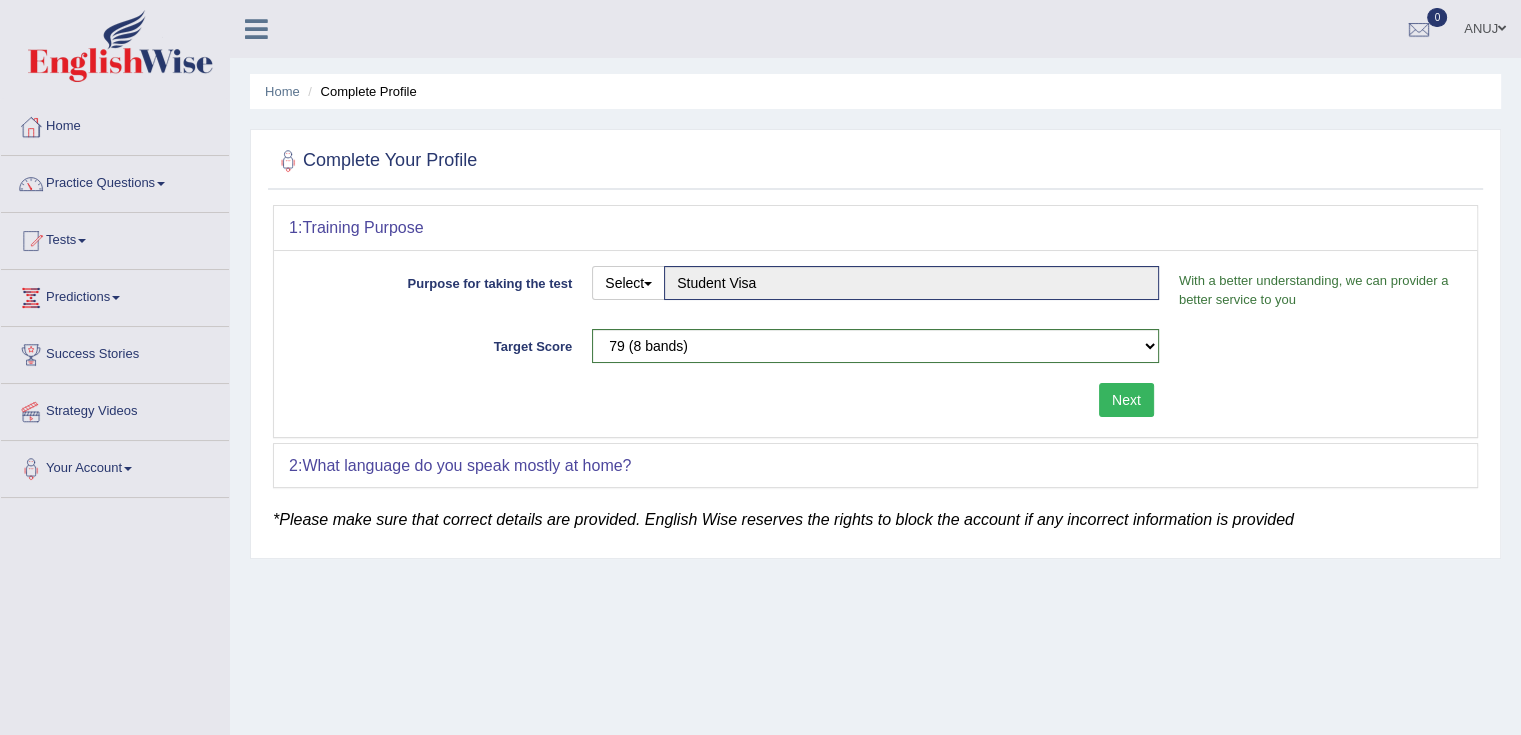 click on "Next" at bounding box center [1126, 400] 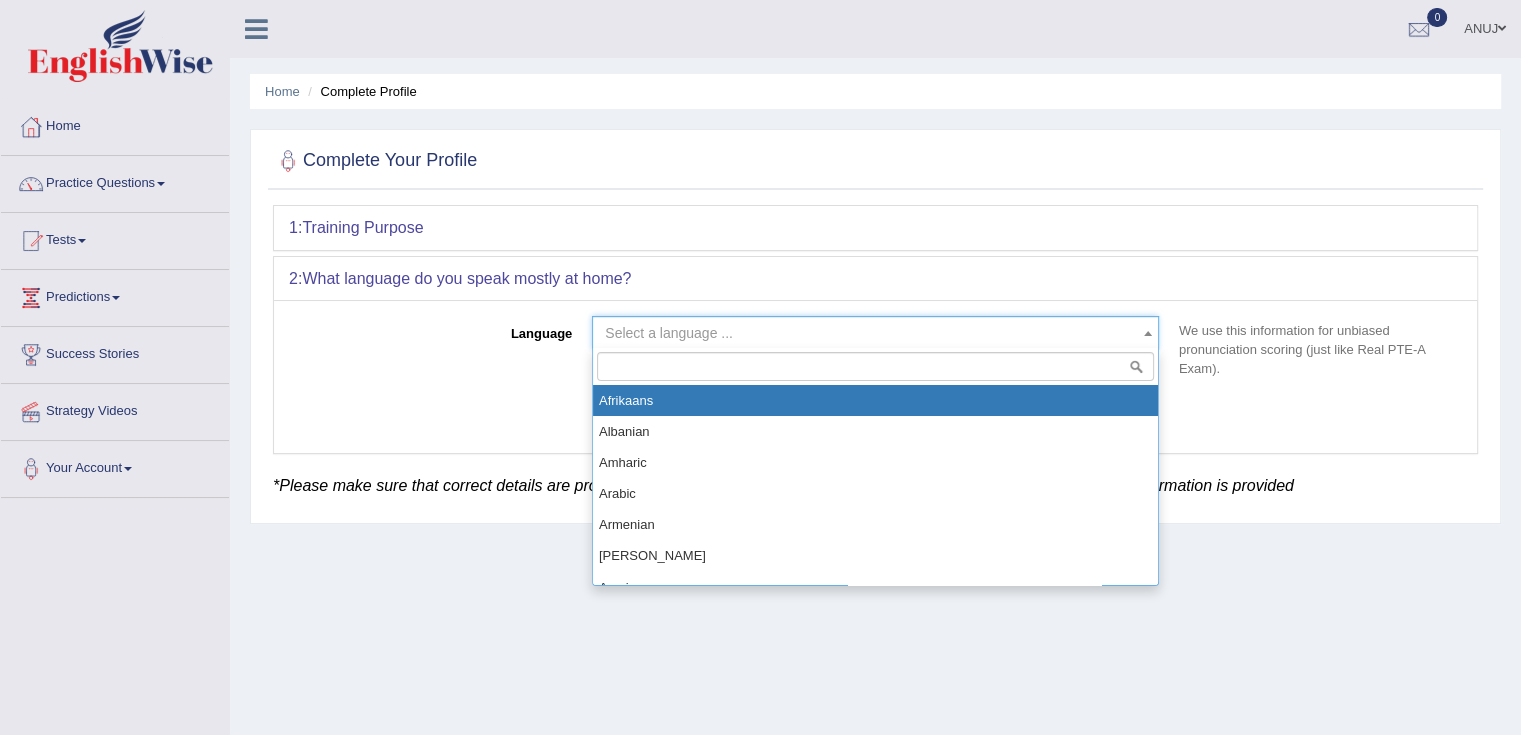 click on "Select a language ..." at bounding box center [869, 333] 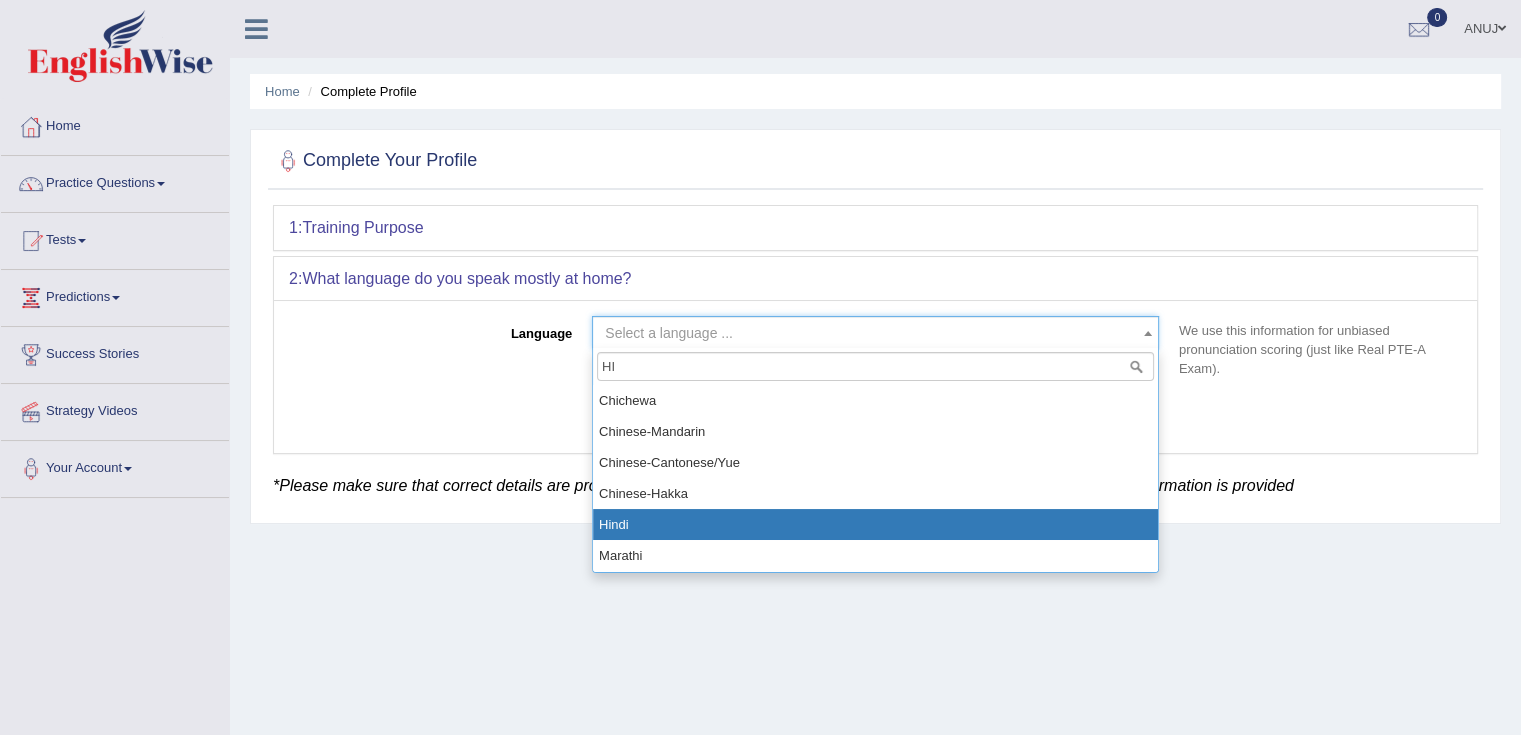 type on "HI" 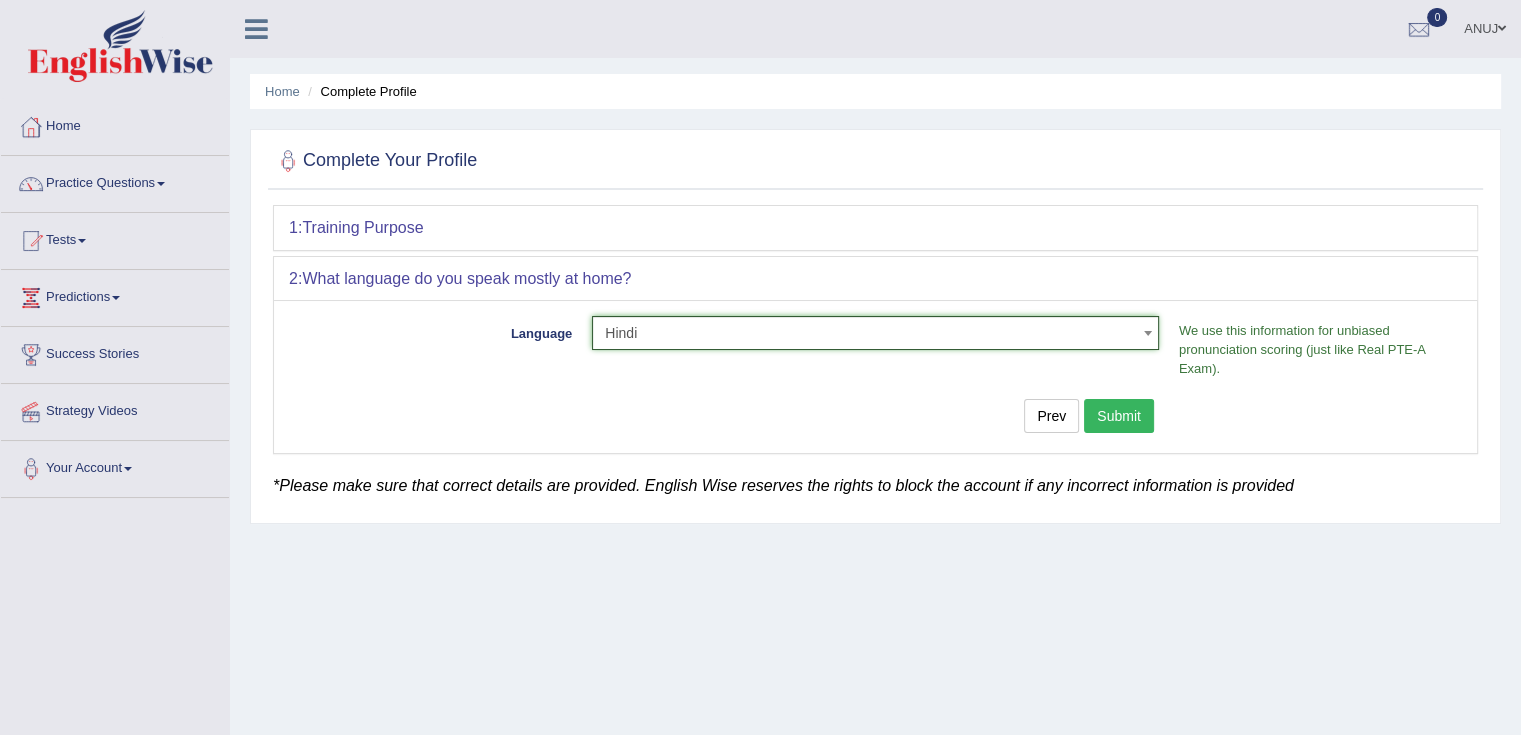 click on "Submit" at bounding box center (1119, 416) 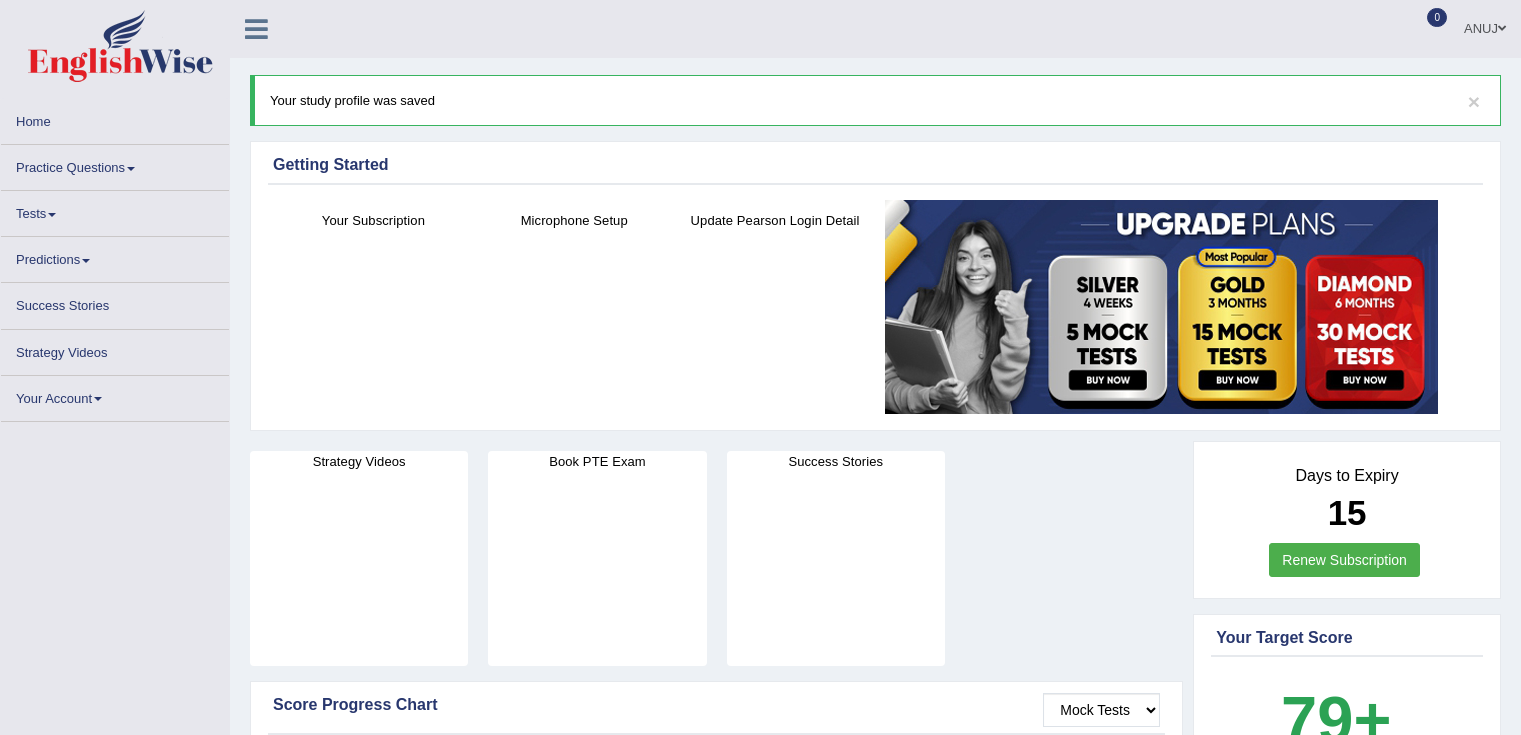 scroll, scrollTop: 0, scrollLeft: 0, axis: both 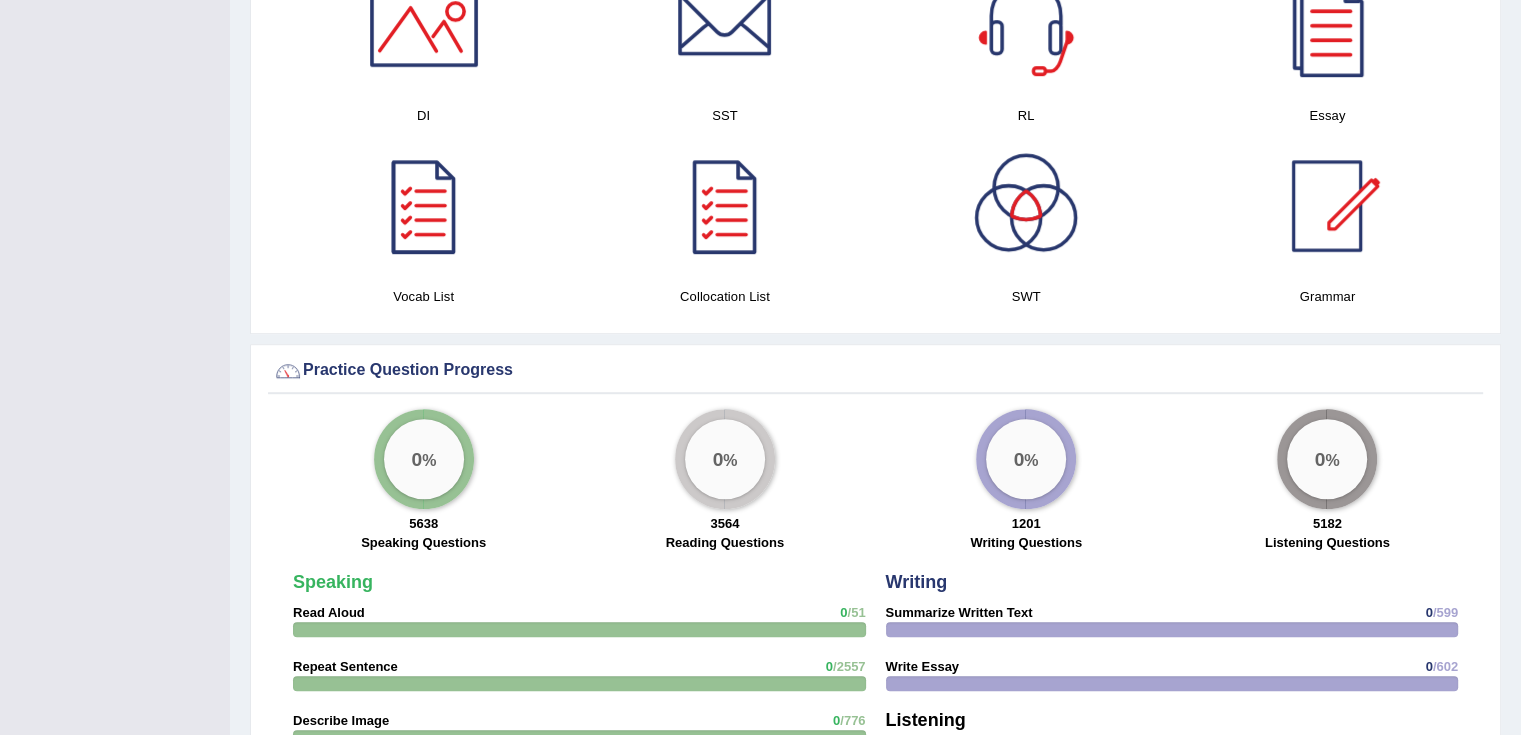 click at bounding box center [424, 206] 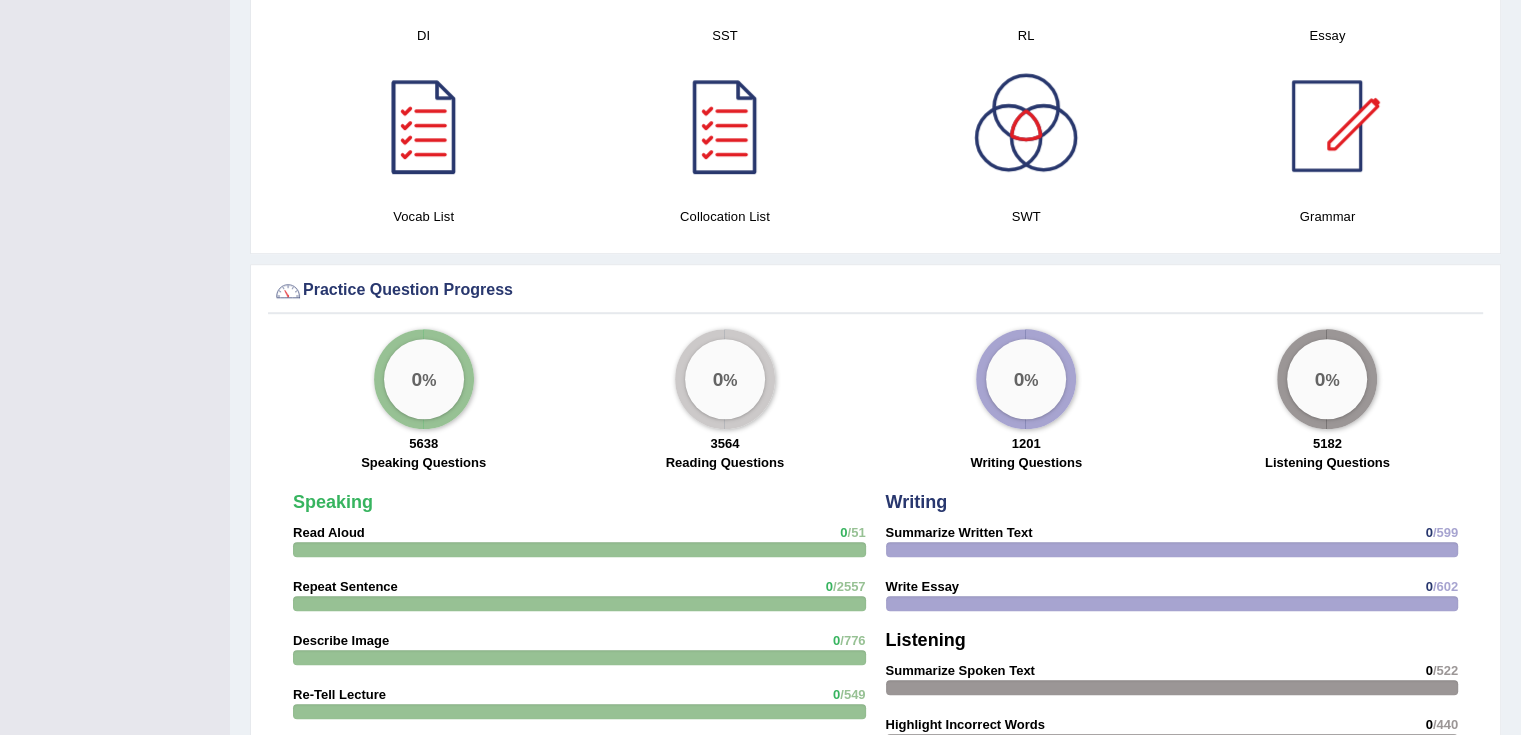 scroll, scrollTop: 1284, scrollLeft: 0, axis: vertical 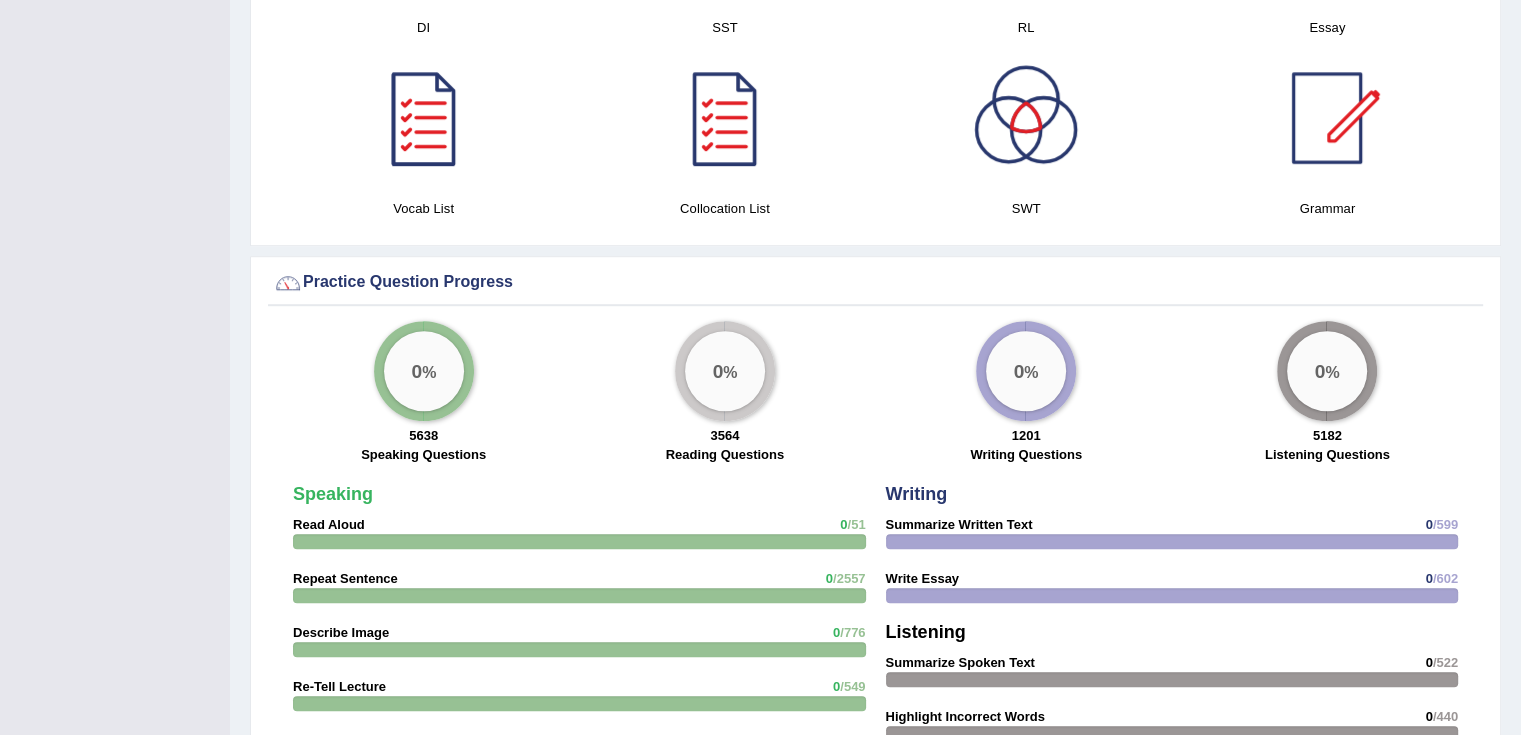 click on "0" at bounding box center (416, 370) 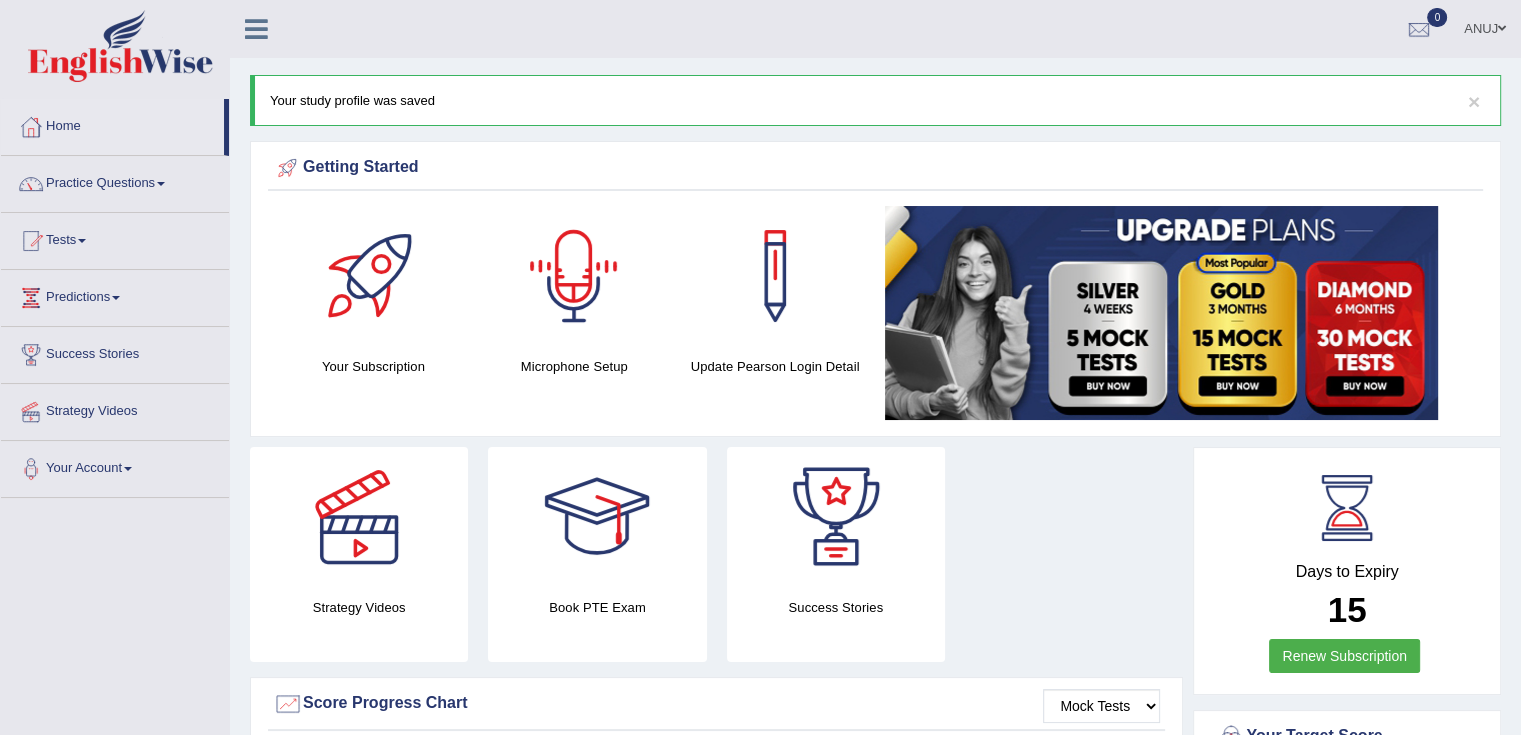 scroll, scrollTop: 28, scrollLeft: 0, axis: vertical 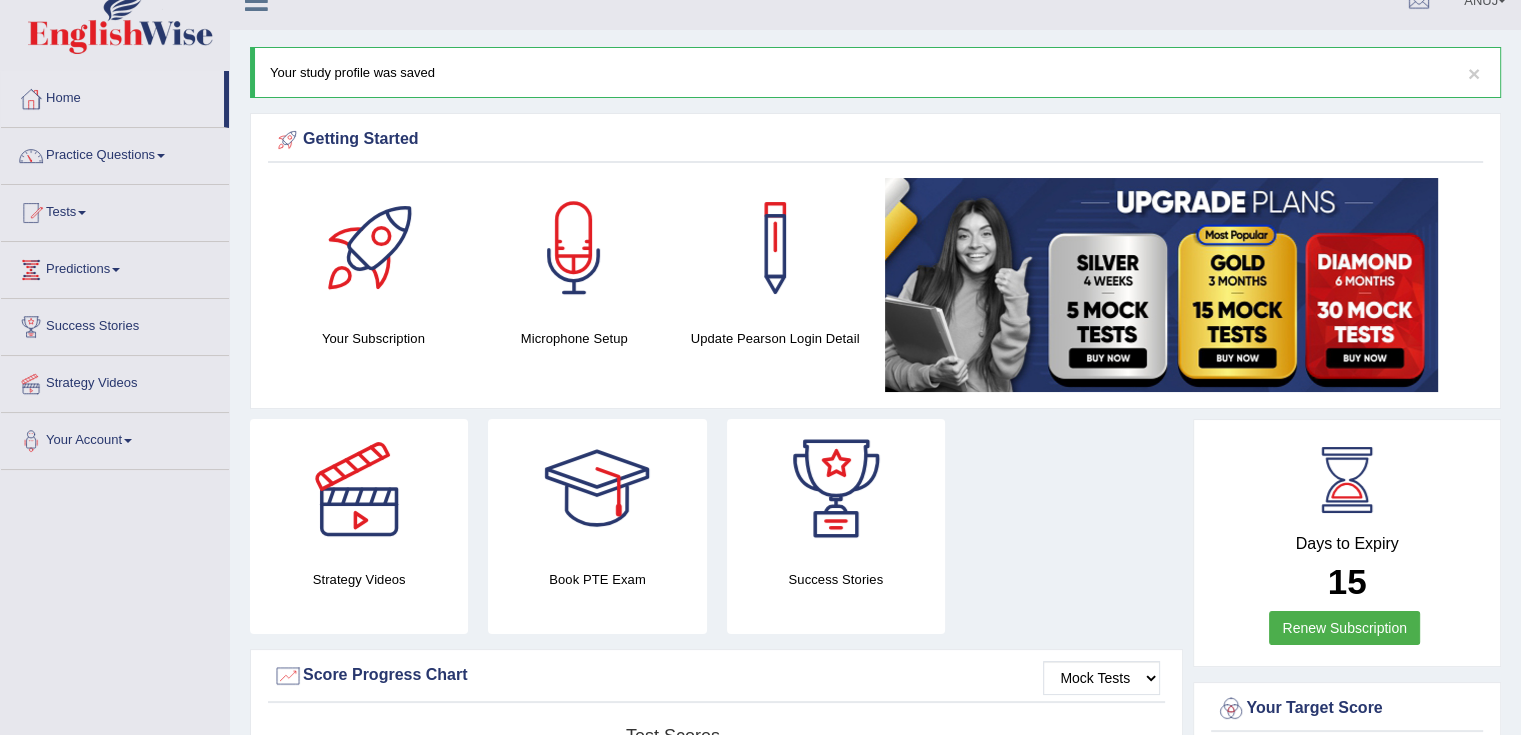 click at bounding box center [574, 248] 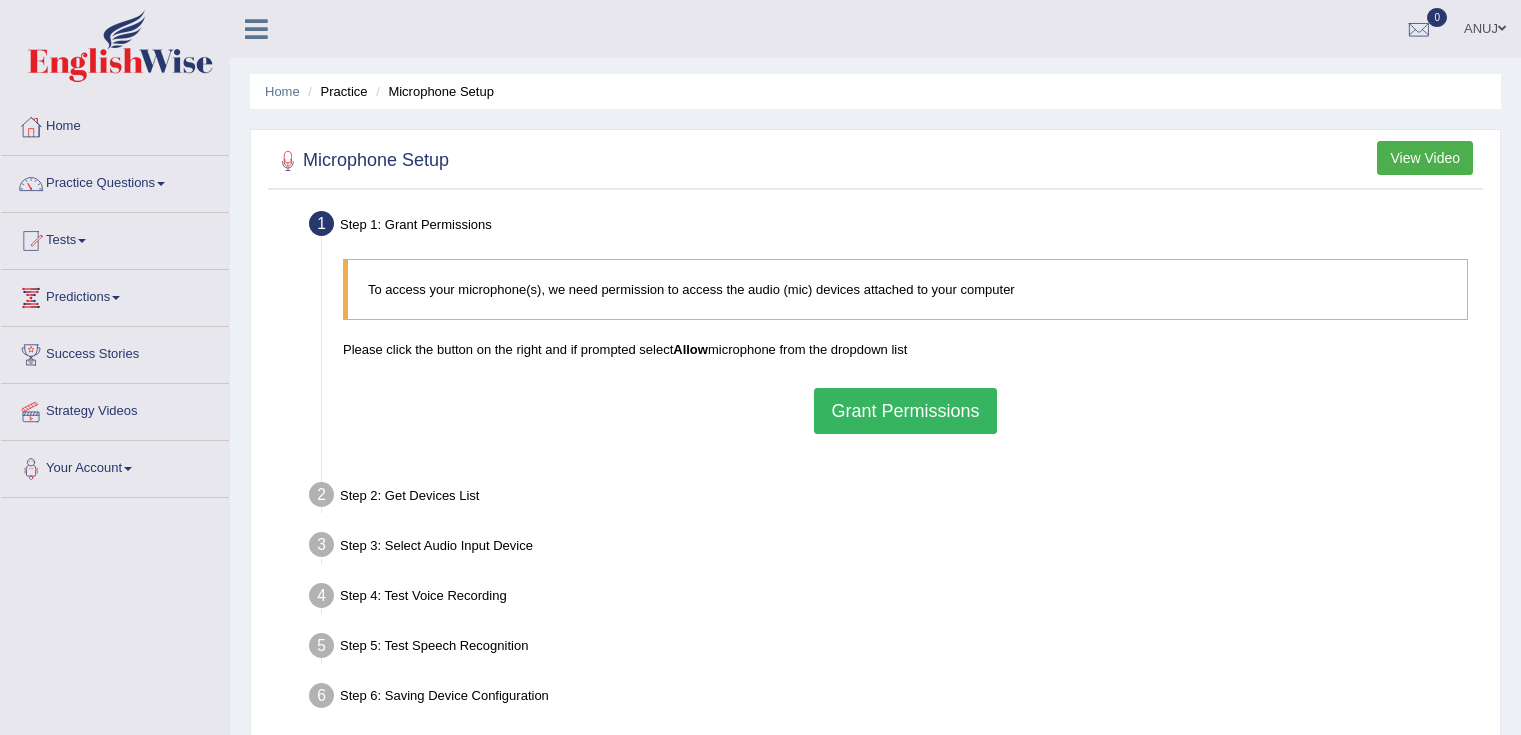 scroll, scrollTop: 0, scrollLeft: 0, axis: both 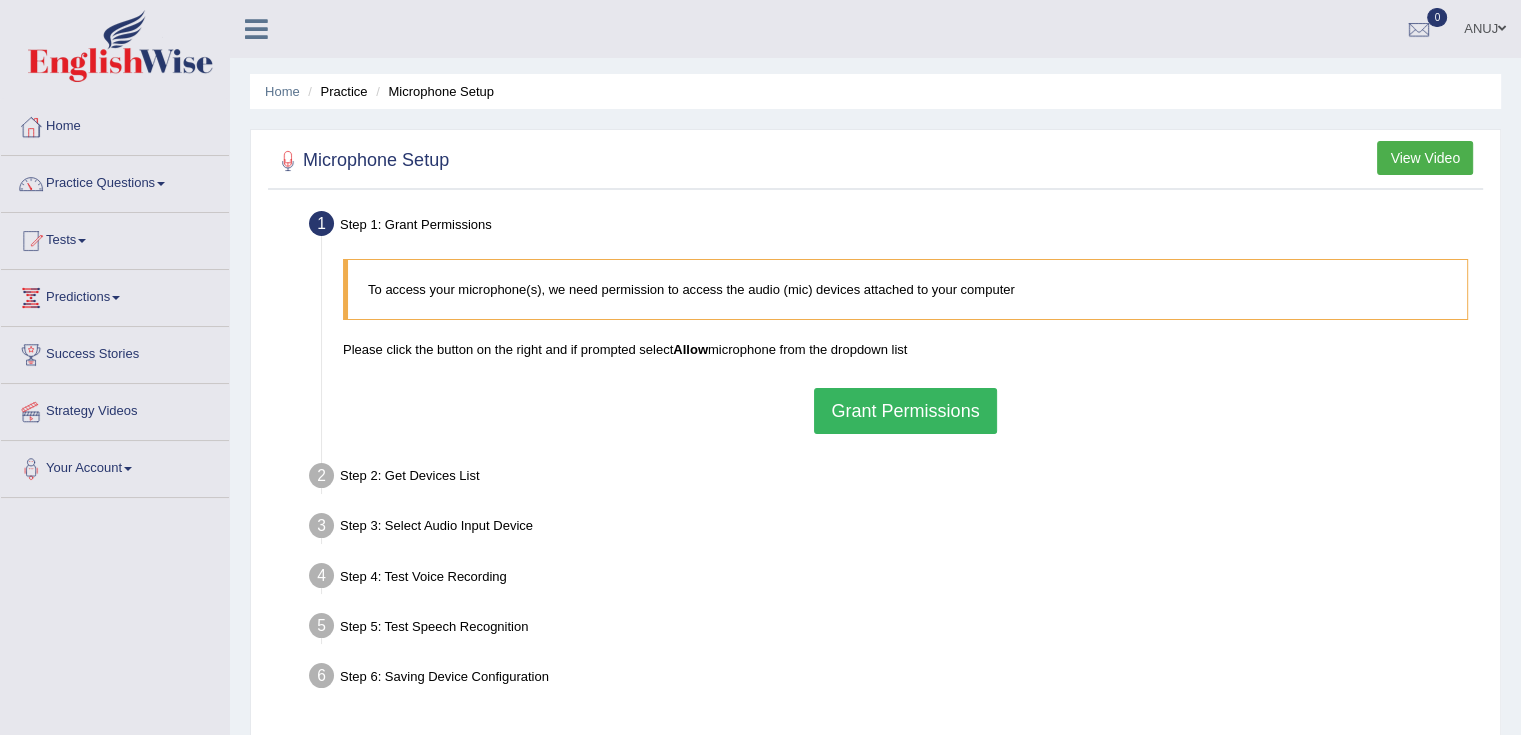 click on "Grant Permissions" at bounding box center (905, 411) 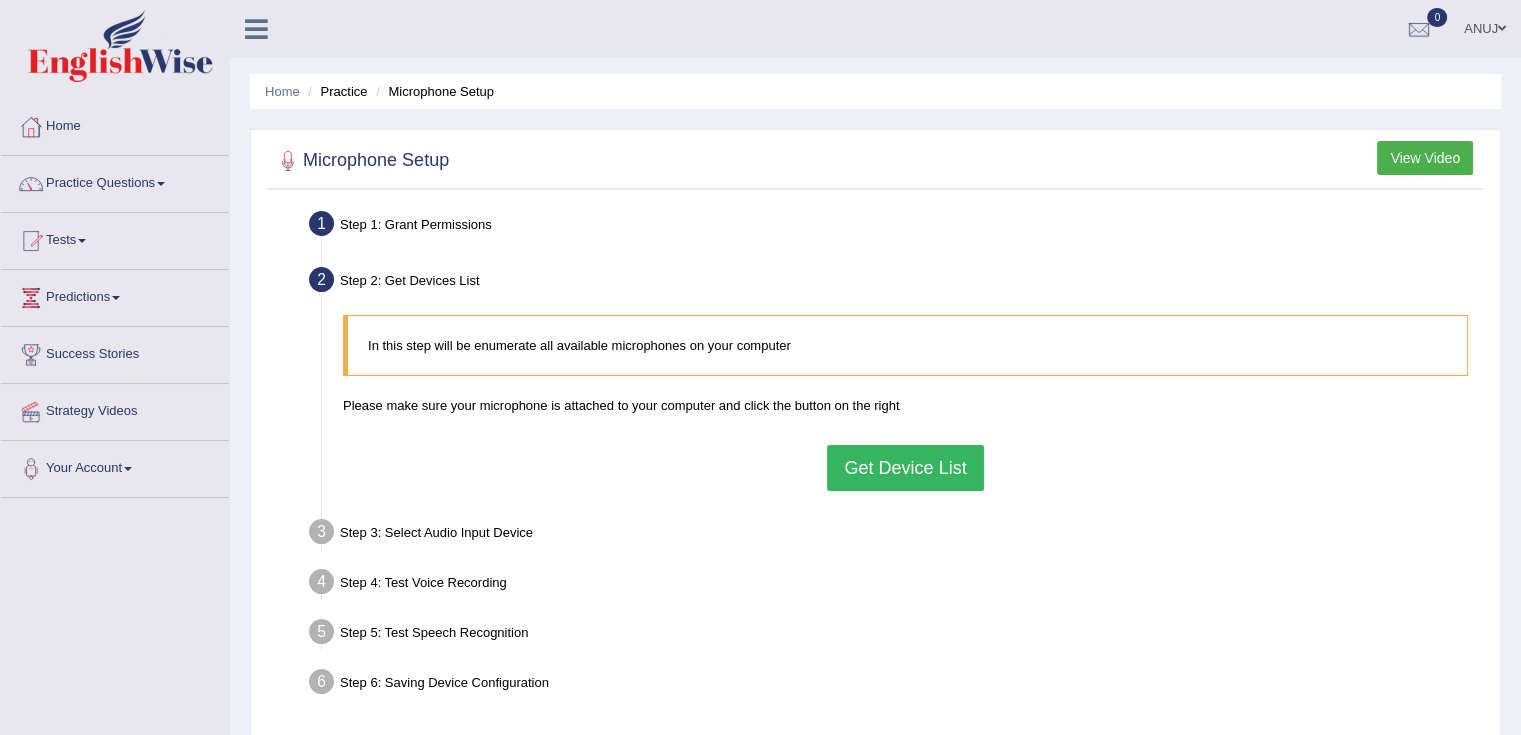 click on "Get Device List" at bounding box center (905, 468) 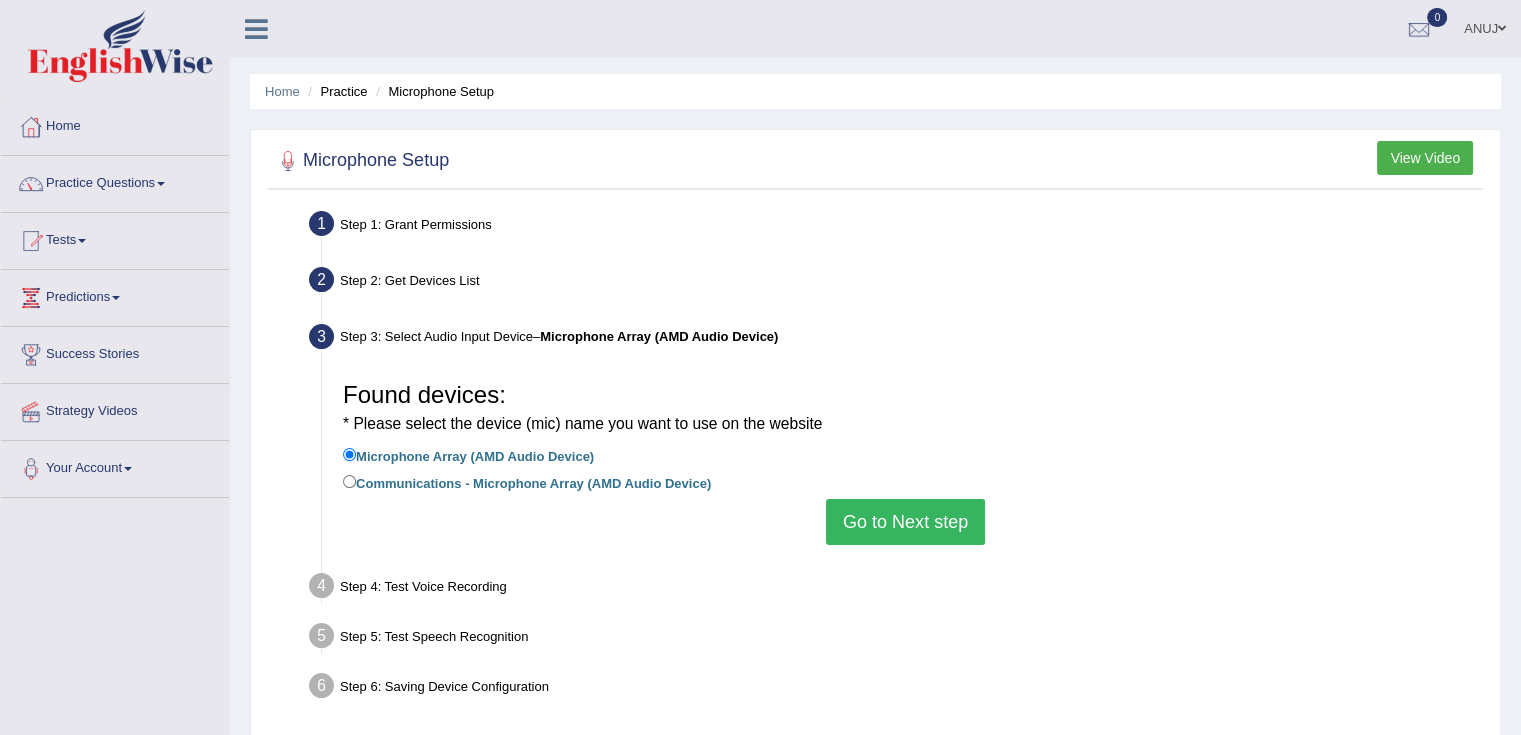 click on "Communications - Microphone Array (AMD Audio Device)" at bounding box center (527, 482) 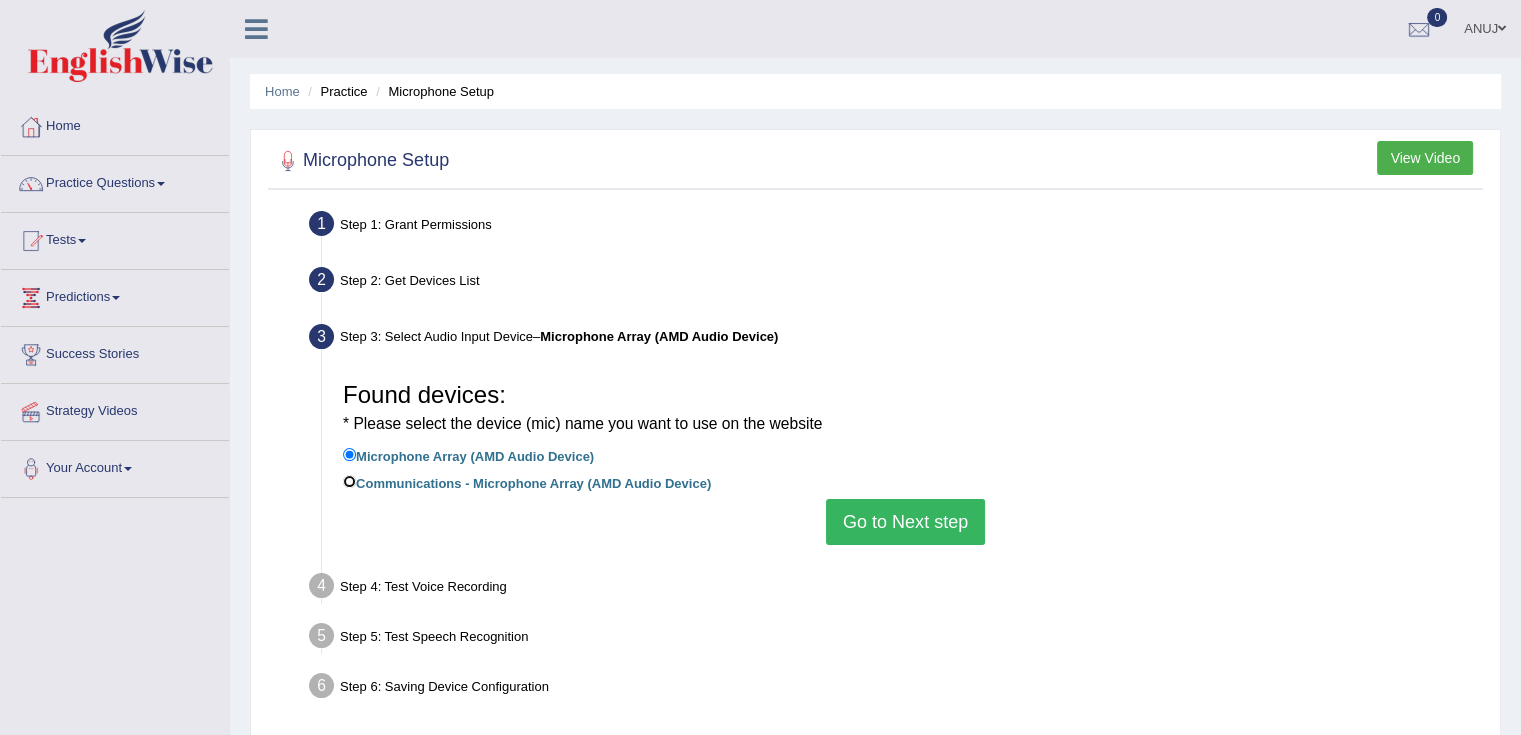 radio on "true" 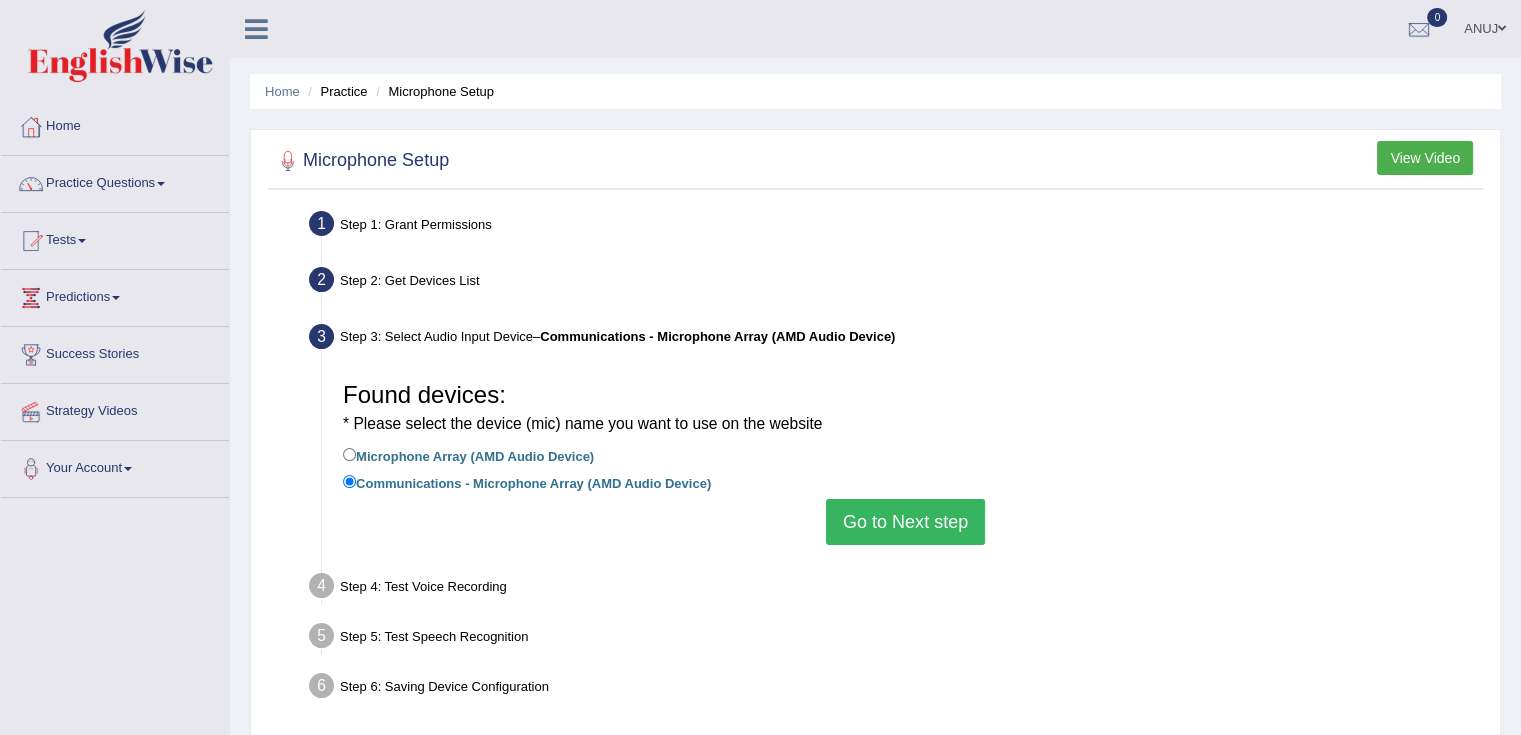 click on "Go to Next step" at bounding box center [905, 522] 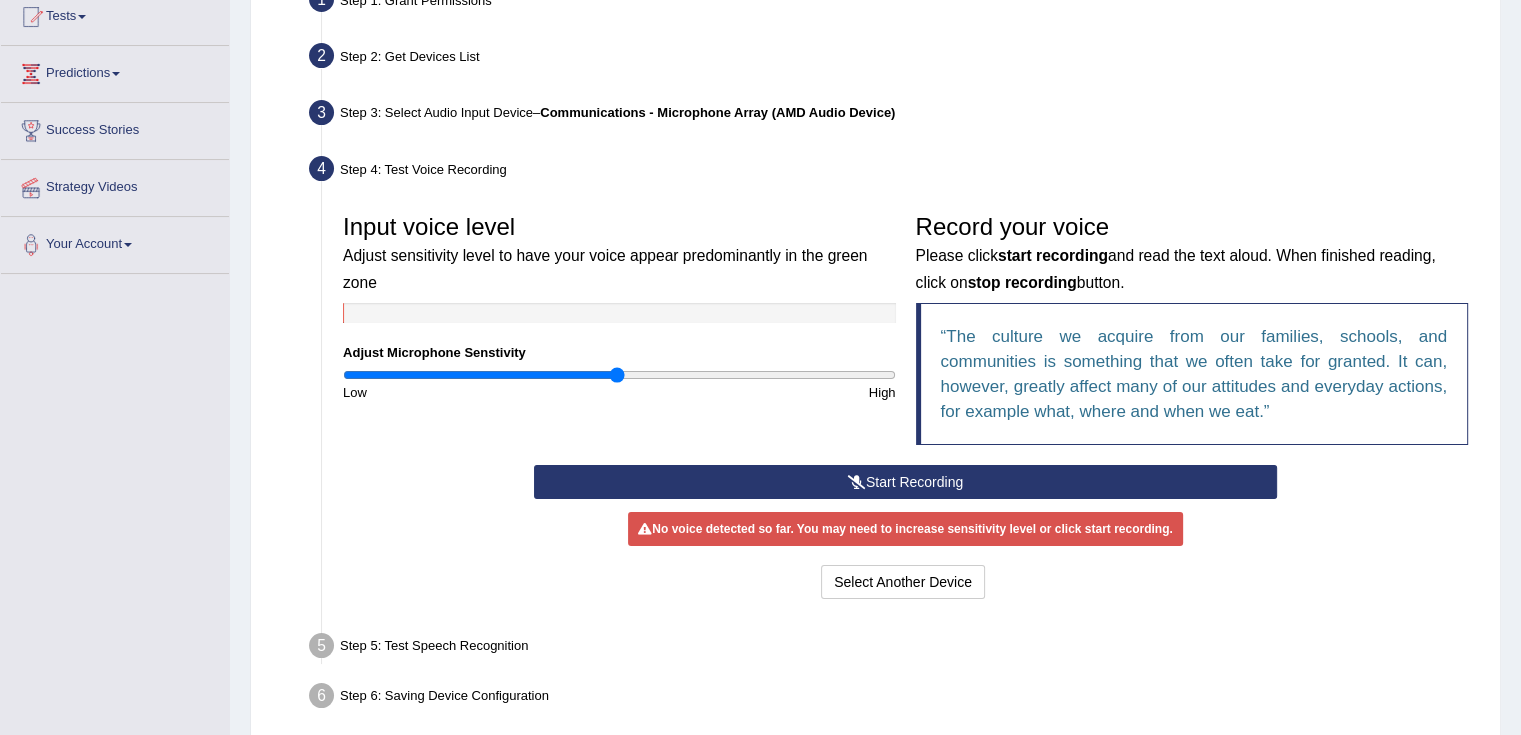 scroll, scrollTop: 228, scrollLeft: 0, axis: vertical 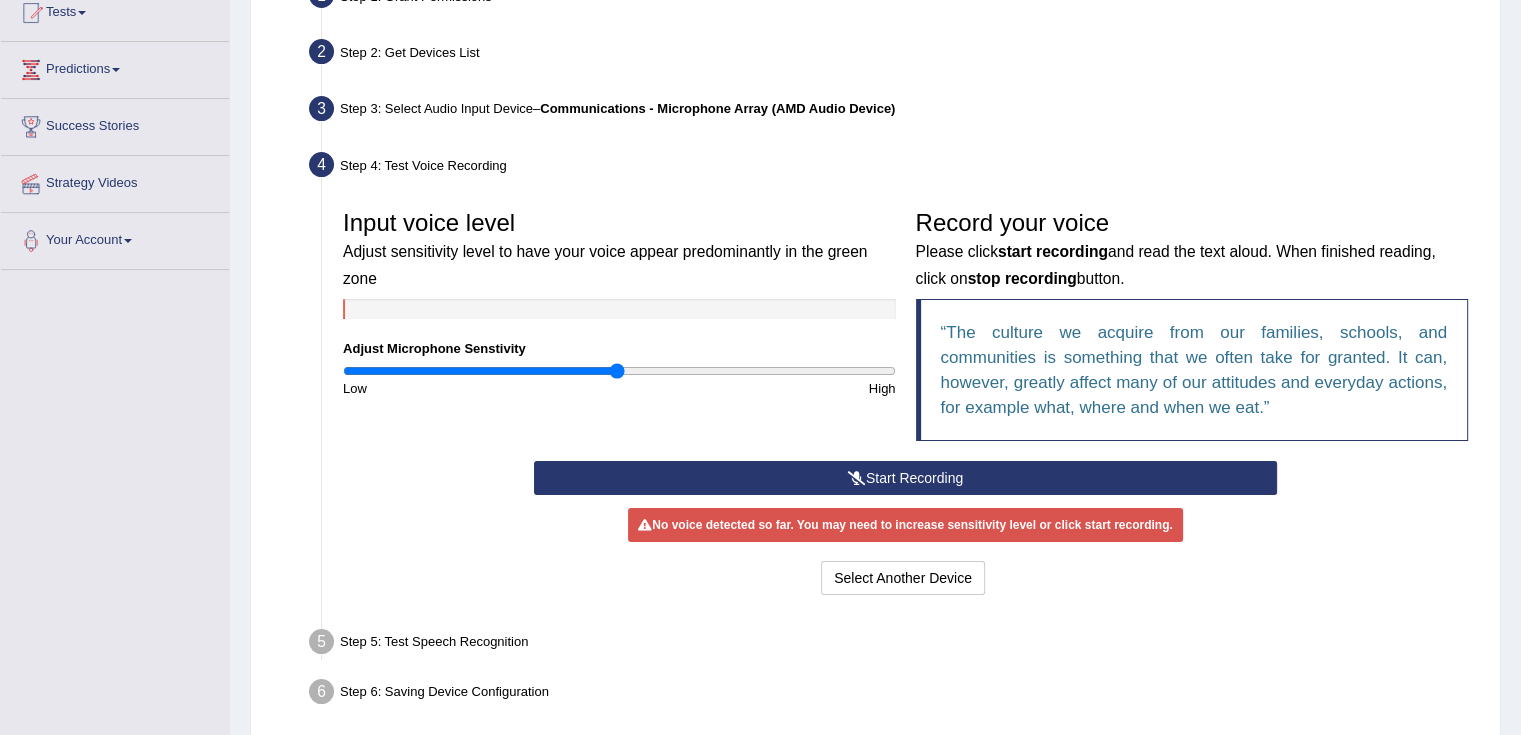 click at bounding box center (857, 478) 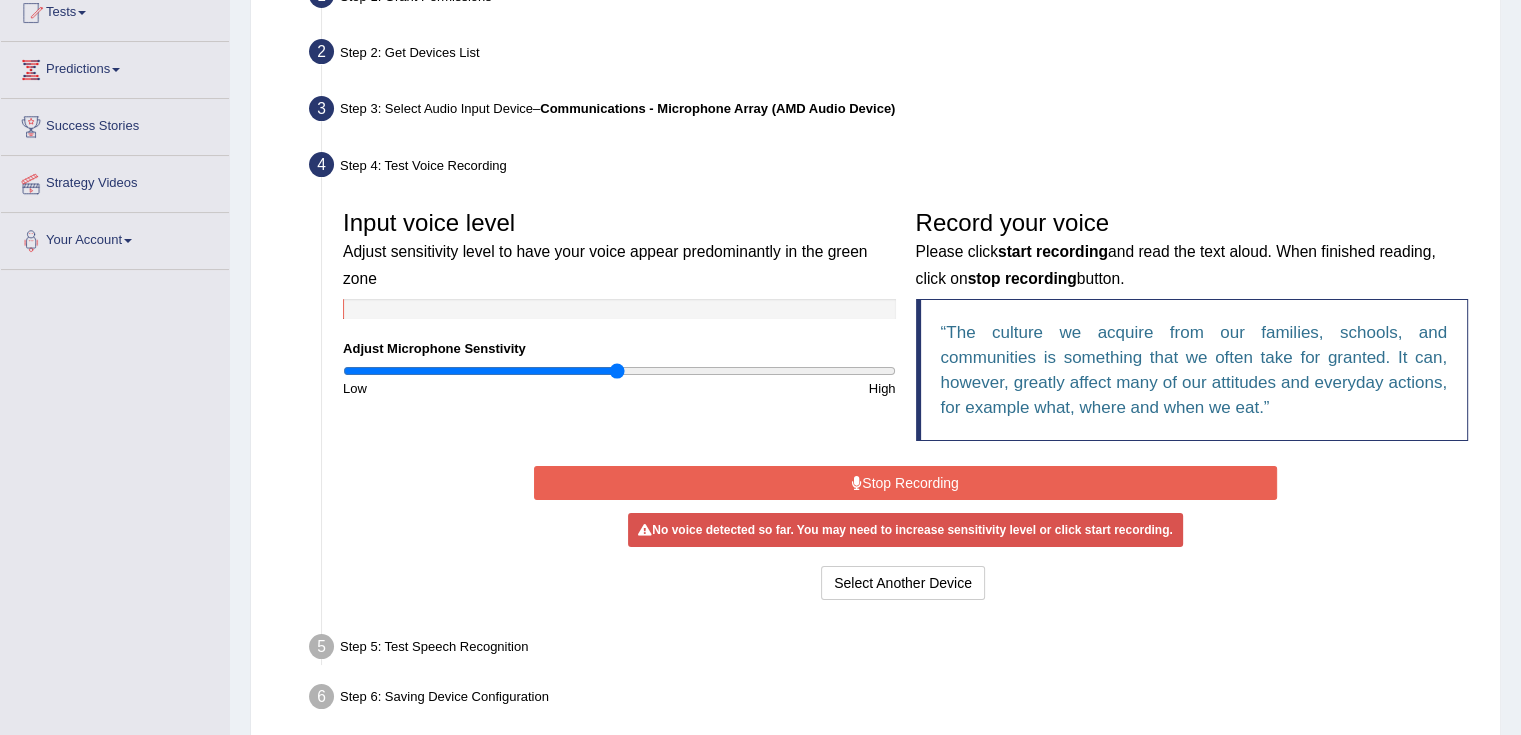 click on "Stop Recording" at bounding box center [905, 483] 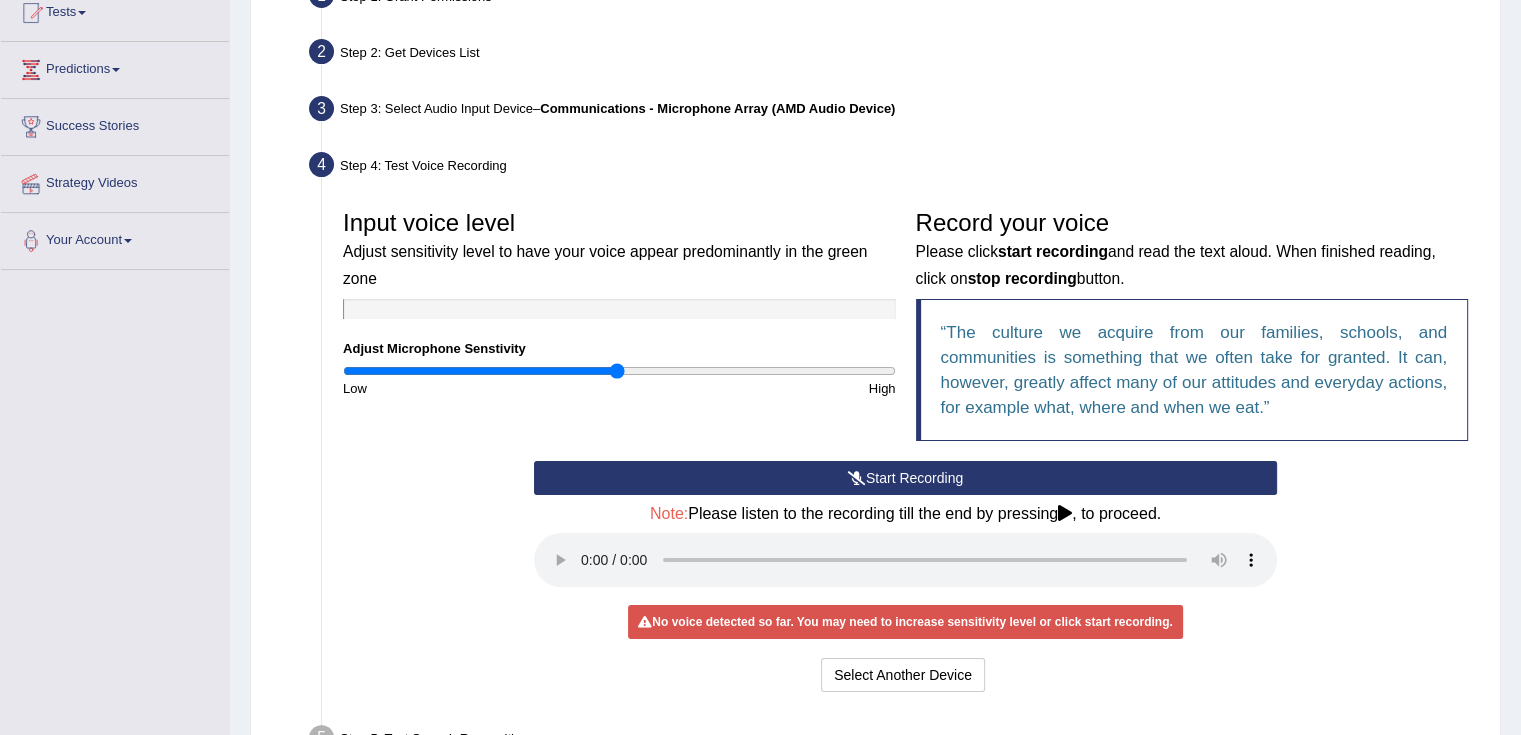 click on "Start Recording" at bounding box center (905, 478) 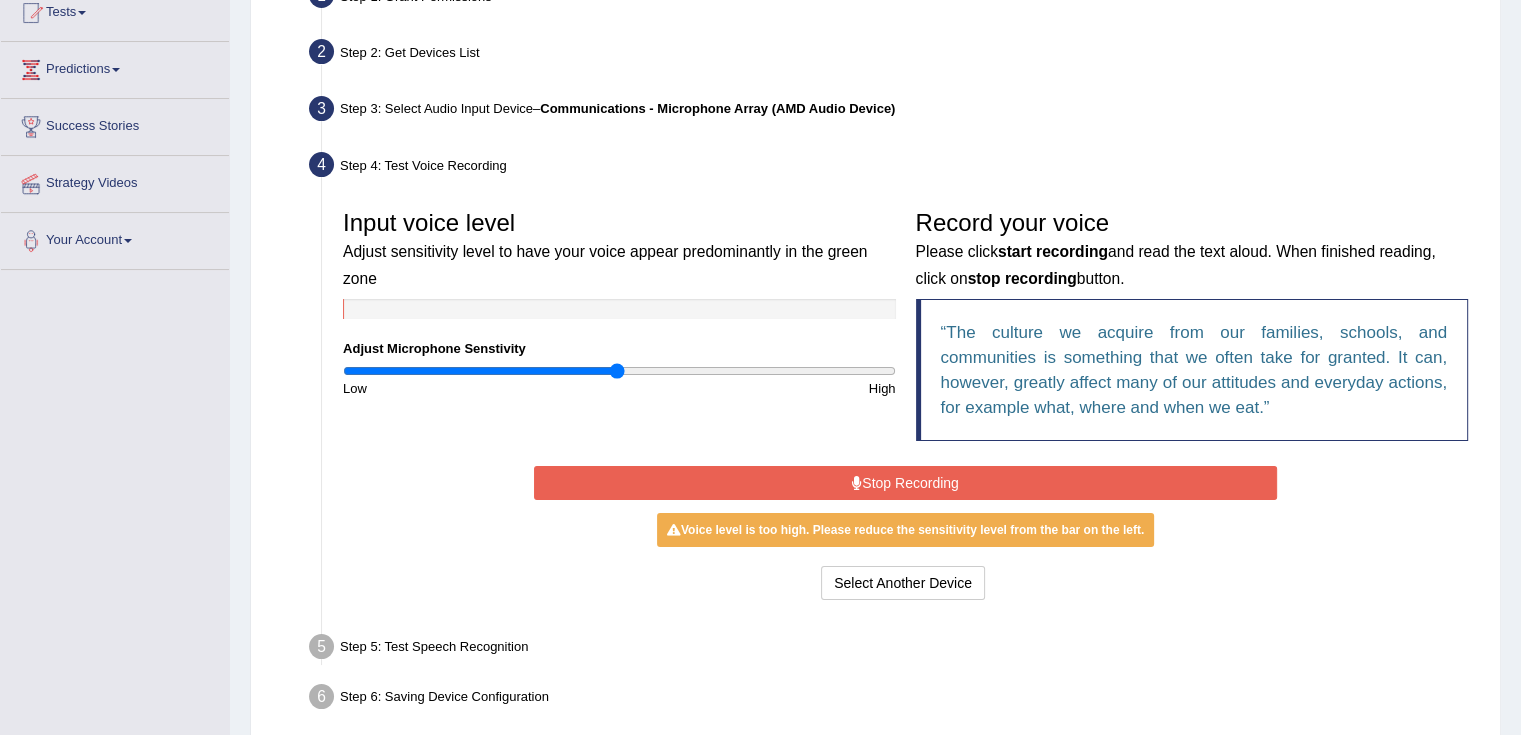 click on "Stop Recording" at bounding box center (905, 483) 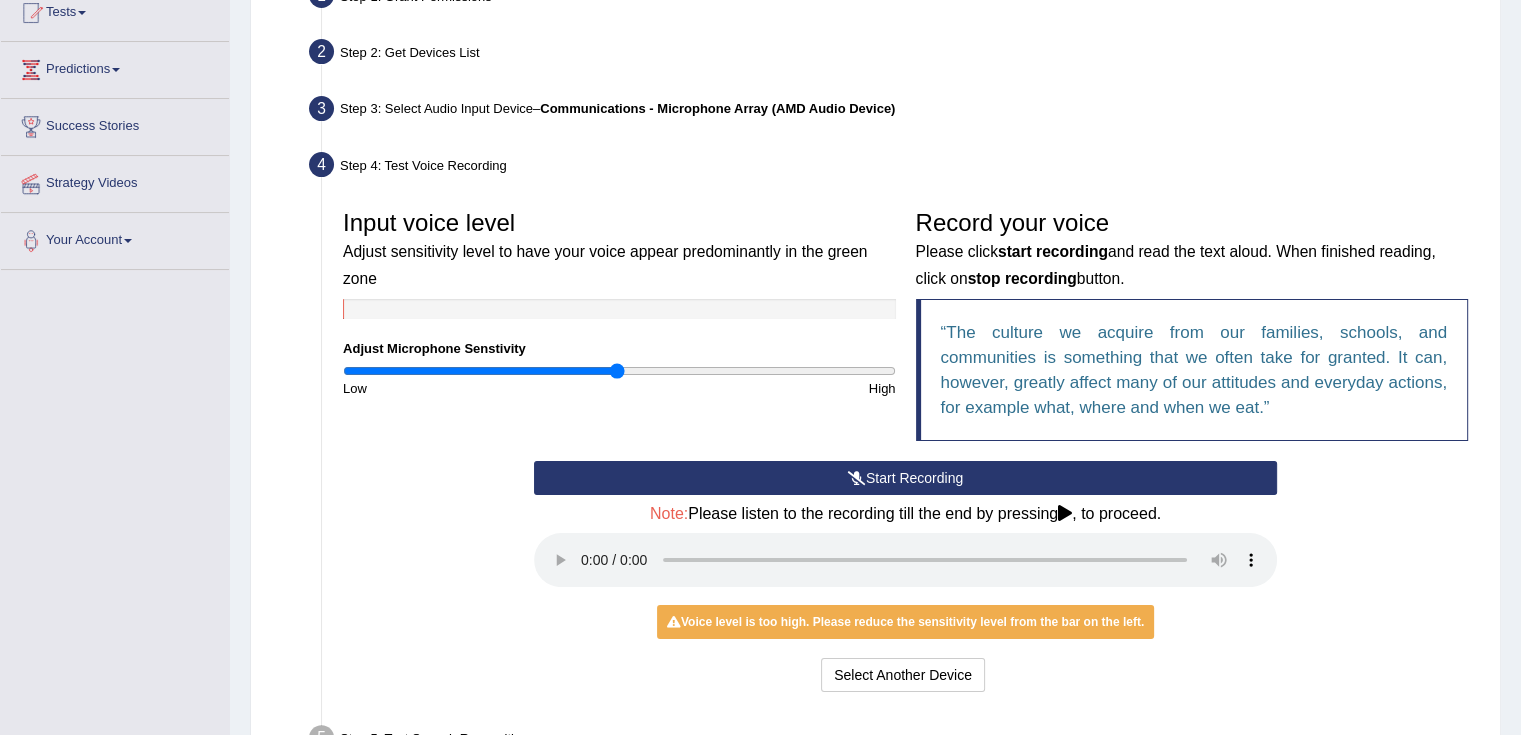 click on "Start Recording" at bounding box center (905, 478) 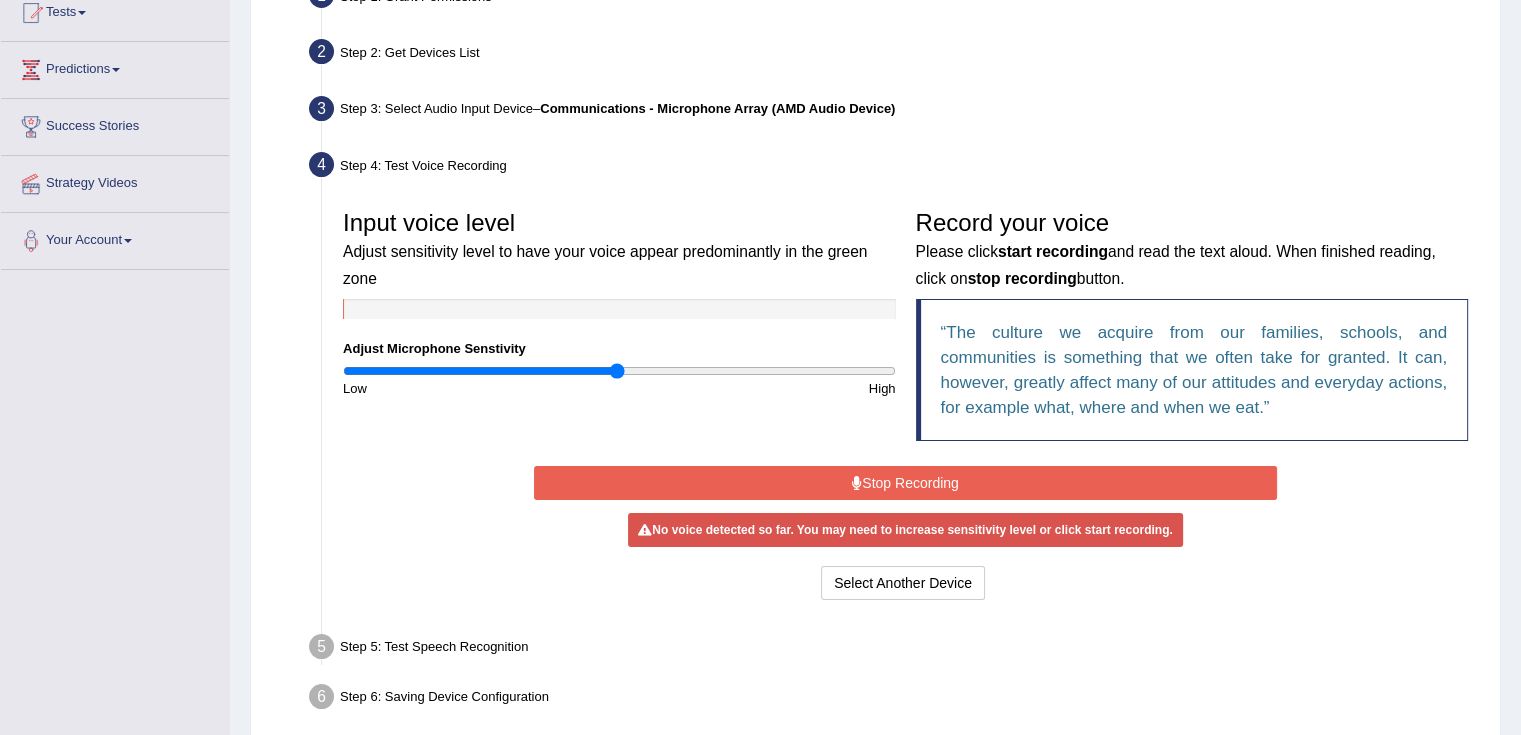 click on "Stop Recording" at bounding box center [905, 483] 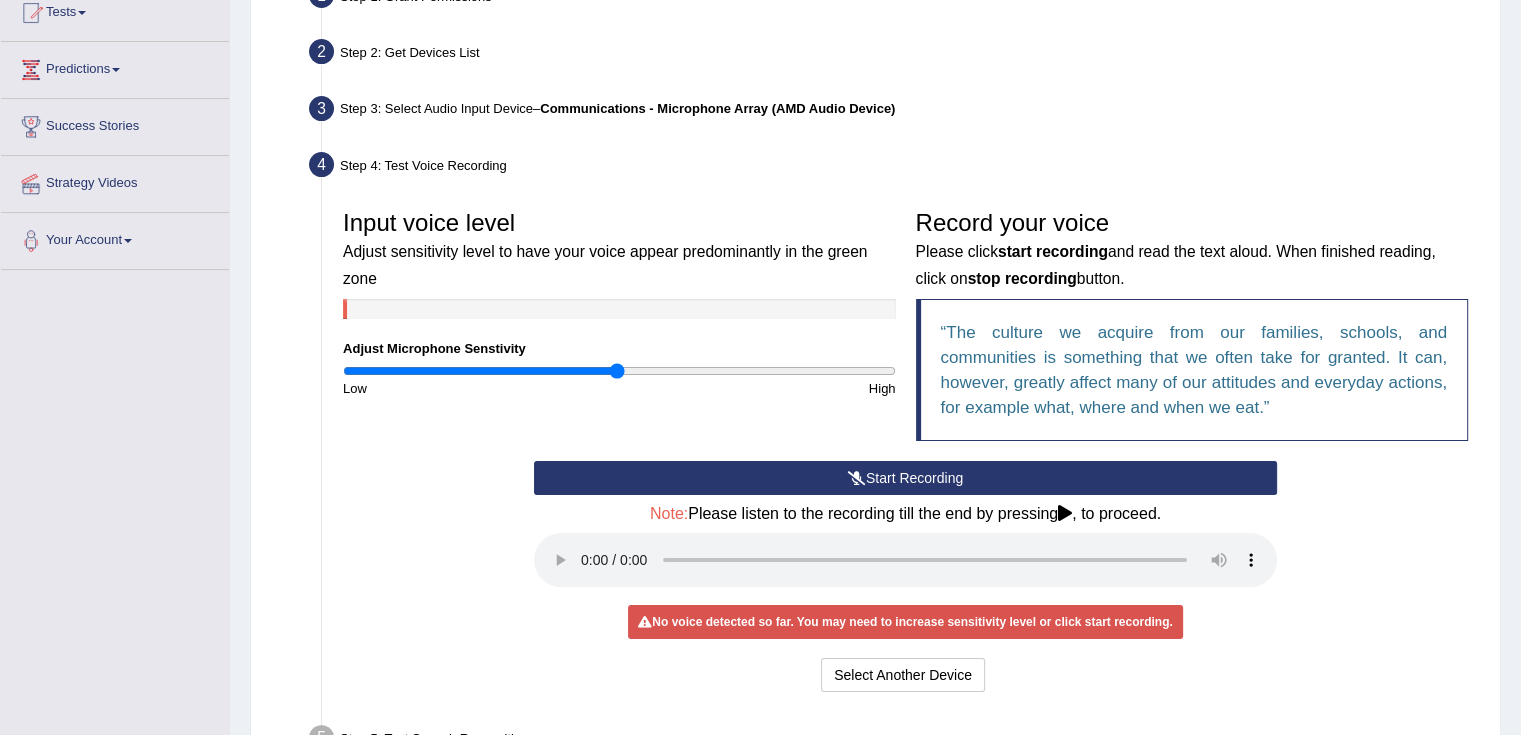 click on "Start Recording" at bounding box center [905, 478] 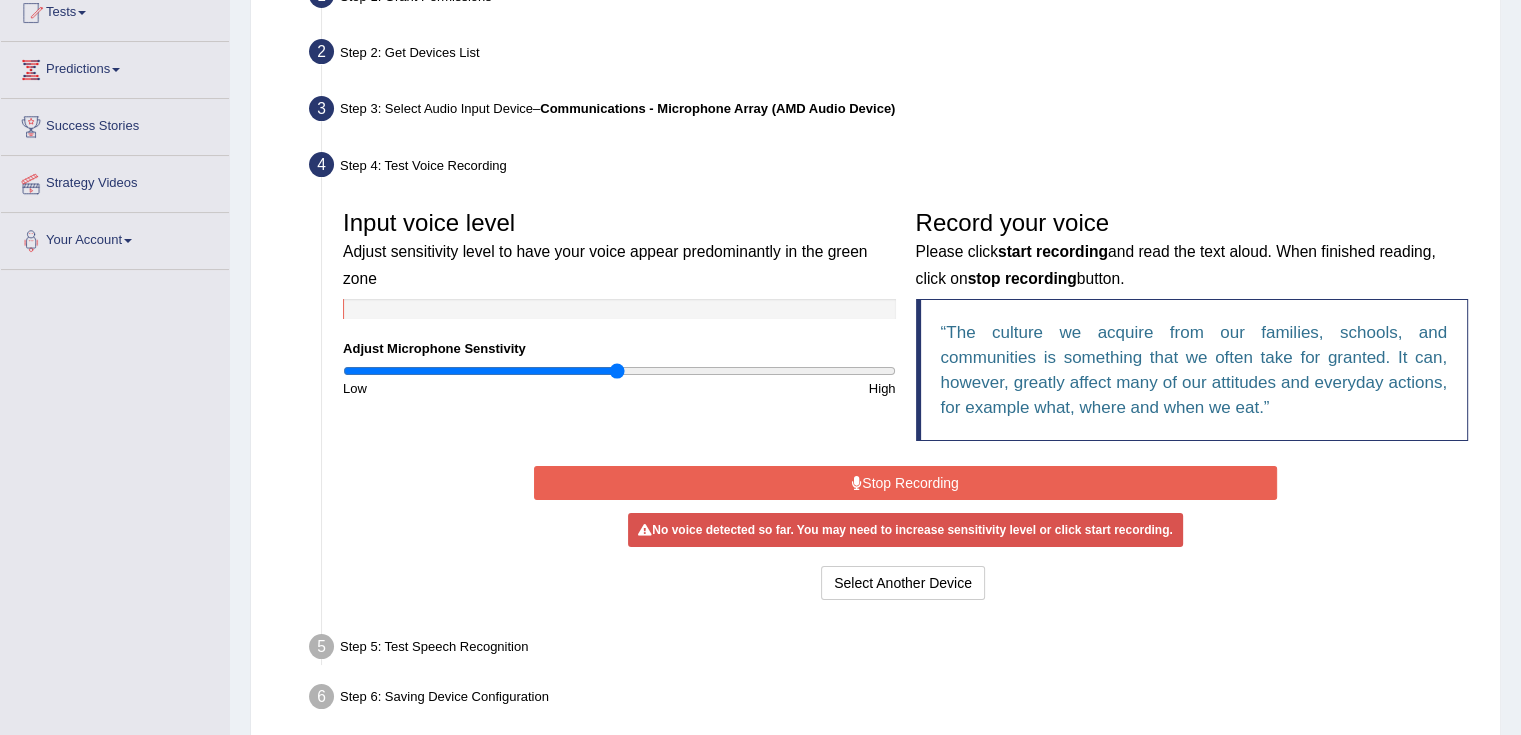 click on "Stop Recording" at bounding box center [905, 483] 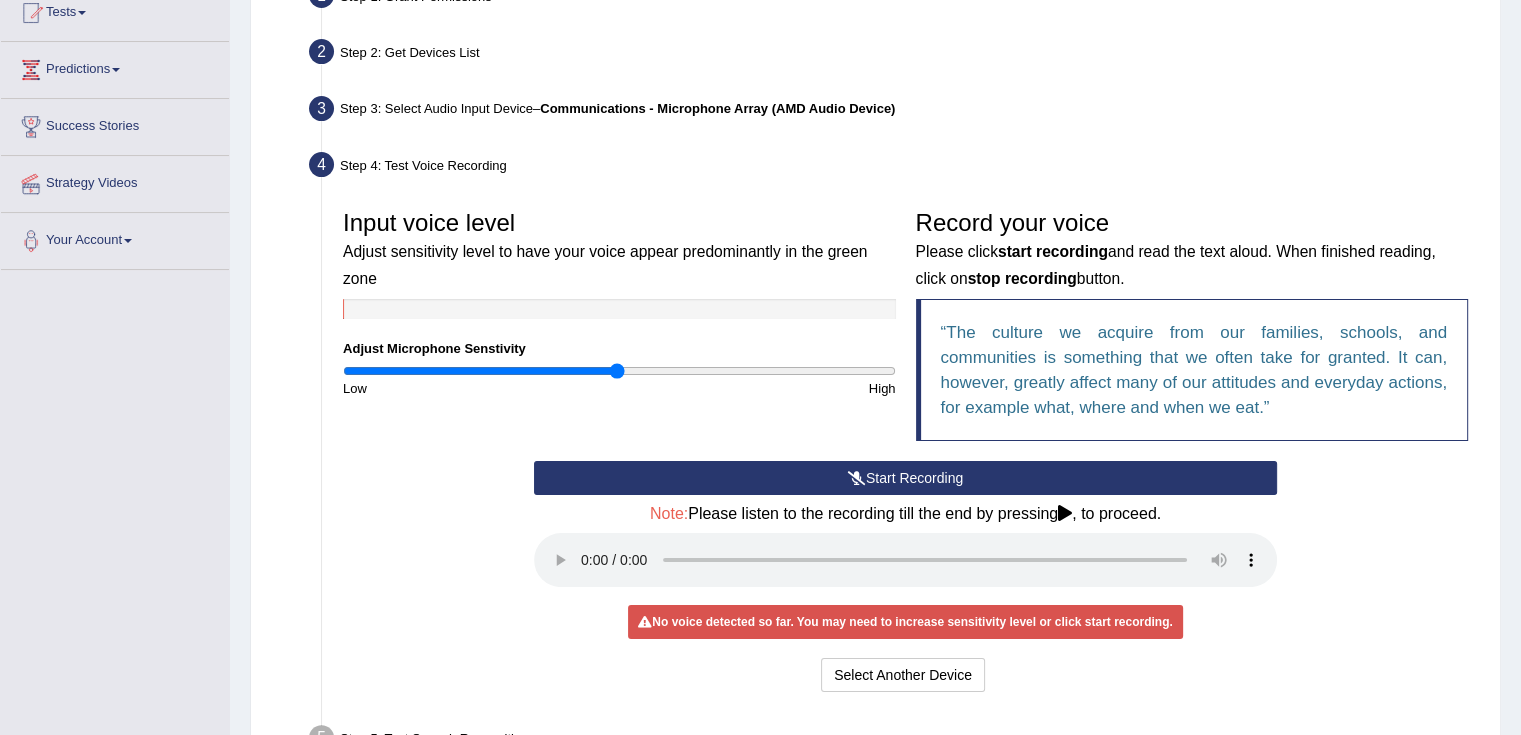 click on "Start Recording" at bounding box center [905, 478] 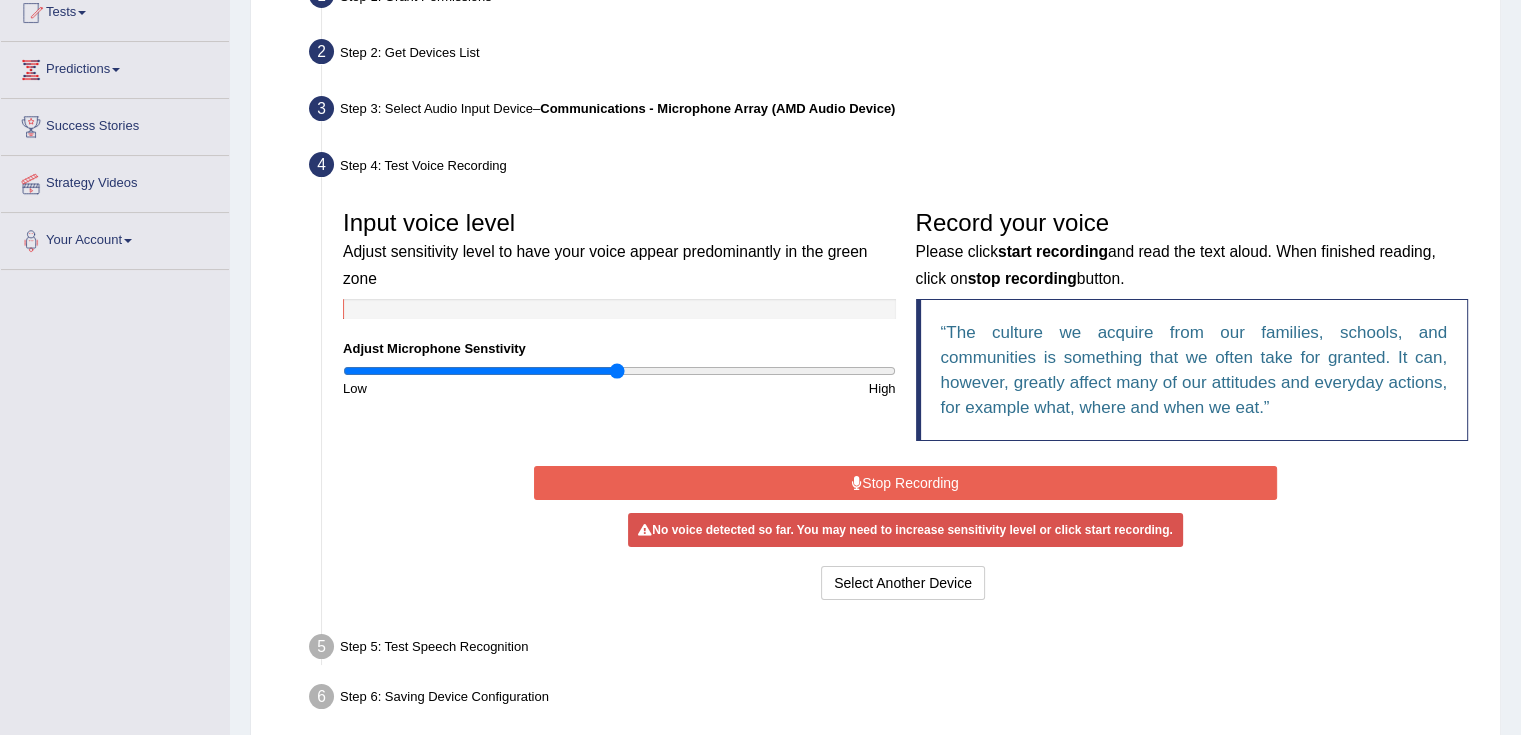click on "Stop Recording" at bounding box center (905, 483) 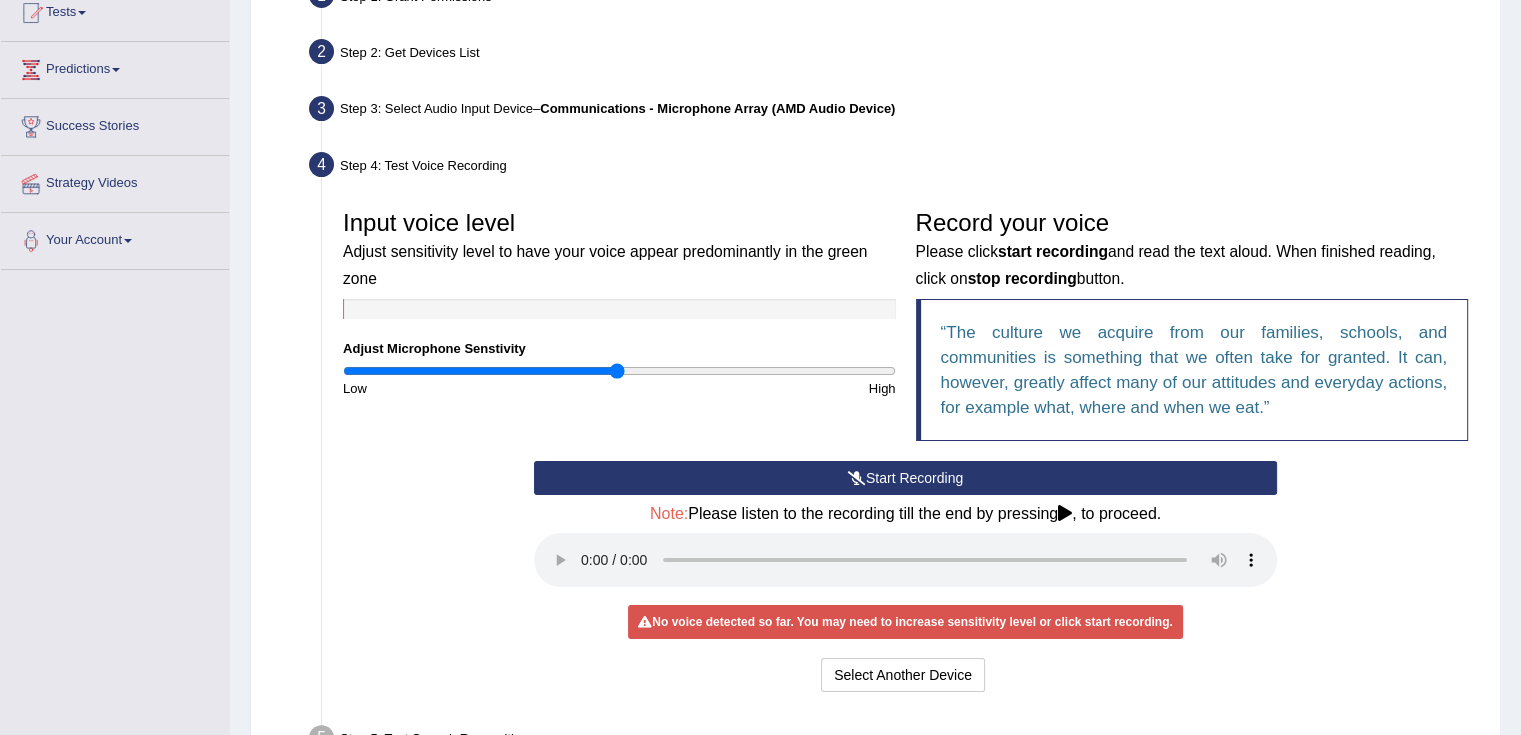 click on "Start Recording" at bounding box center (905, 478) 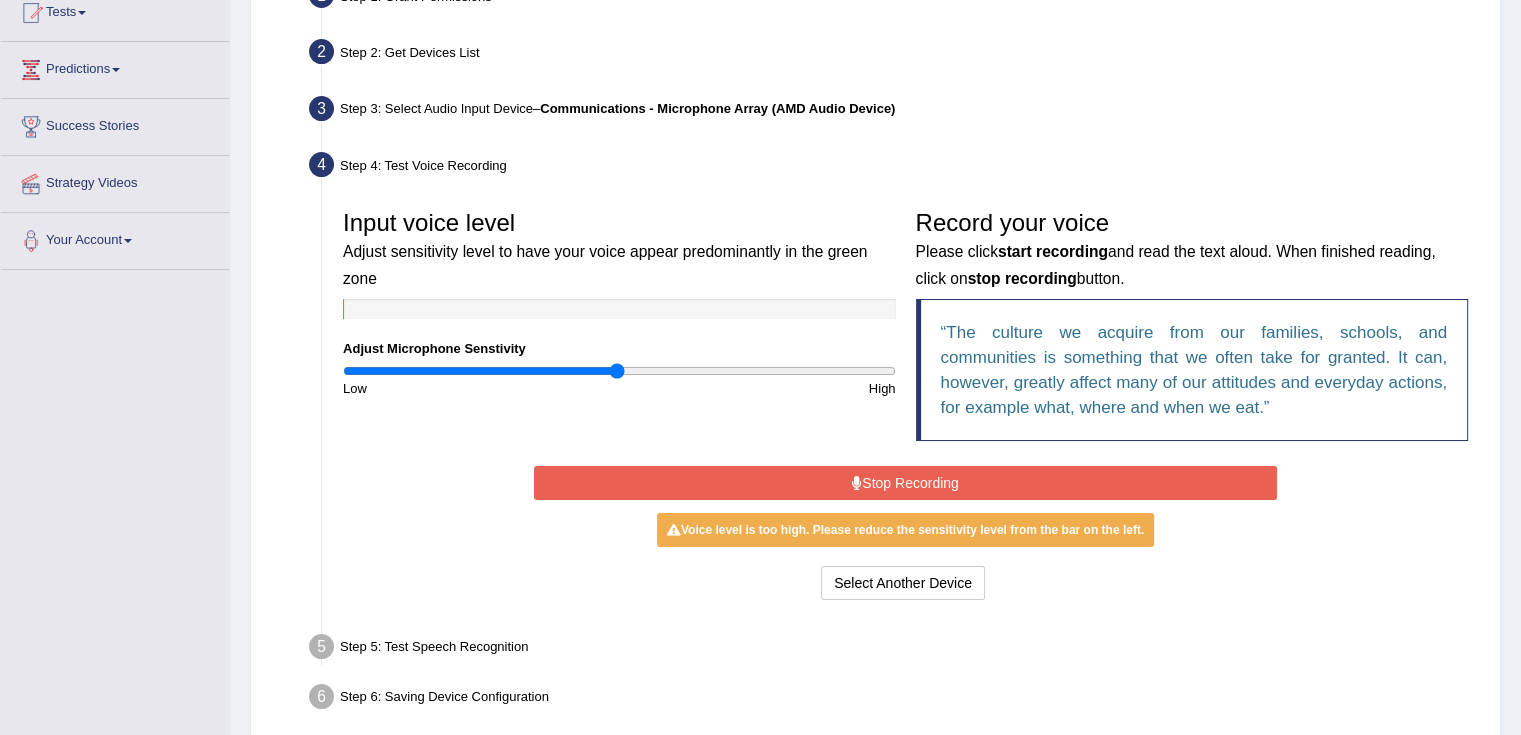 click on "Stop Recording" at bounding box center (905, 483) 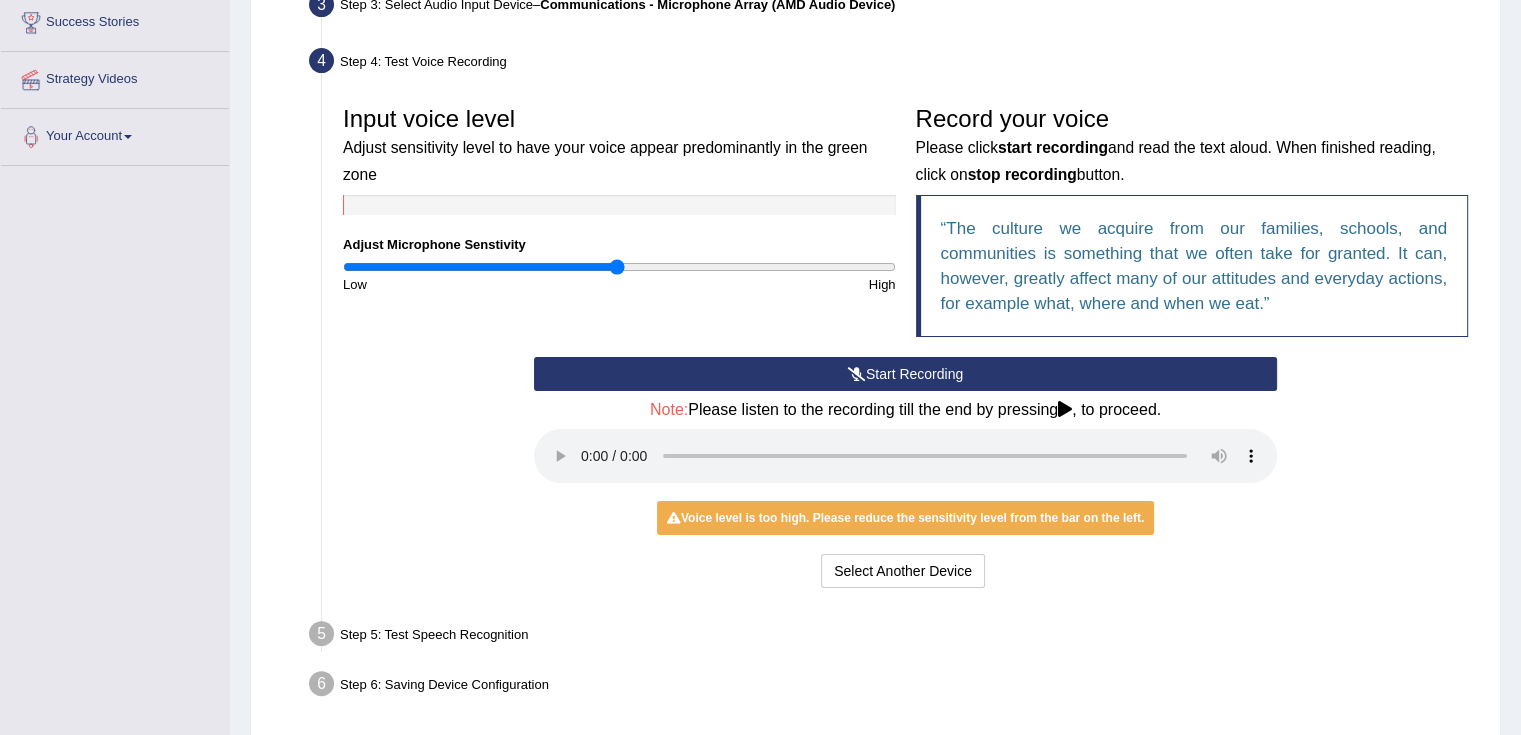 scroll, scrollTop: 336, scrollLeft: 0, axis: vertical 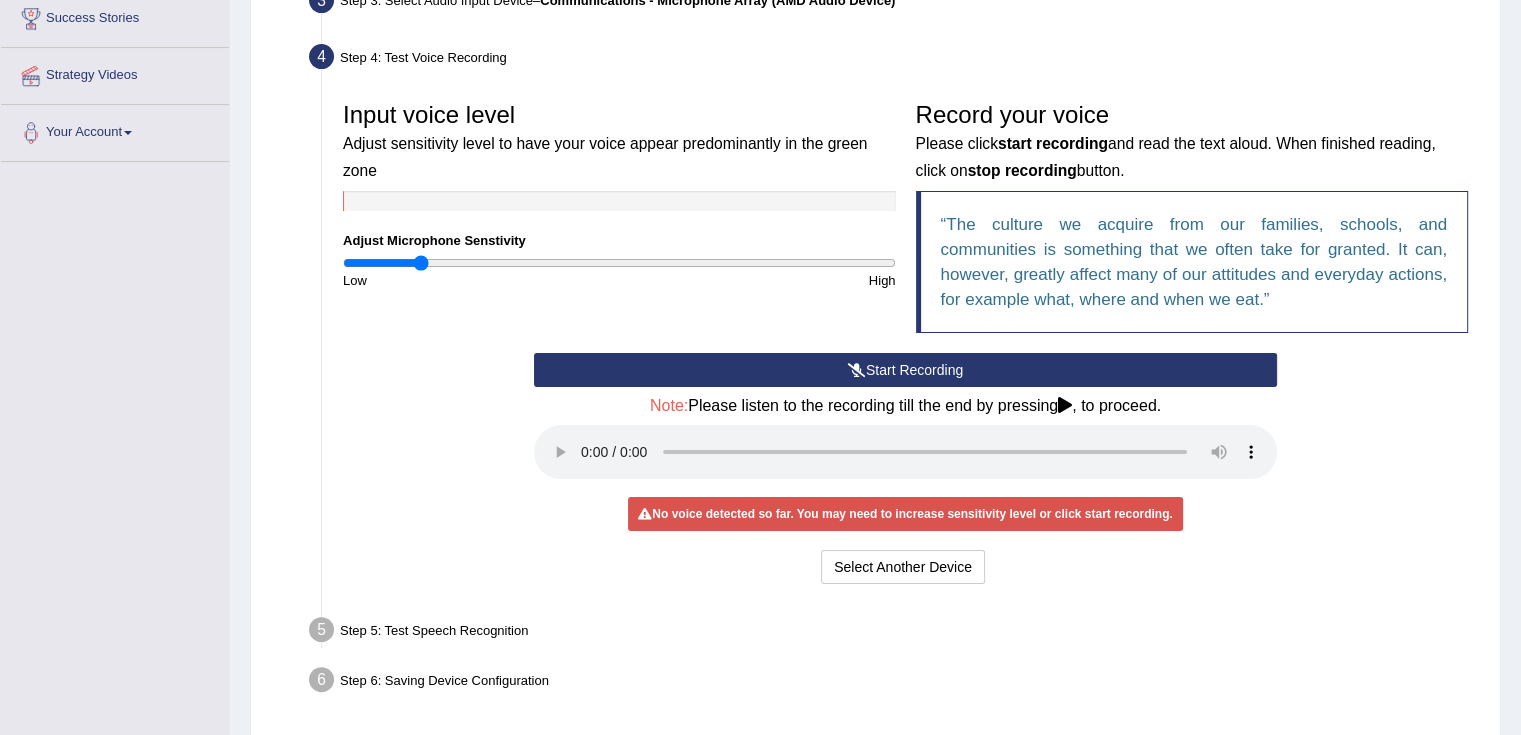 click at bounding box center [619, 263] 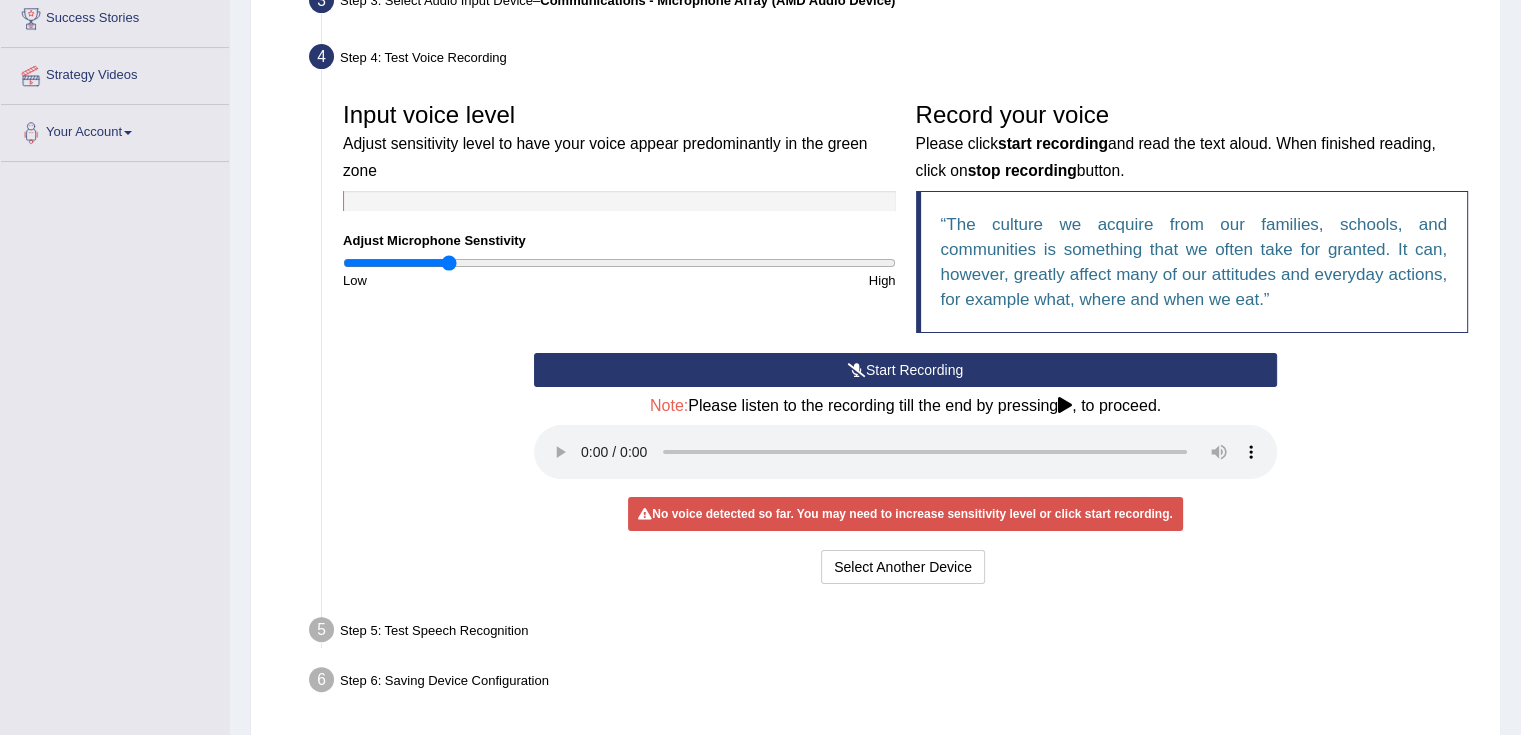 click at bounding box center (619, 263) 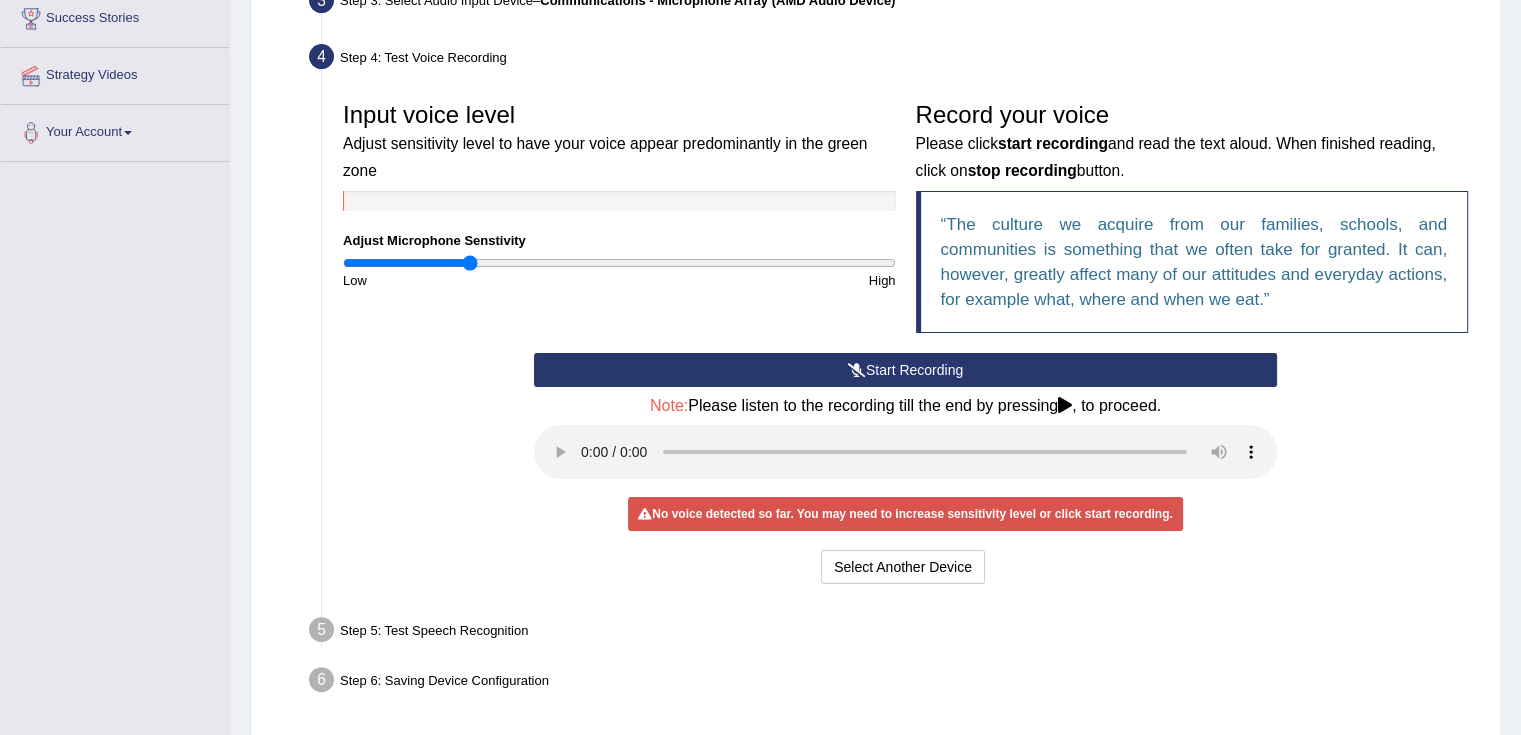 type on "0.46" 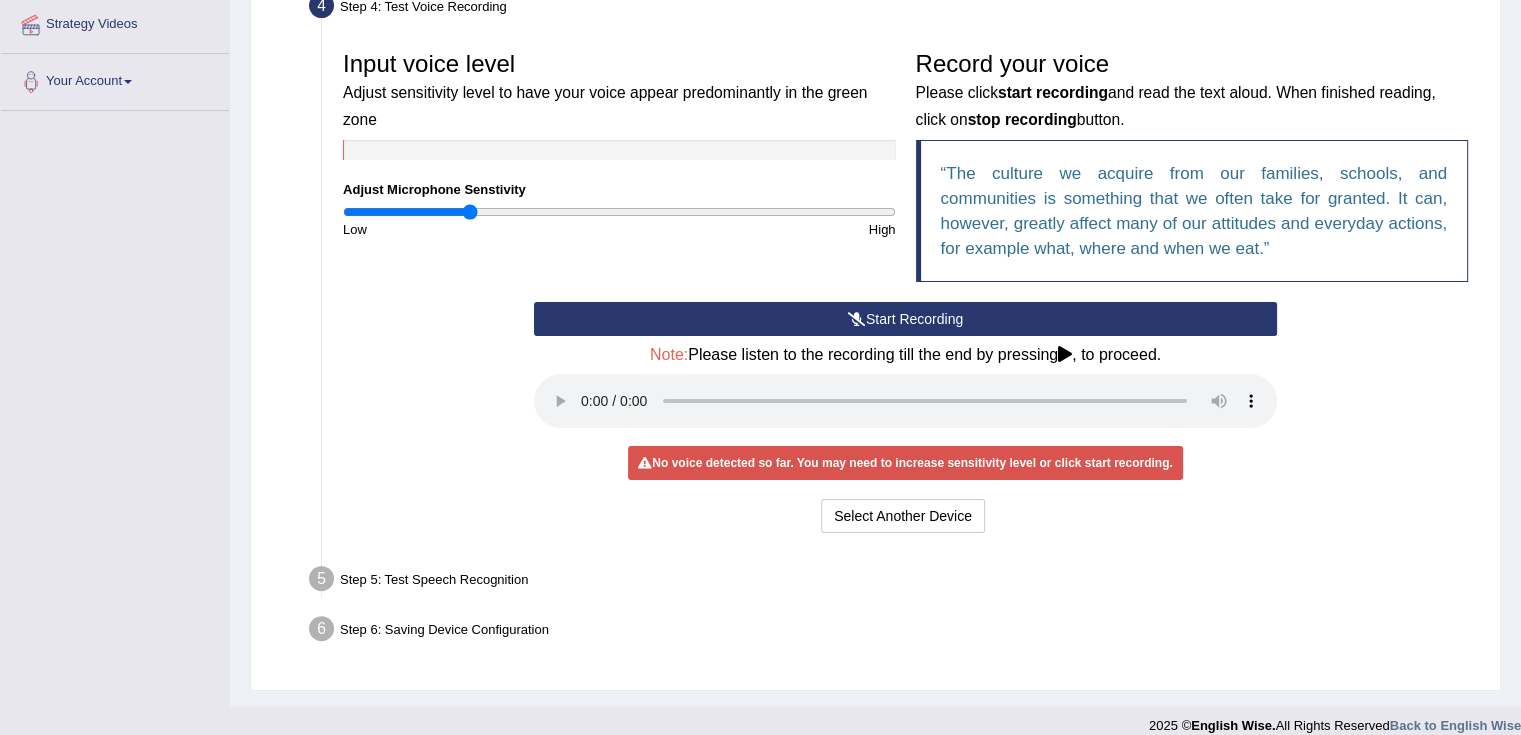 scroll, scrollTop: 407, scrollLeft: 0, axis: vertical 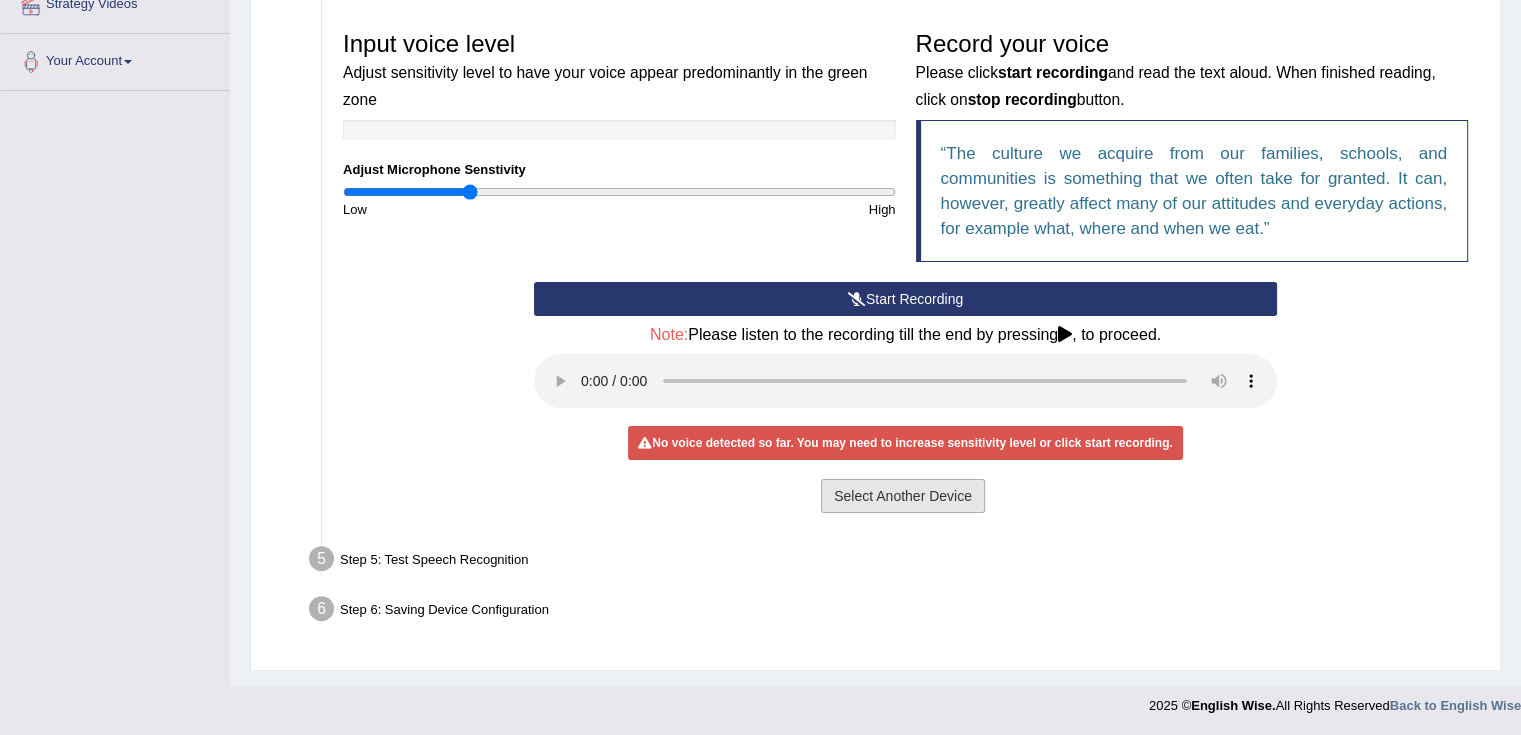 click on "Select Another Device" at bounding box center [903, 496] 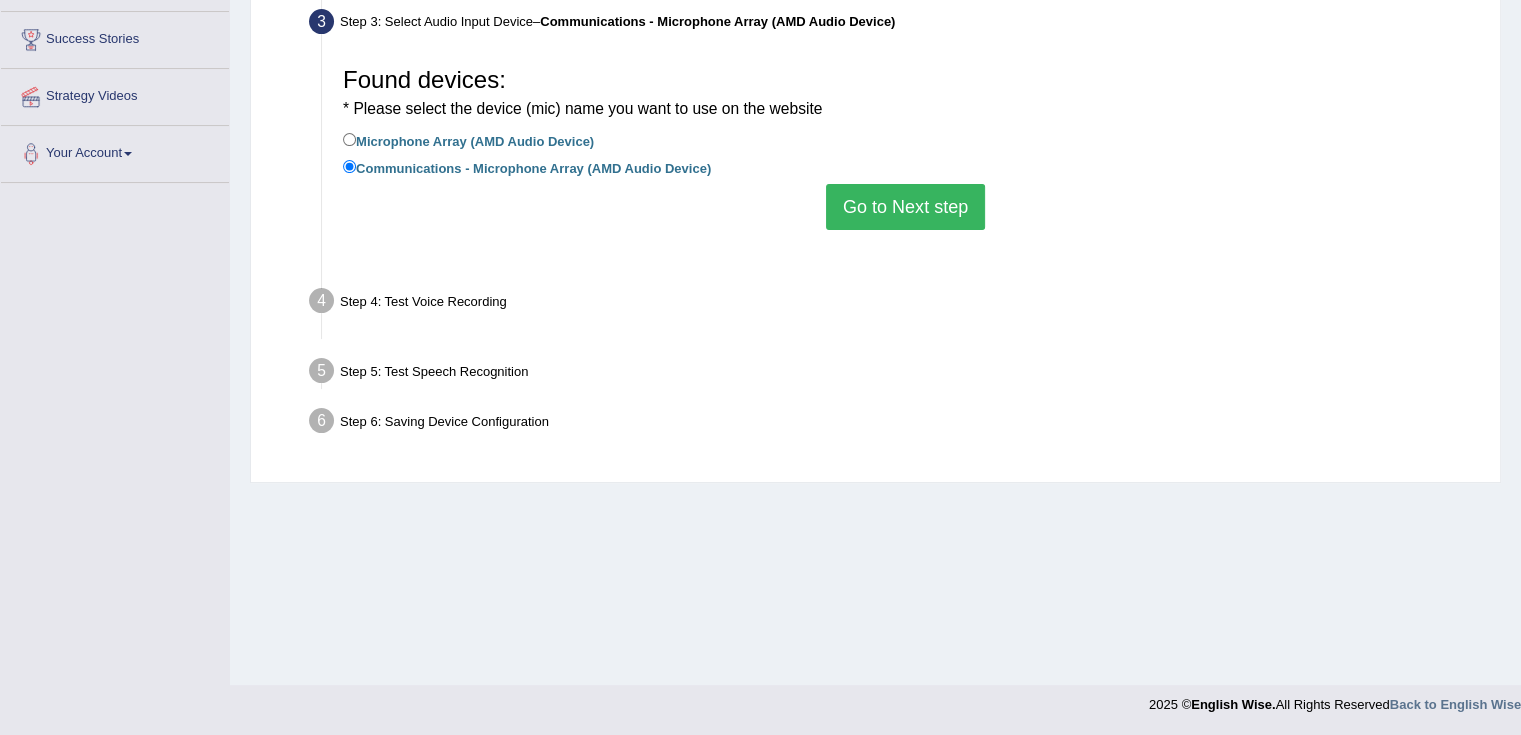 scroll, scrollTop: 315, scrollLeft: 0, axis: vertical 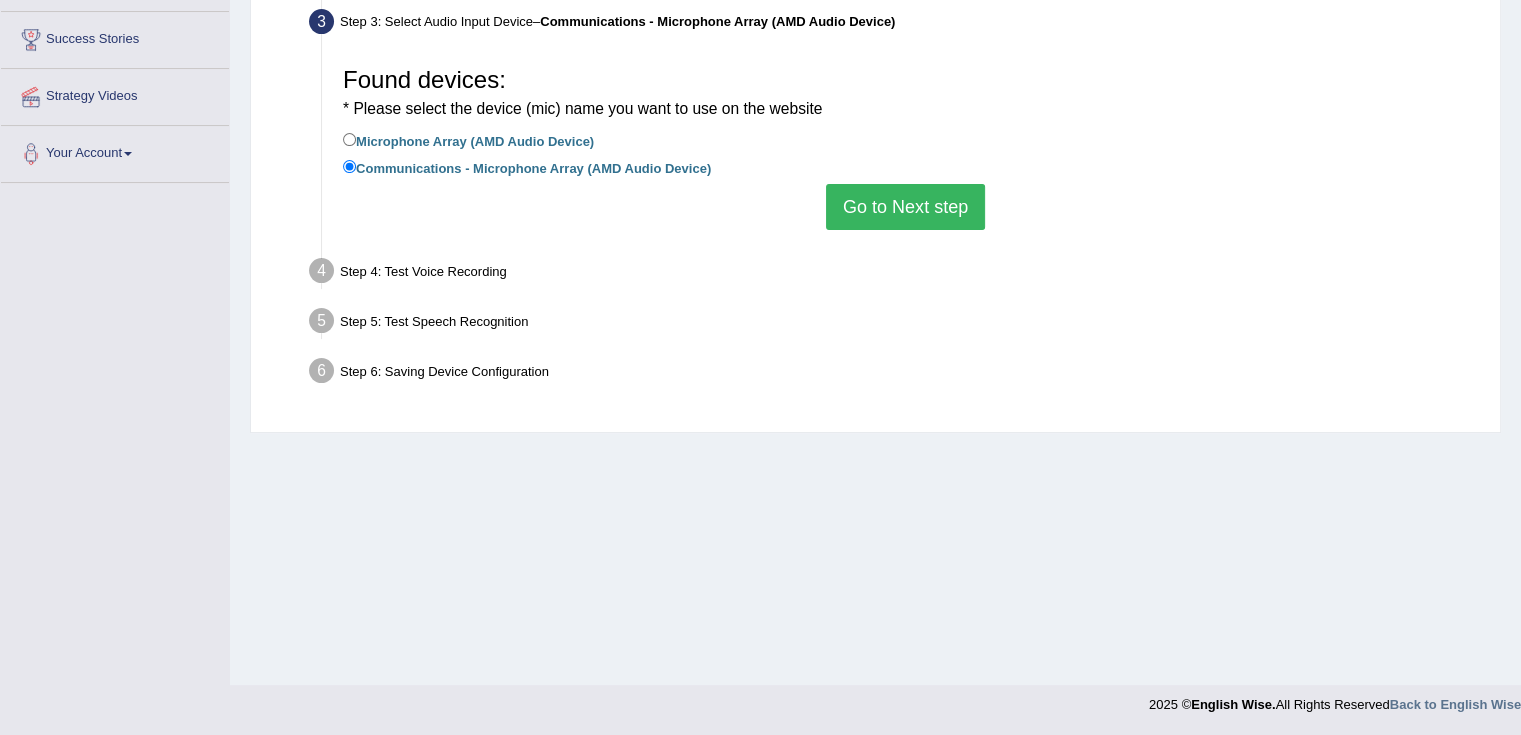 click on "Microphone Array (AMD Audio Device)" at bounding box center (468, 140) 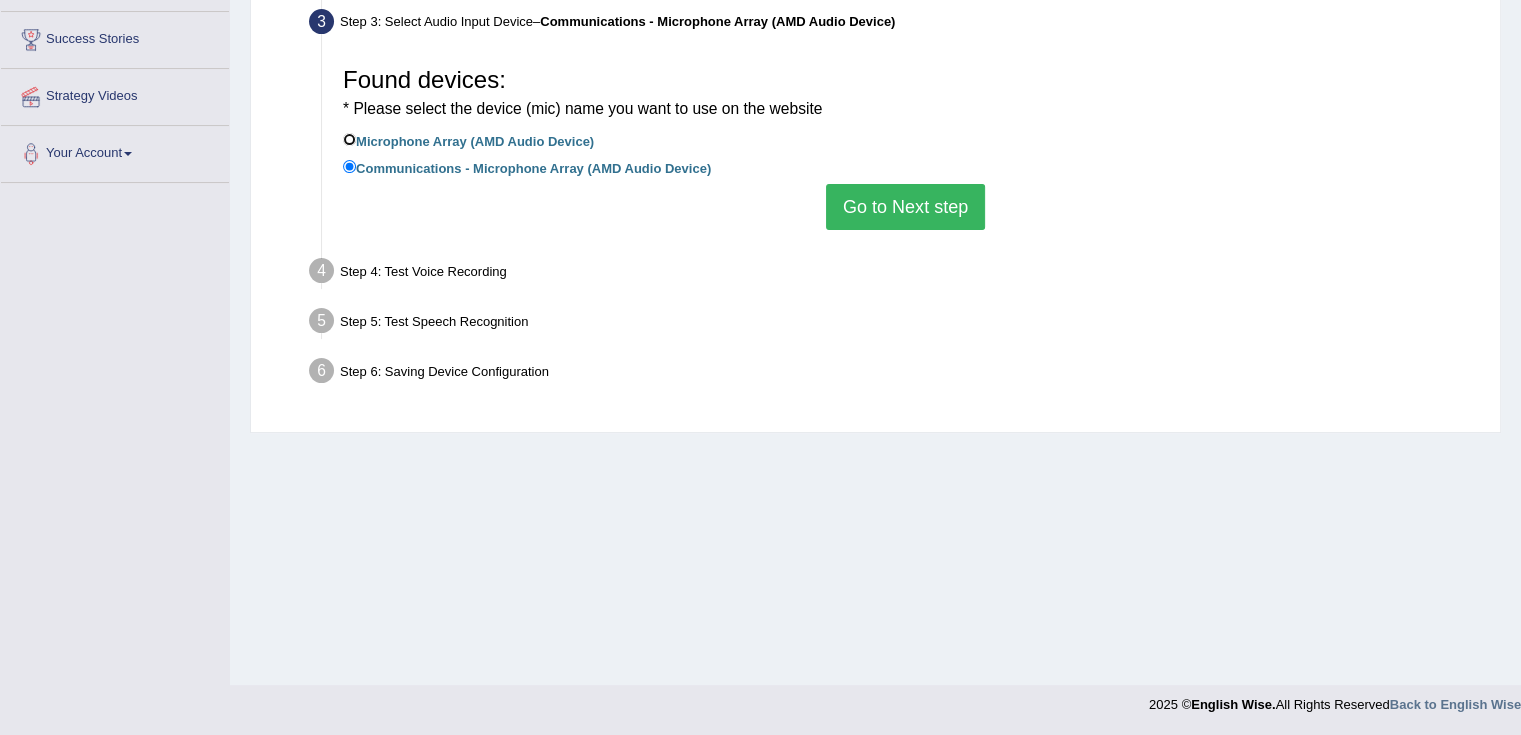 click on "Microphone Array (AMD Audio Device)" at bounding box center (349, 139) 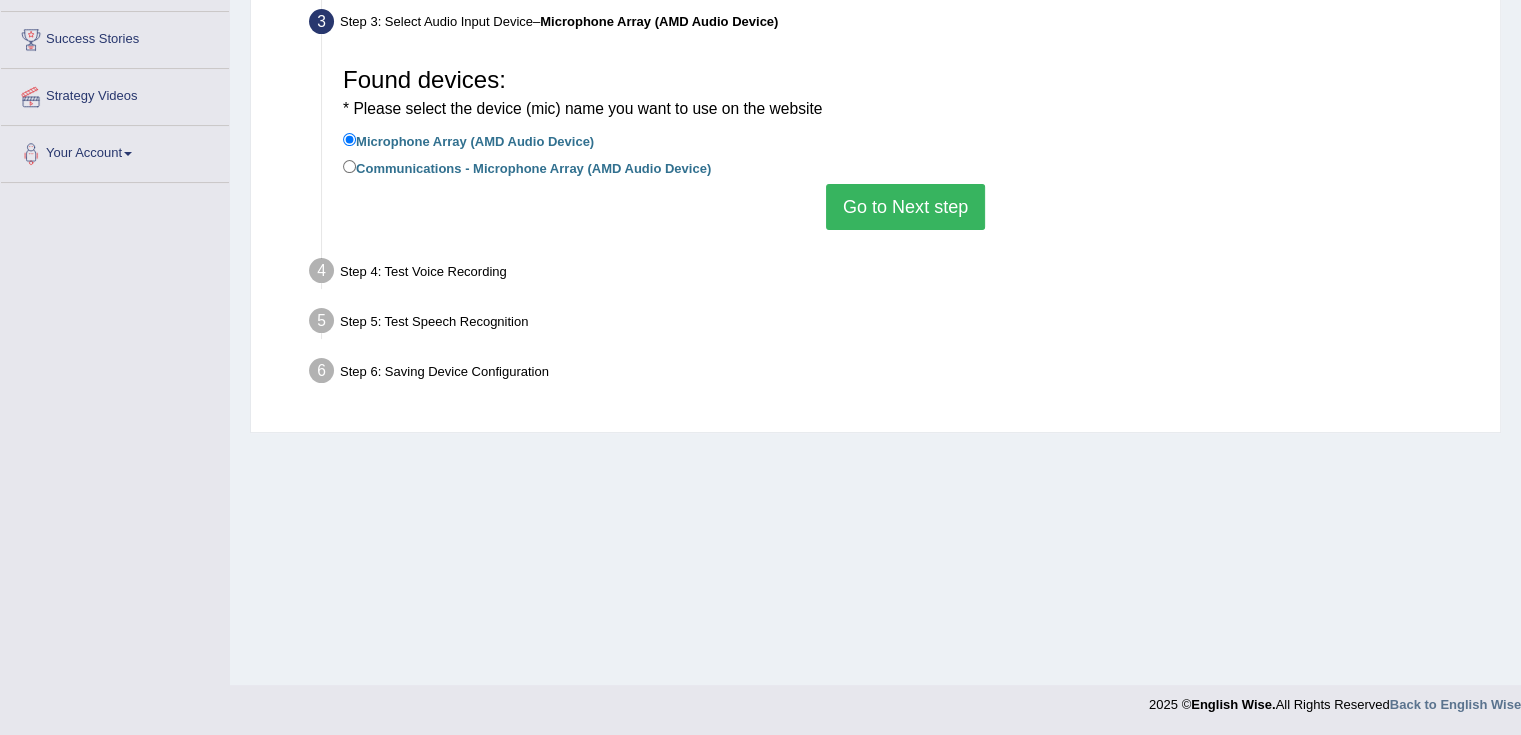 click on "Go to Next step" at bounding box center [905, 207] 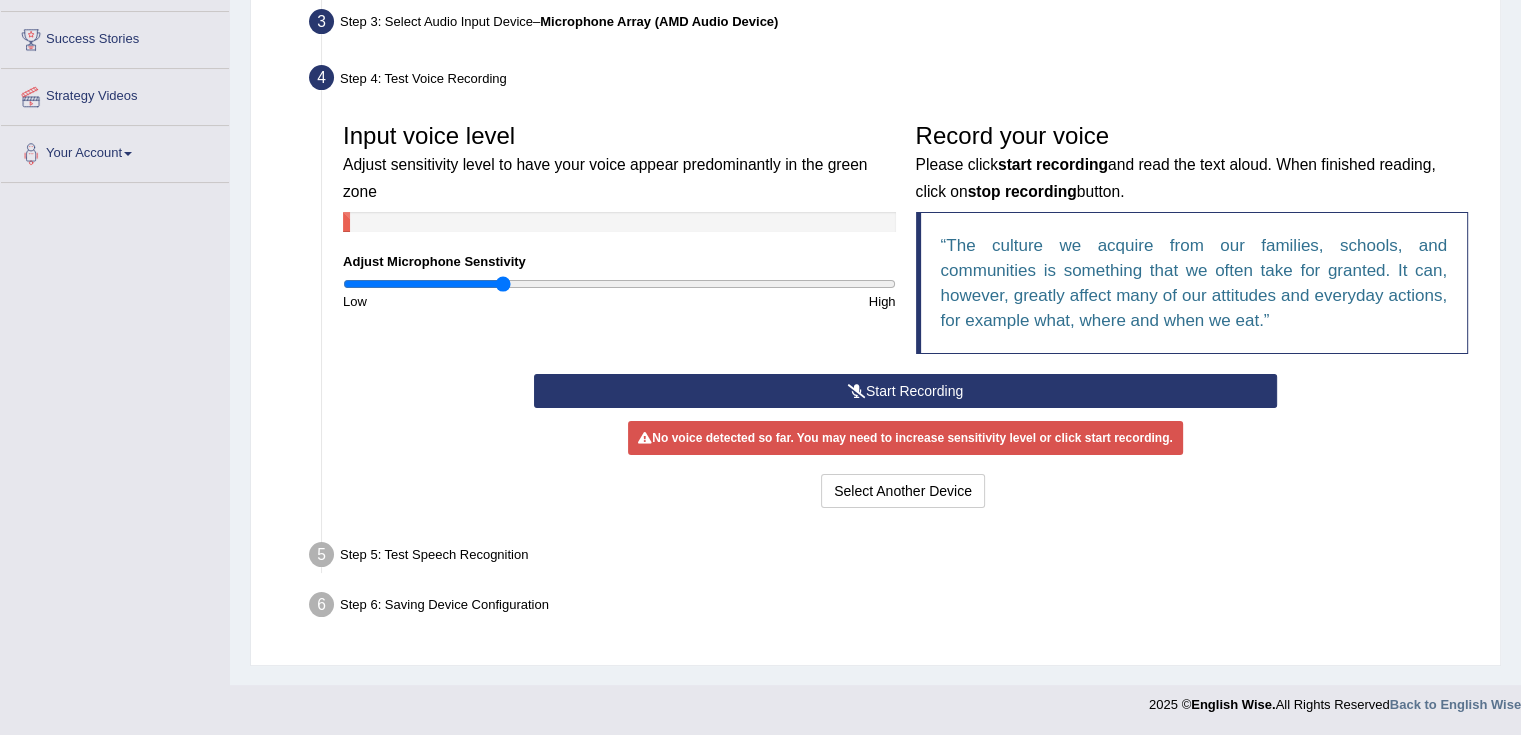 click at bounding box center [619, 284] 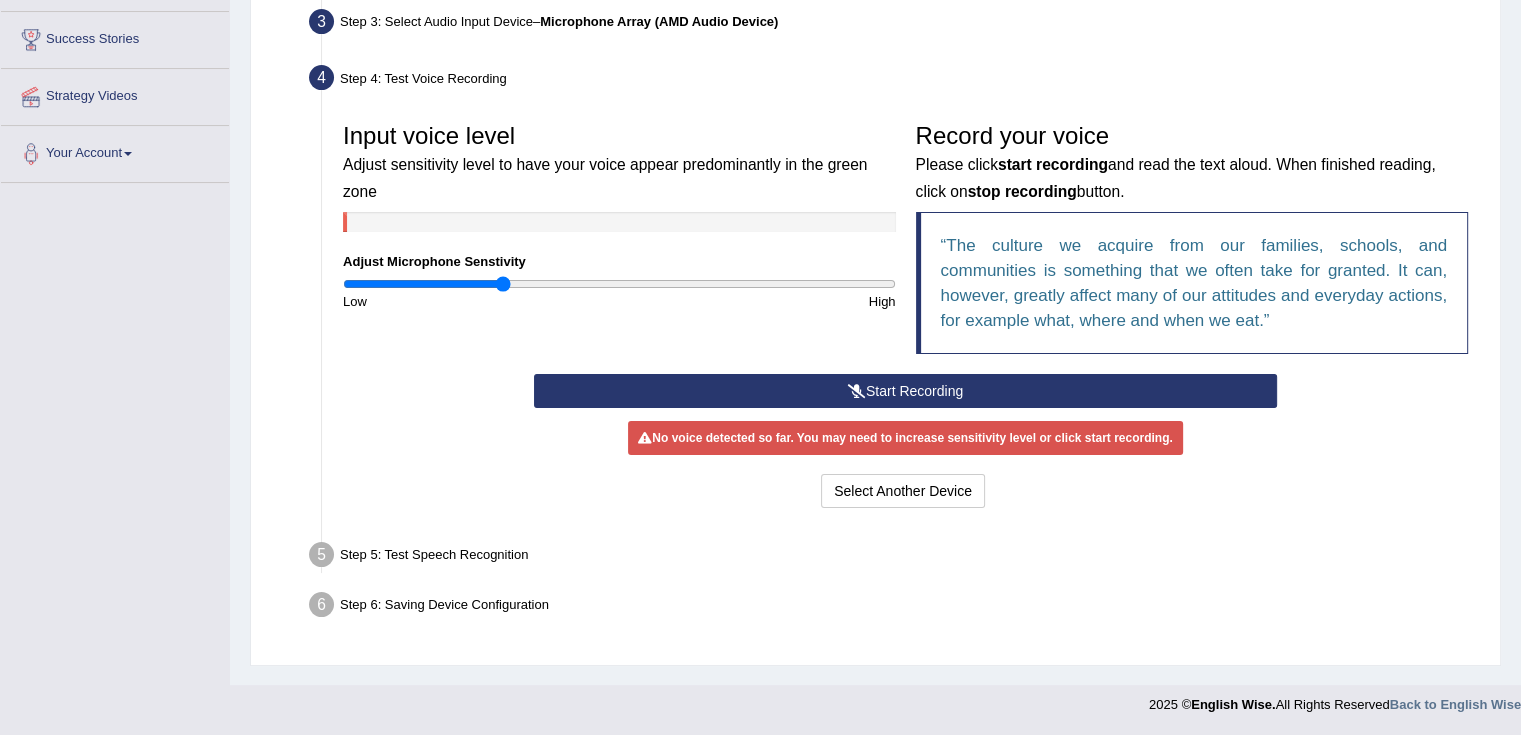 click on "Start Recording" at bounding box center [905, 391] 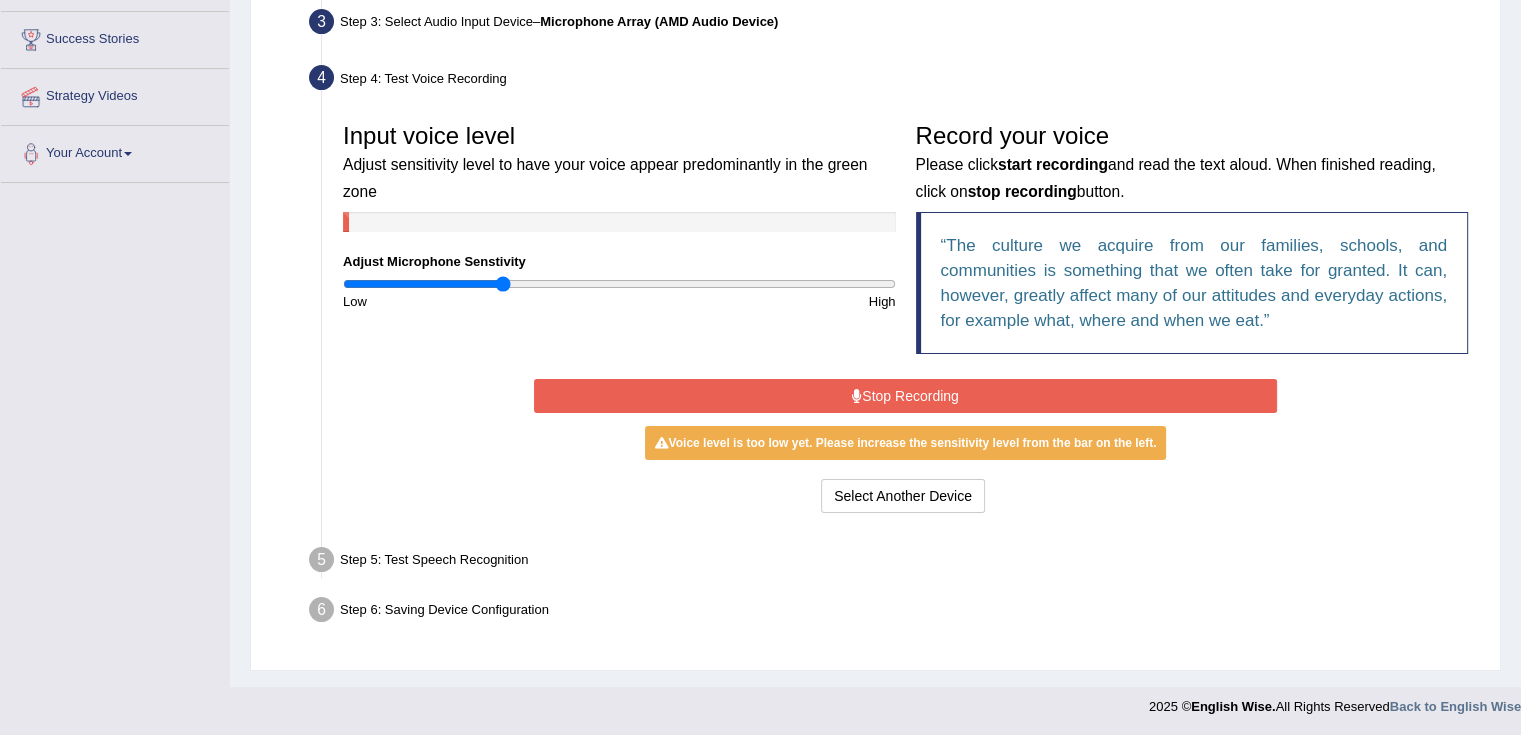 click on "Stop Recording" at bounding box center (905, 396) 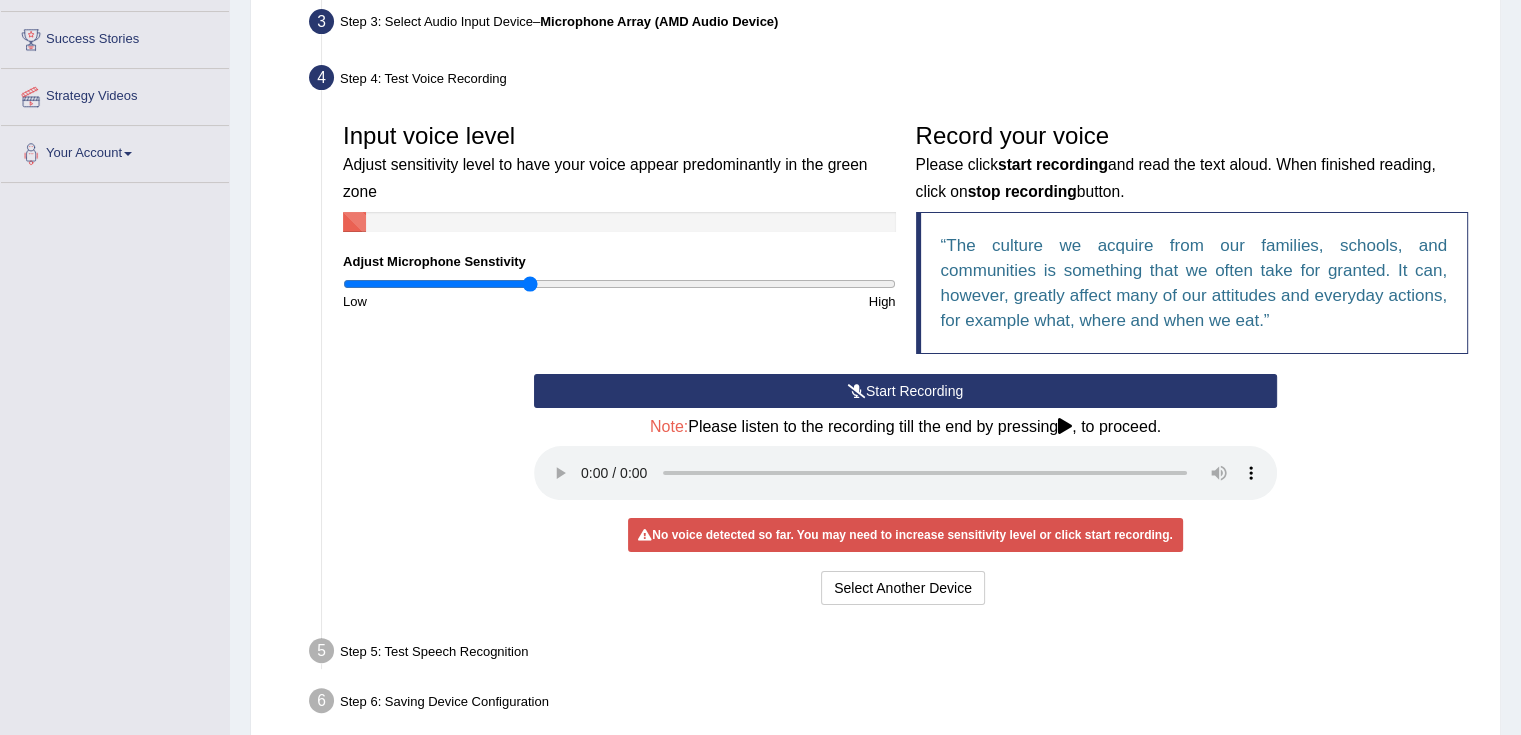 click at bounding box center (619, 284) 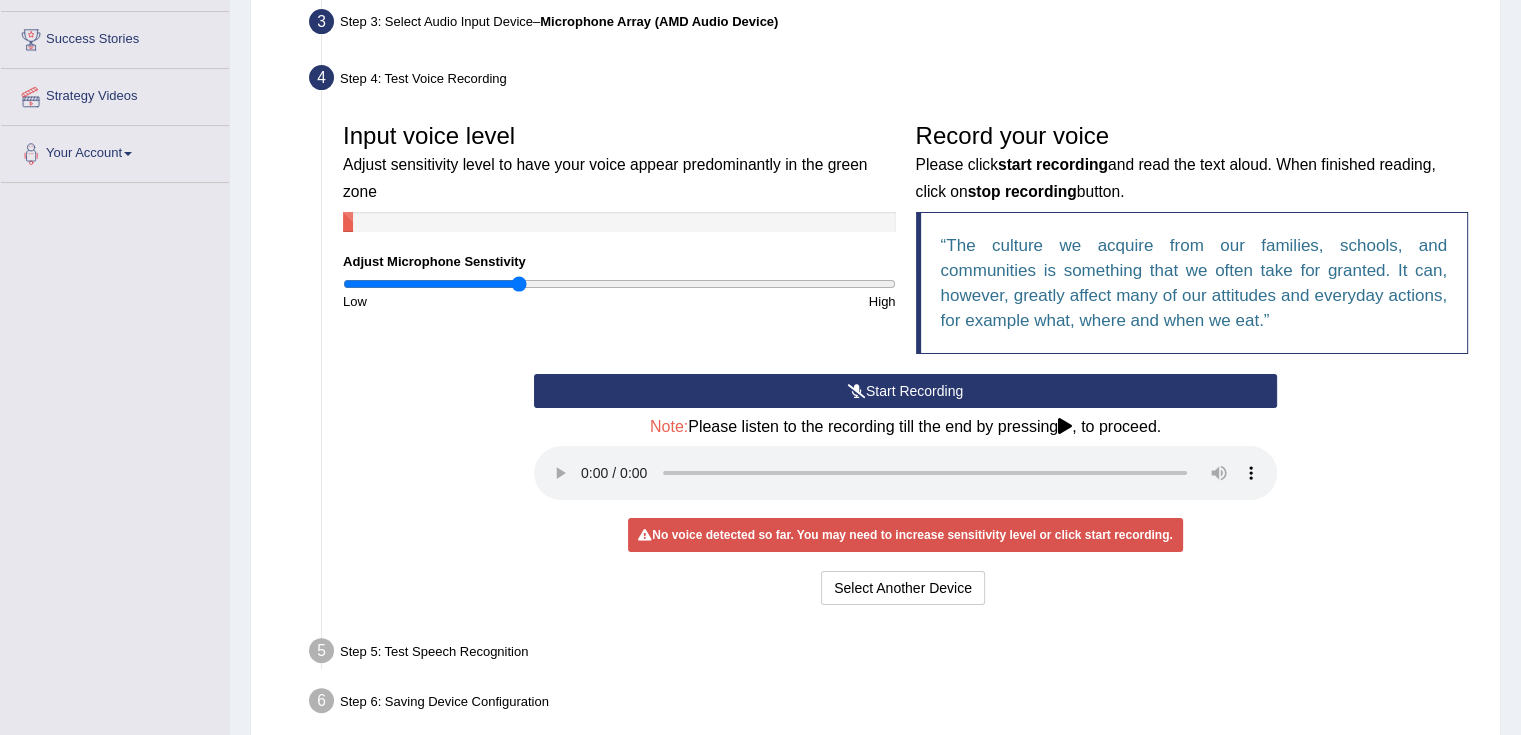 click at bounding box center (619, 284) 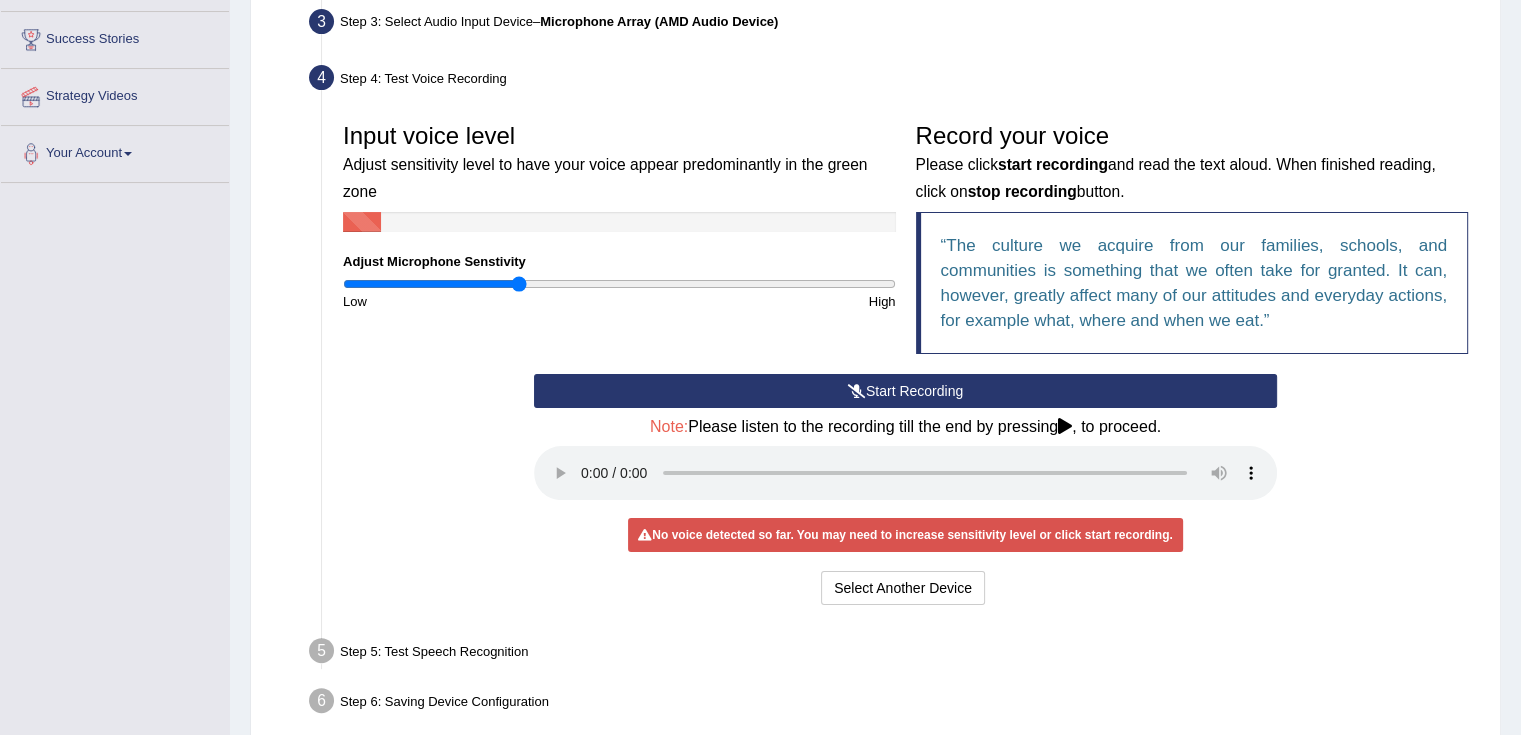 click at bounding box center [1065, 426] 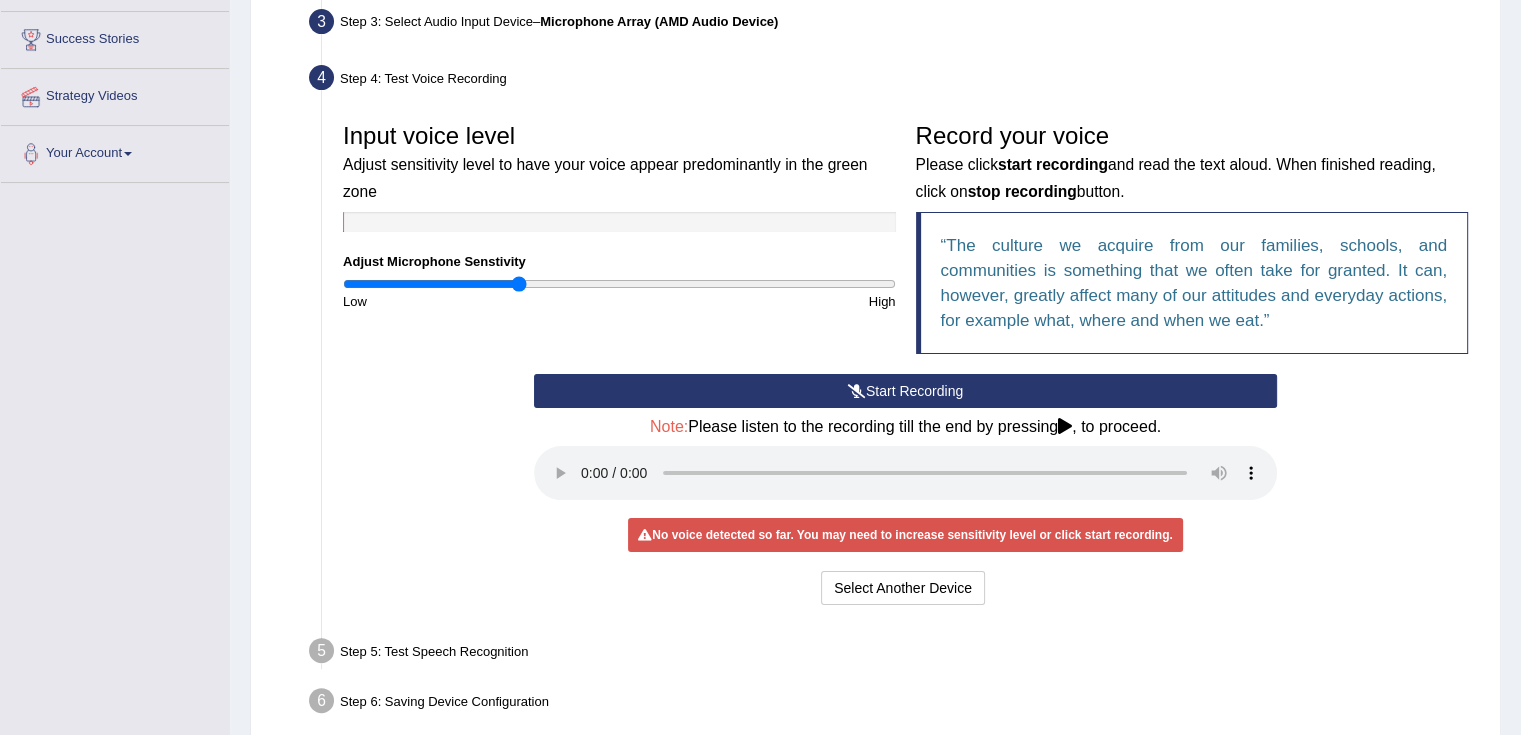 click on "Start Recording" at bounding box center [905, 391] 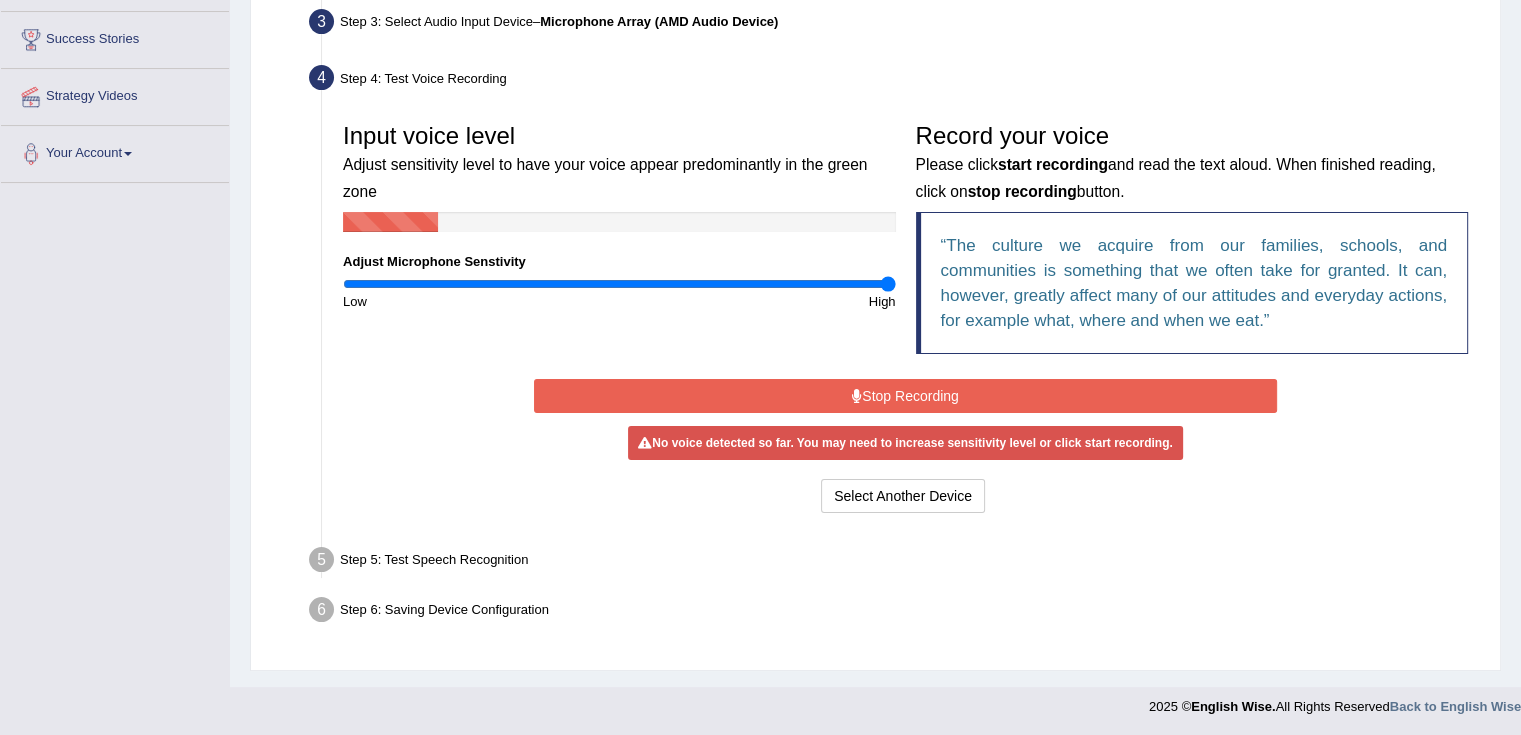 click at bounding box center (619, 284) 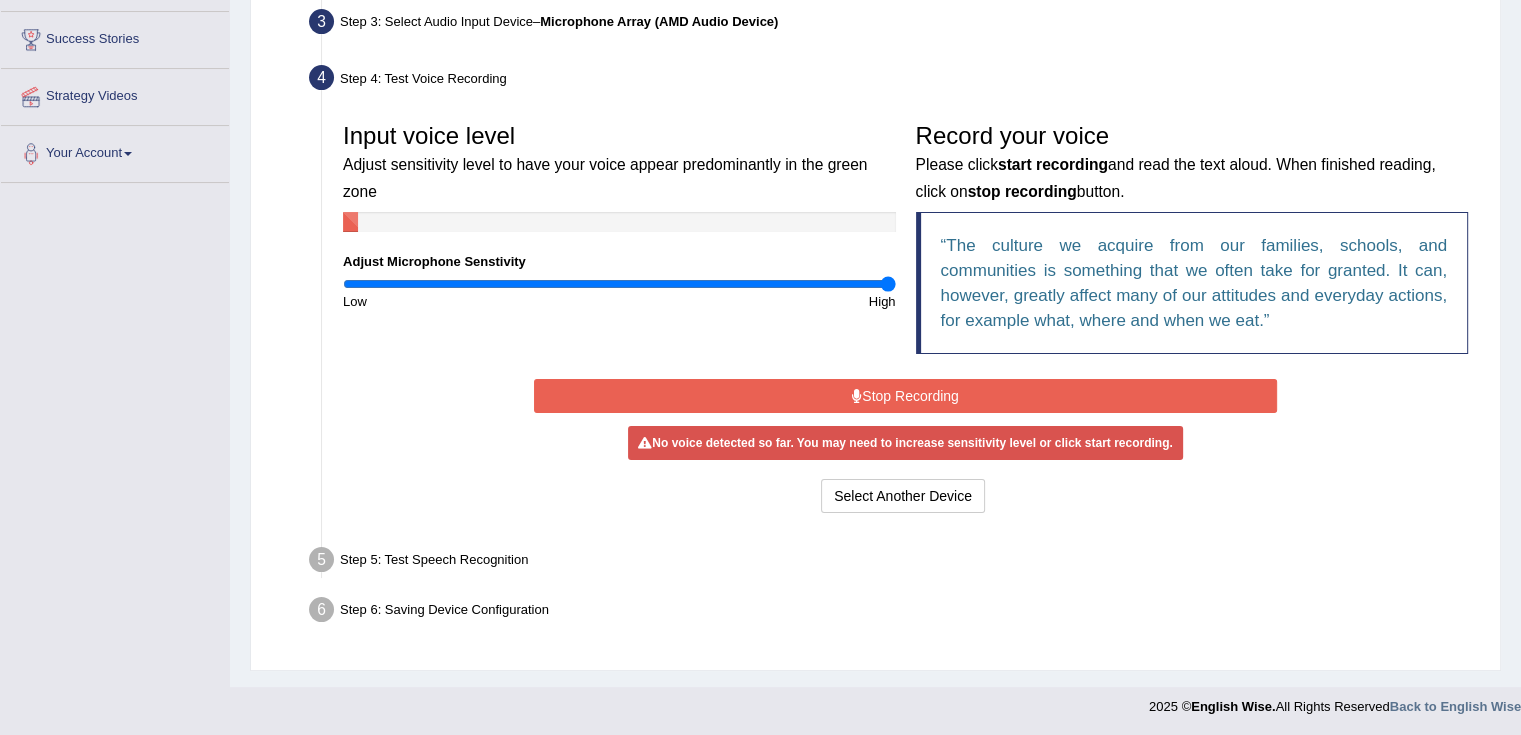 click on "Stop Recording" at bounding box center (905, 396) 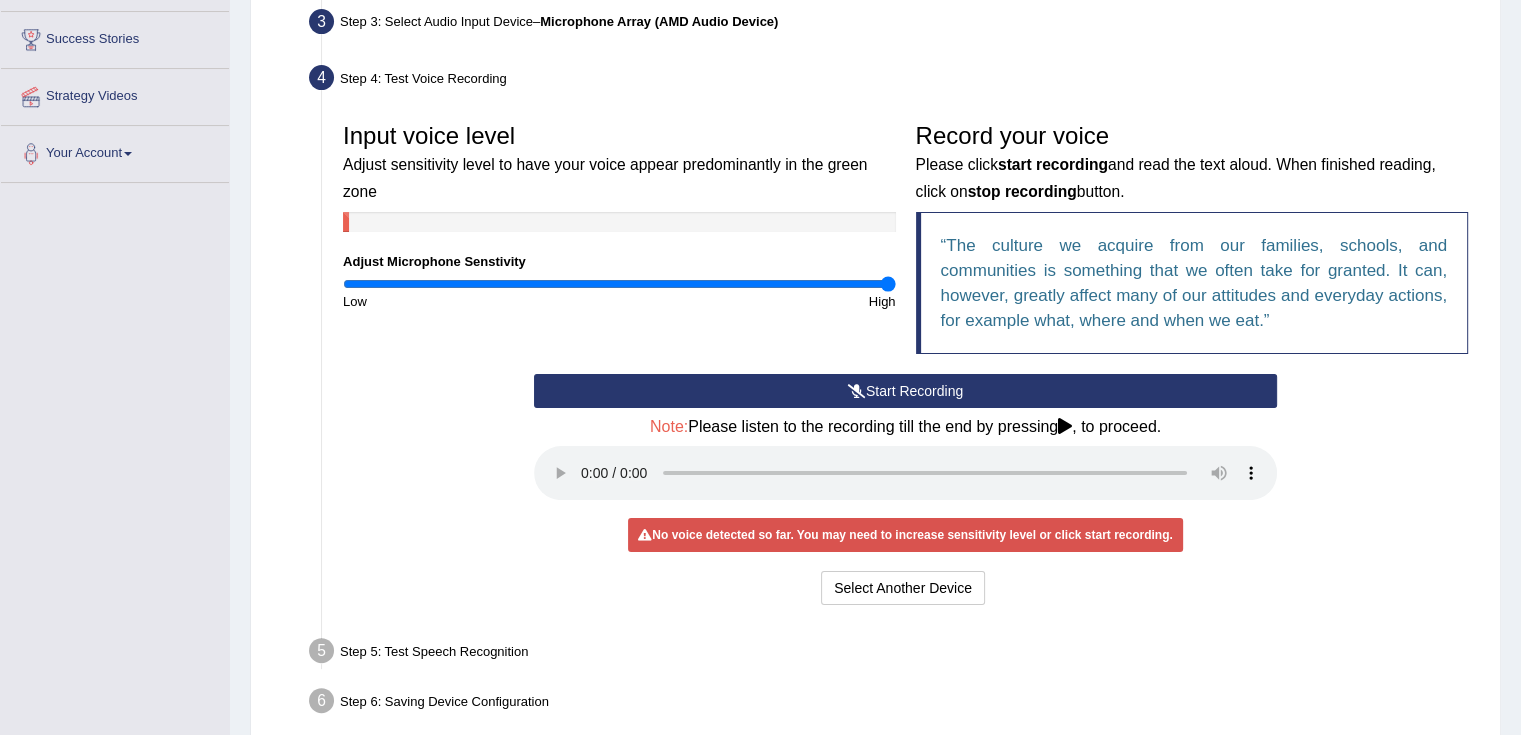 click on "Start Recording" at bounding box center [905, 391] 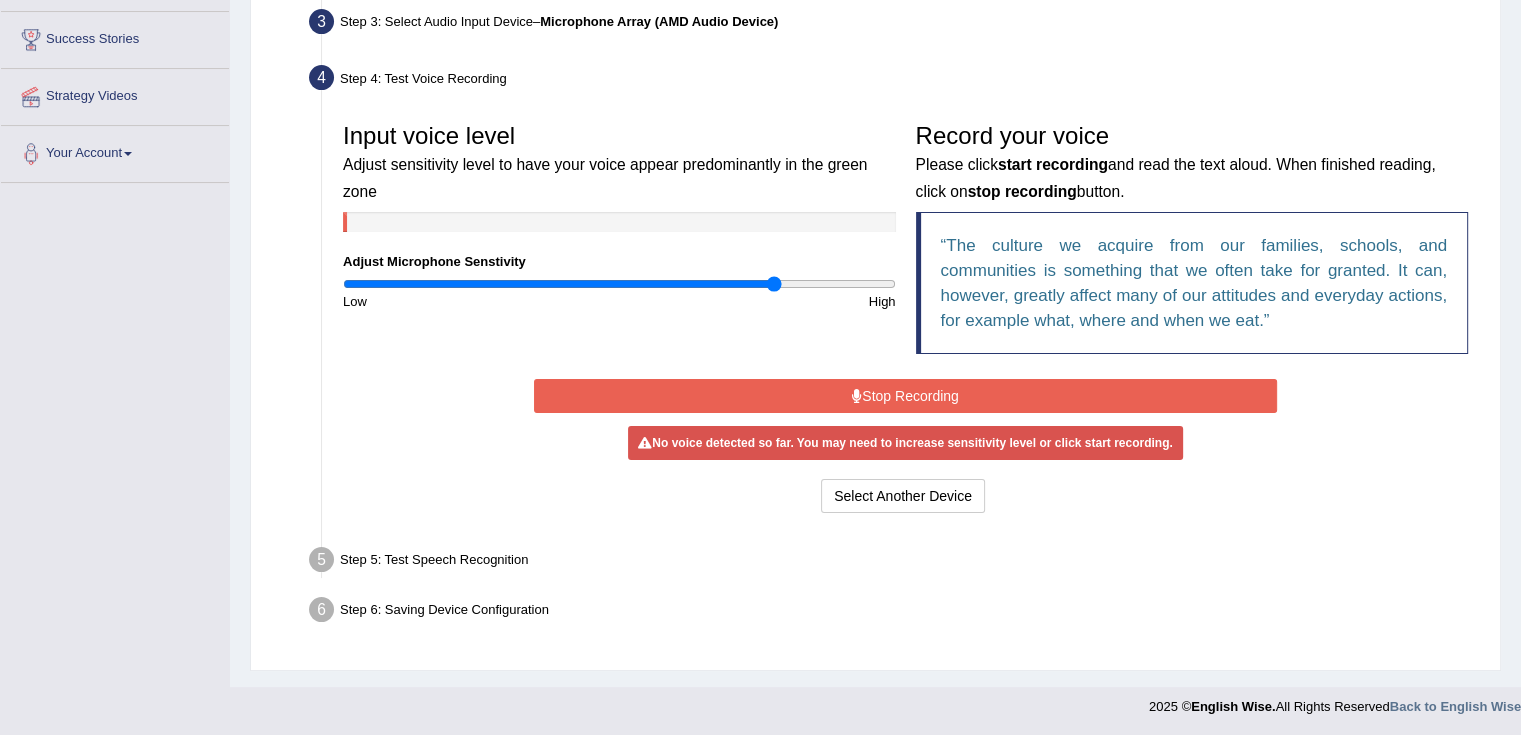 click at bounding box center [619, 284] 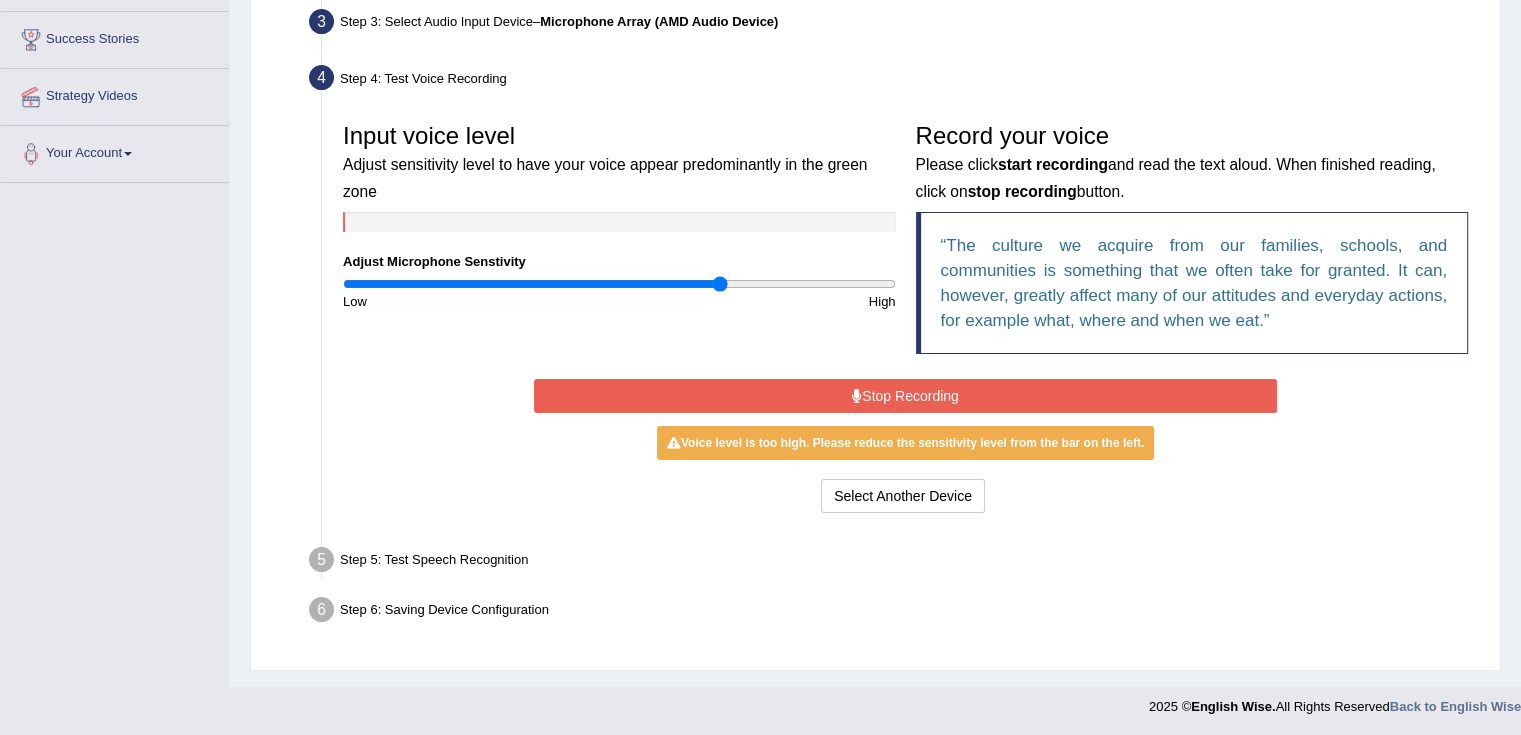 type on "1.38" 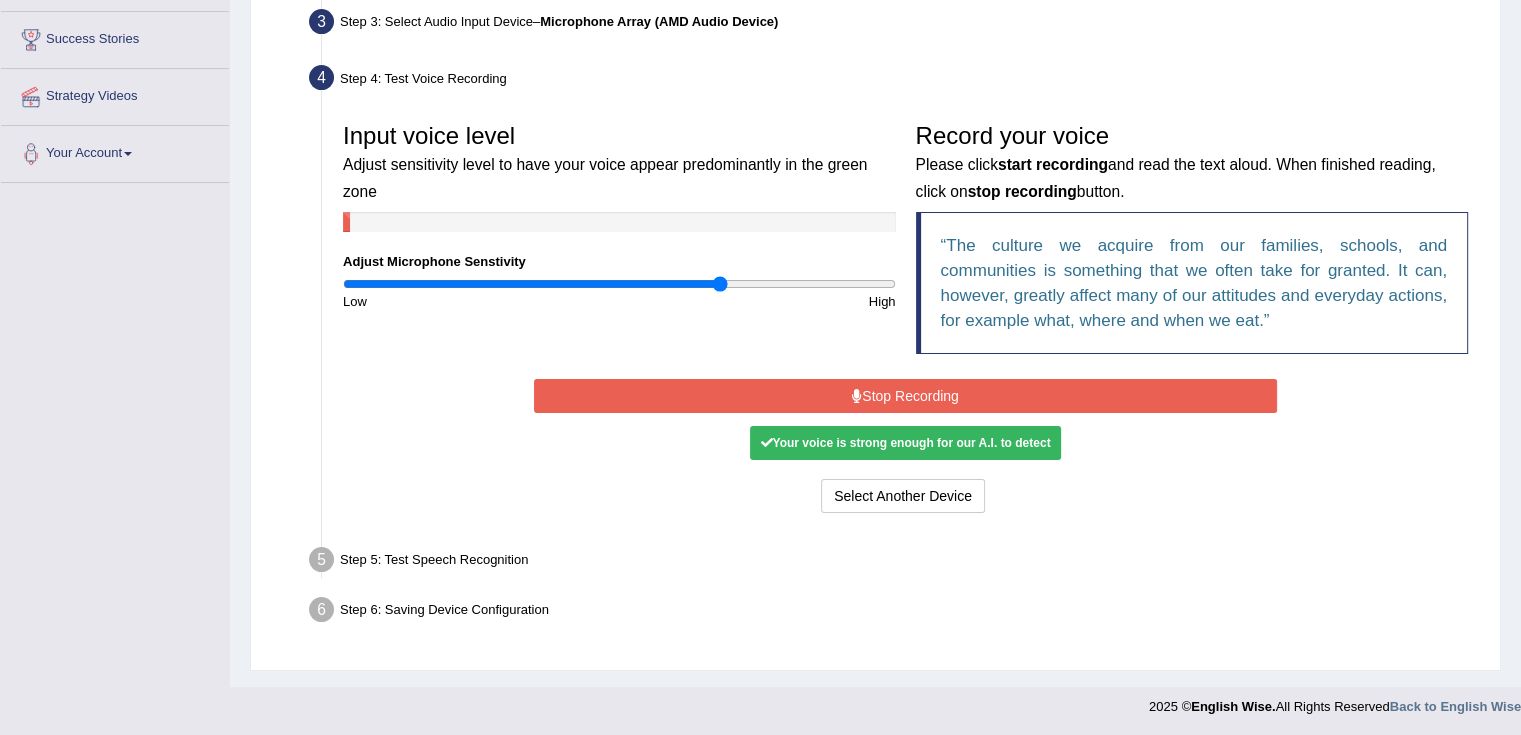 click at bounding box center [857, 396] 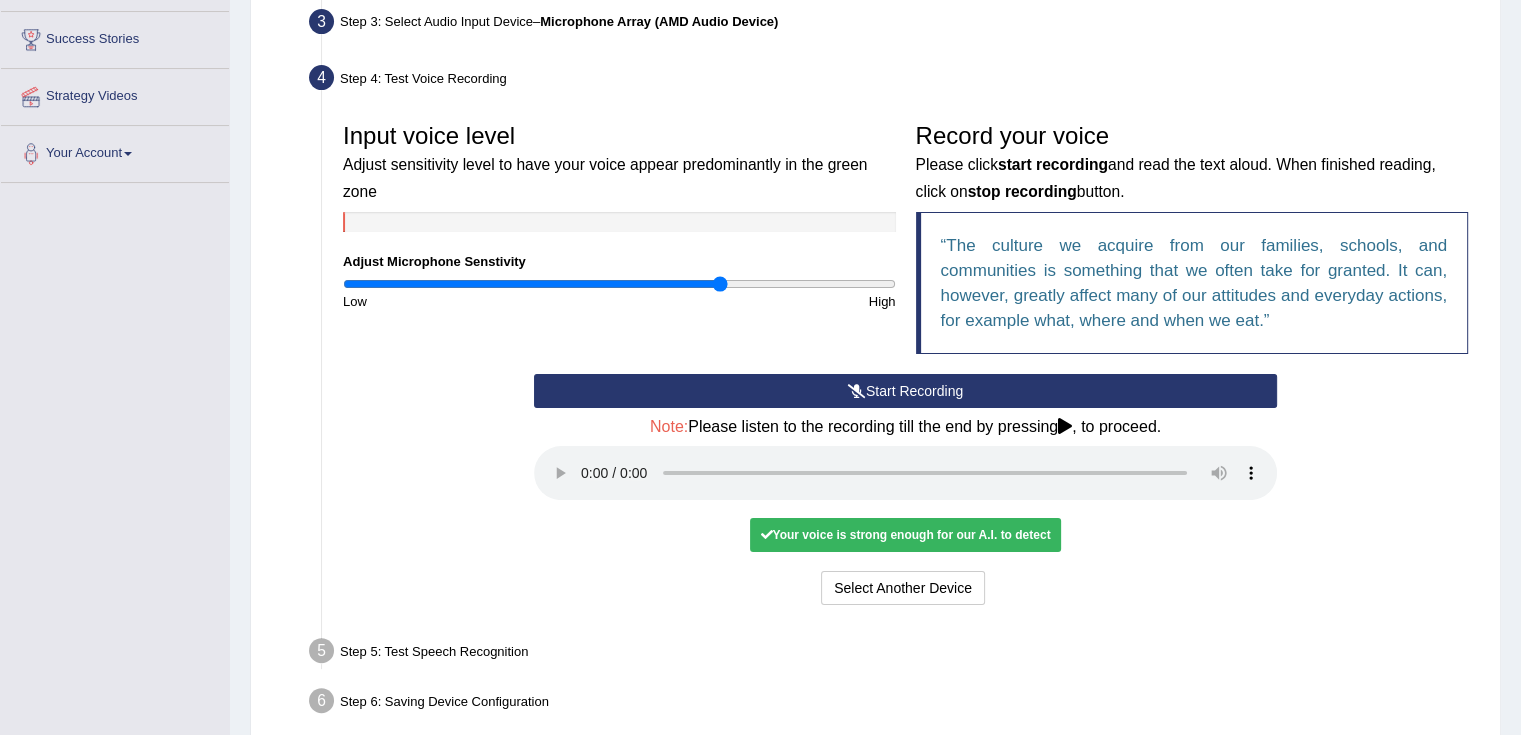 click at bounding box center (857, 391) 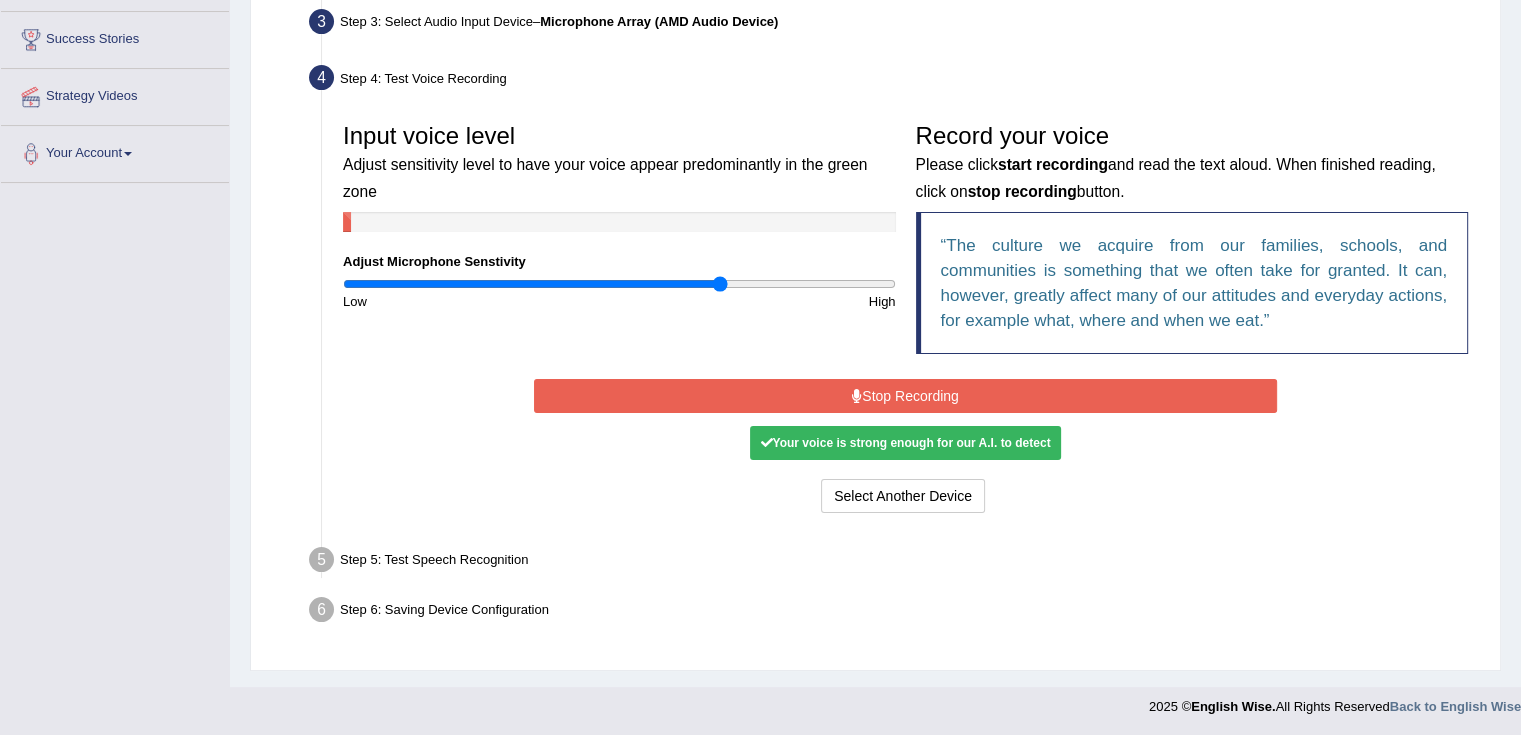 click on "Stop Recording" at bounding box center [905, 396] 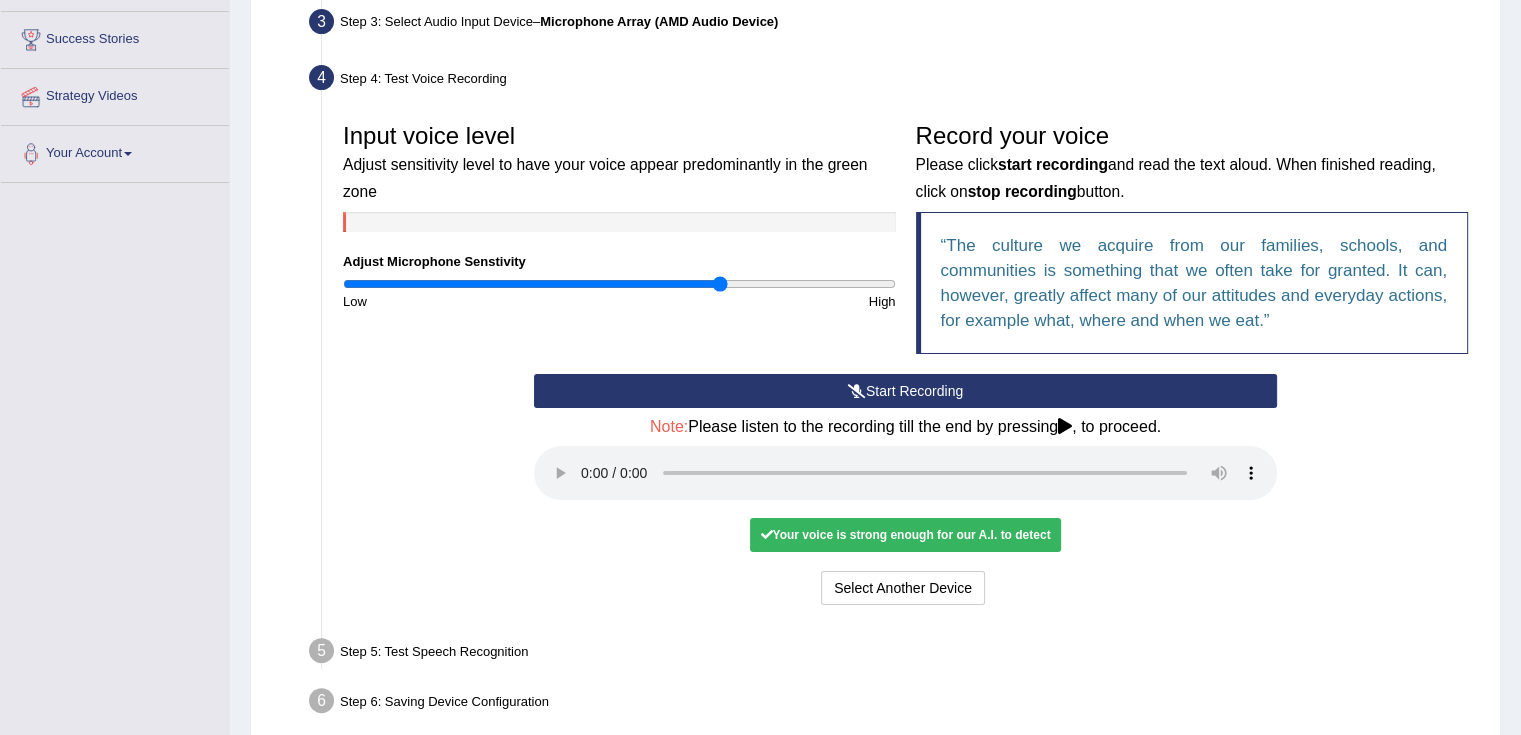 click on "Your voice is strong enough for our A.I. to detect" at bounding box center (905, 535) 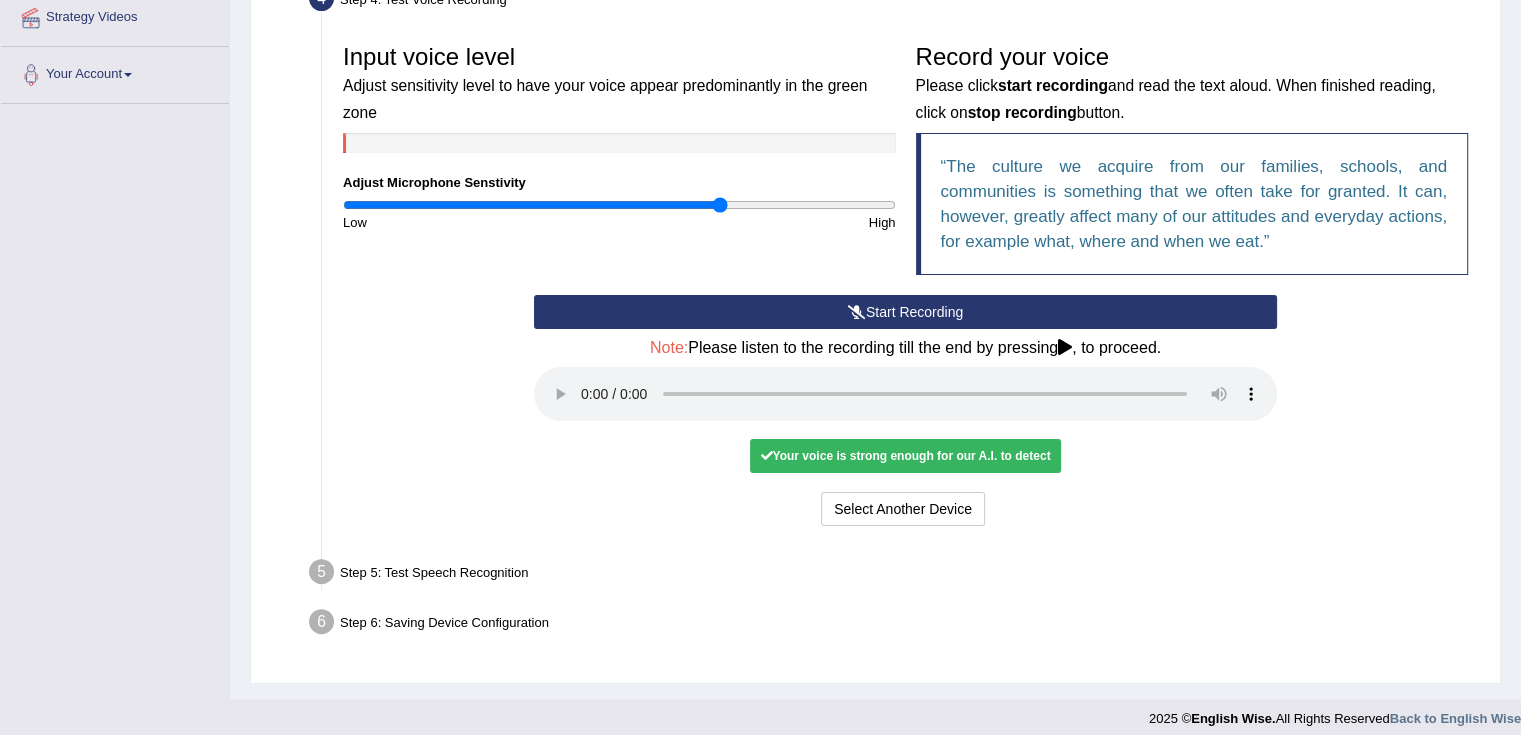 scroll, scrollTop: 407, scrollLeft: 0, axis: vertical 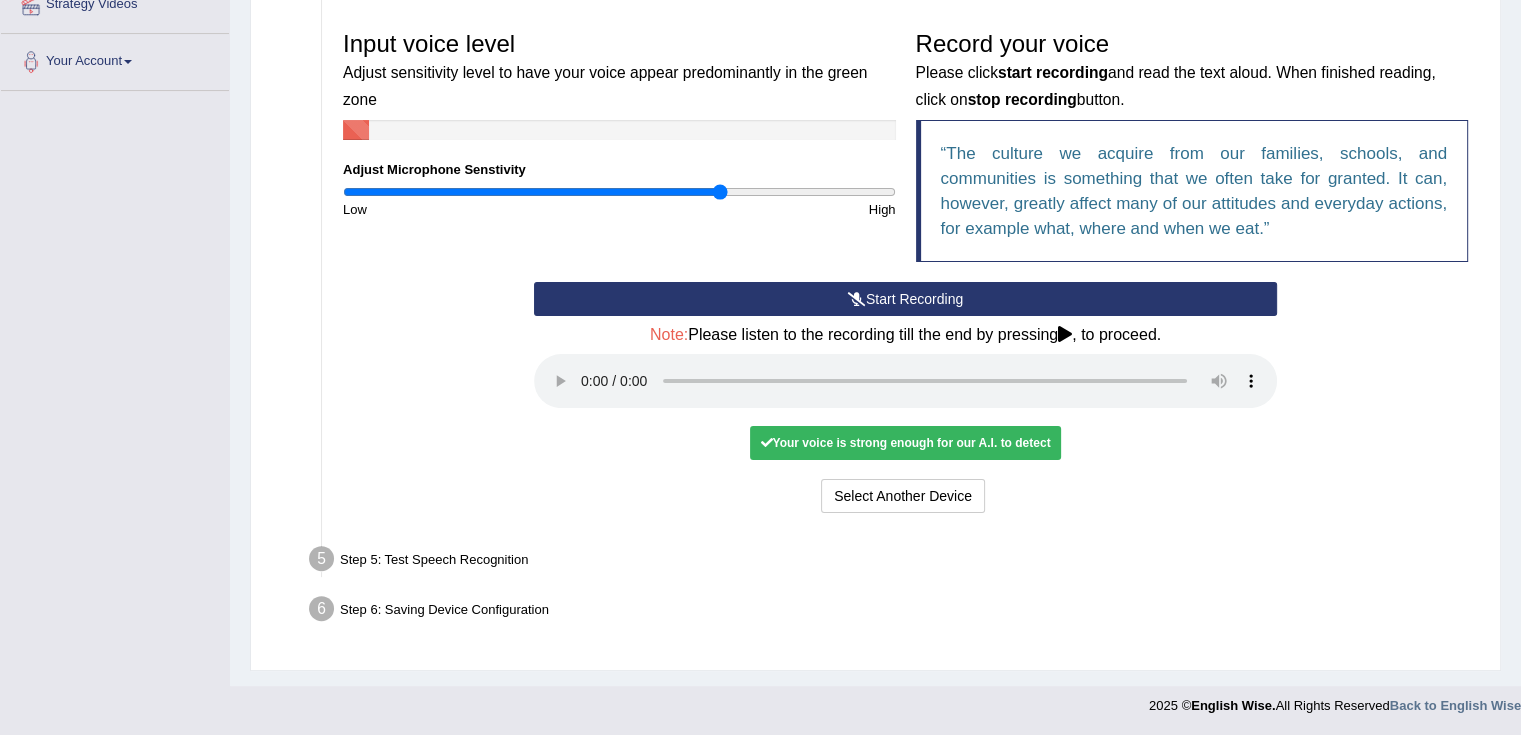 click on "Select Another Device   Voice is ok. Go to Next step" at bounding box center (905, 498) 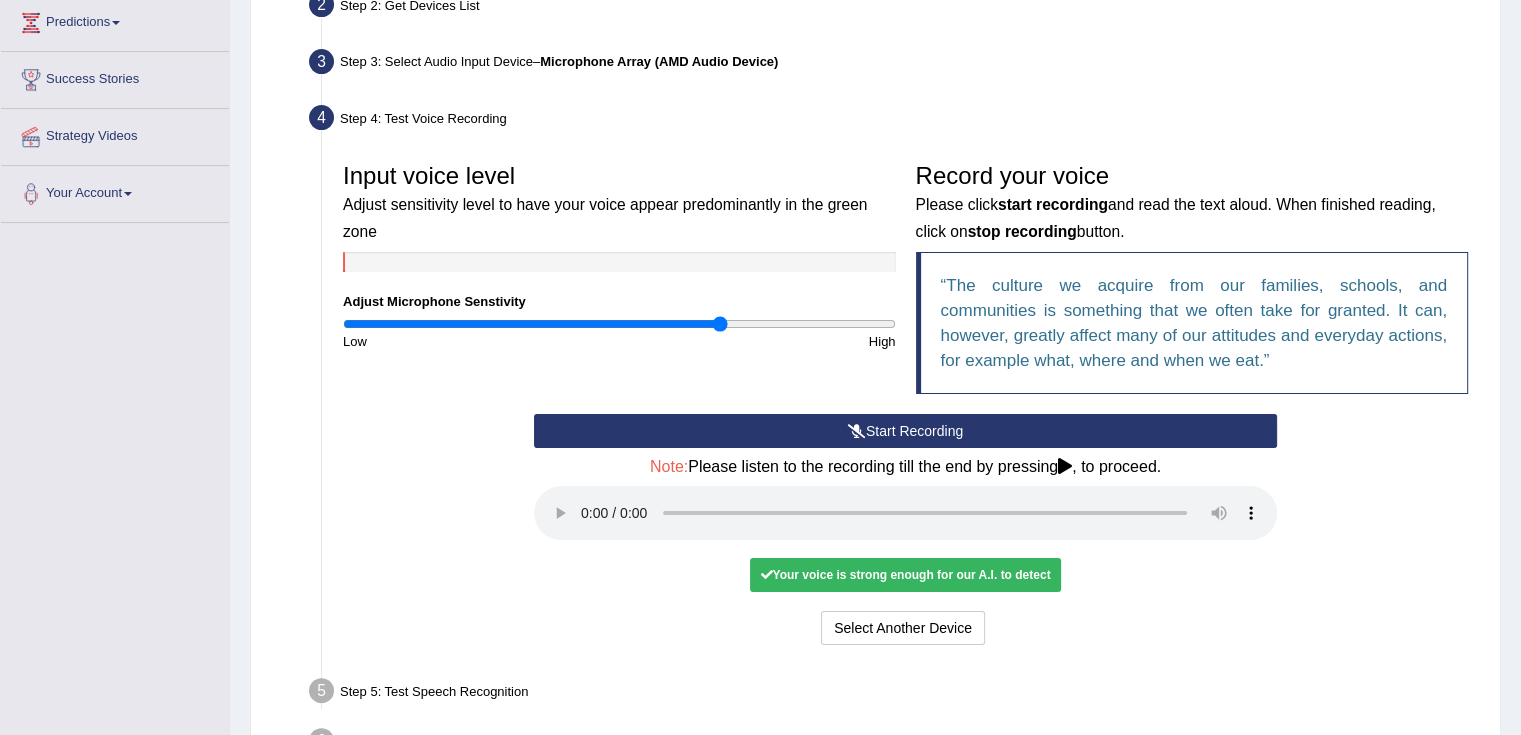scroll, scrollTop: 407, scrollLeft: 0, axis: vertical 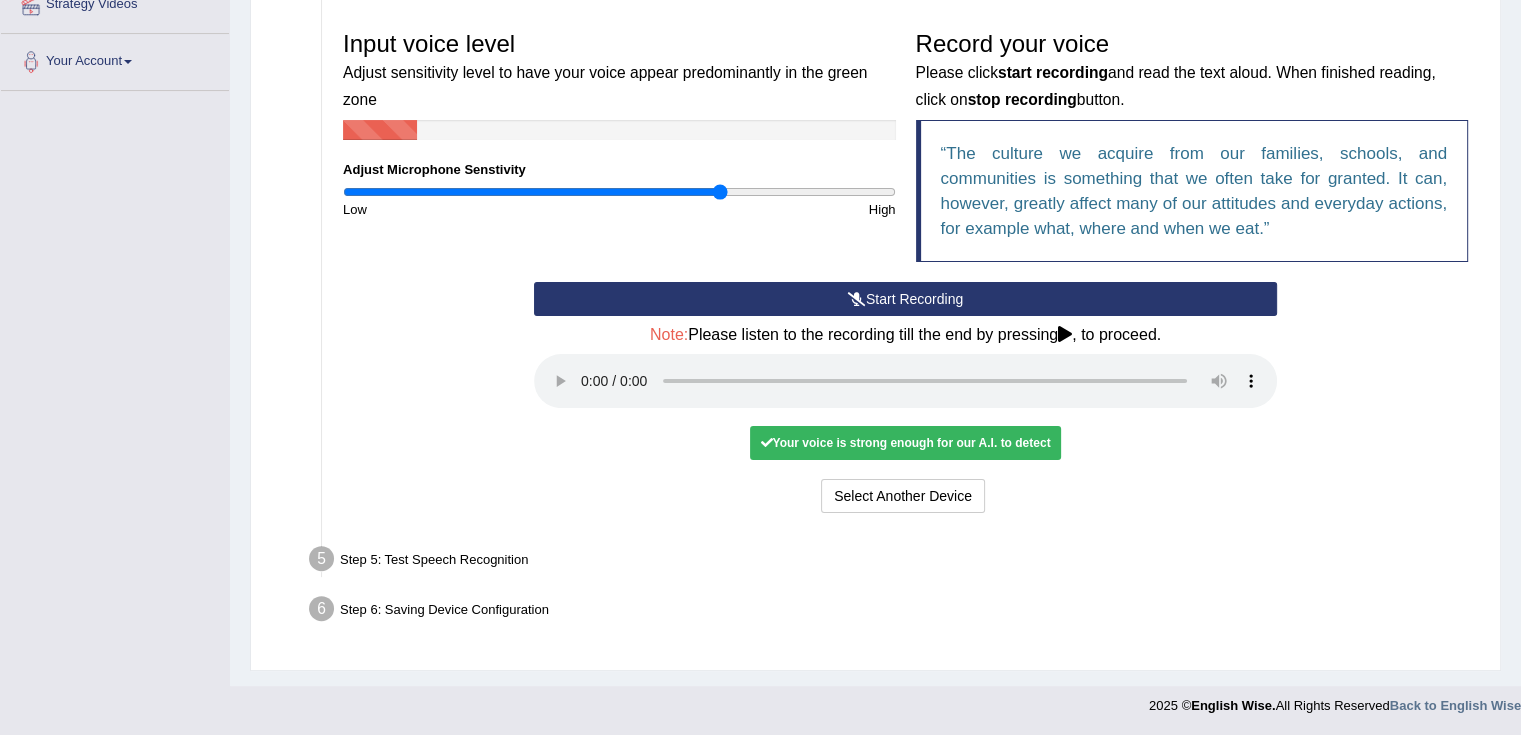 click on "Step 5: Test Speech Recognition   Text to read   The culture we acquire from our families, schools, and communities is something that we often take for granted. It can, however, greatly affect many of our attitudes and everyday actions, for example what, where and when we eat.   A.I. Speech Recognition    Start A.I. Engine    Stop A.I. Engine     Note:  Please listen to the recording till the end by pressing  , to proceed.     Spoken Text:     I will practice without this feature   Select Another Device   Speech is ok. Go to Last step" at bounding box center [895, 562] 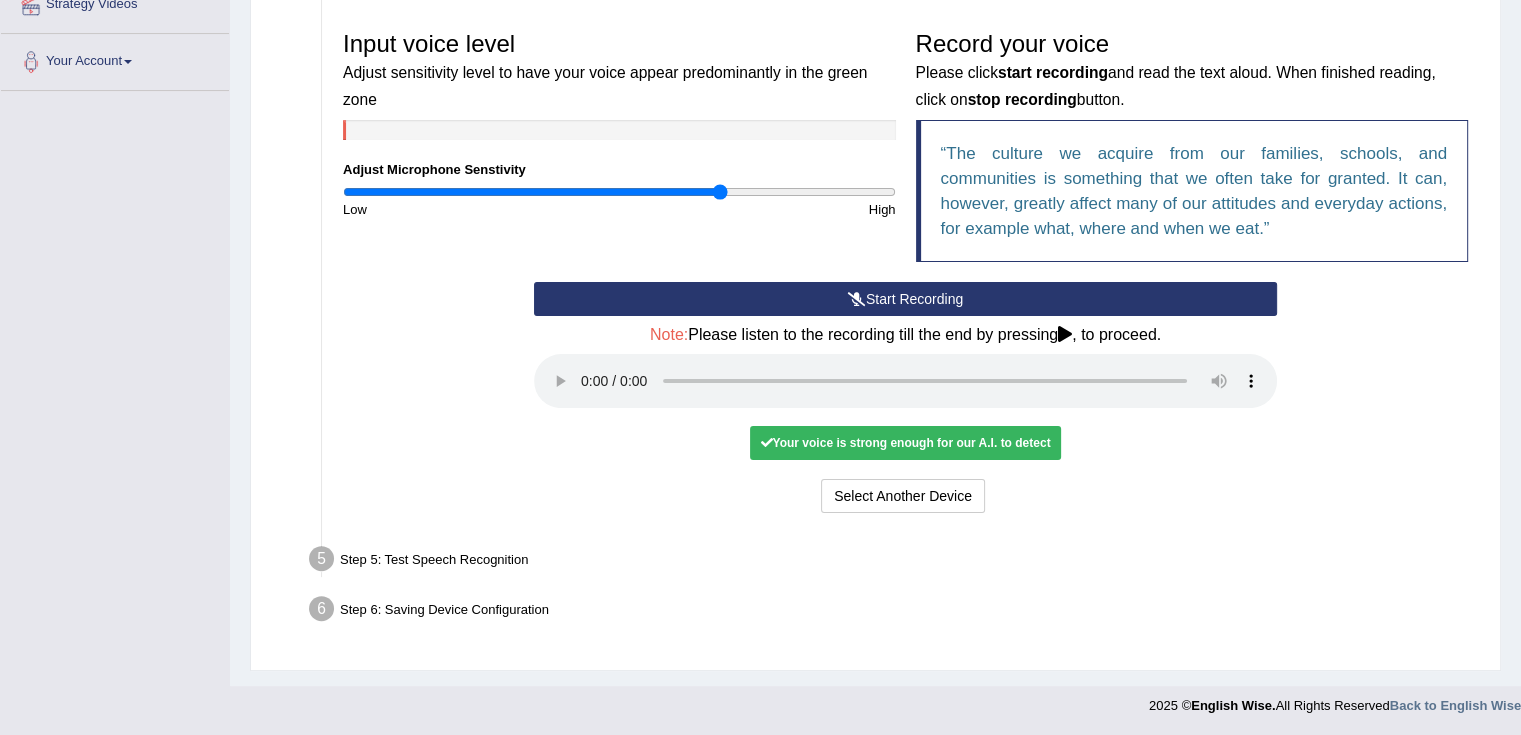 click on "Start Recording" at bounding box center (905, 299) 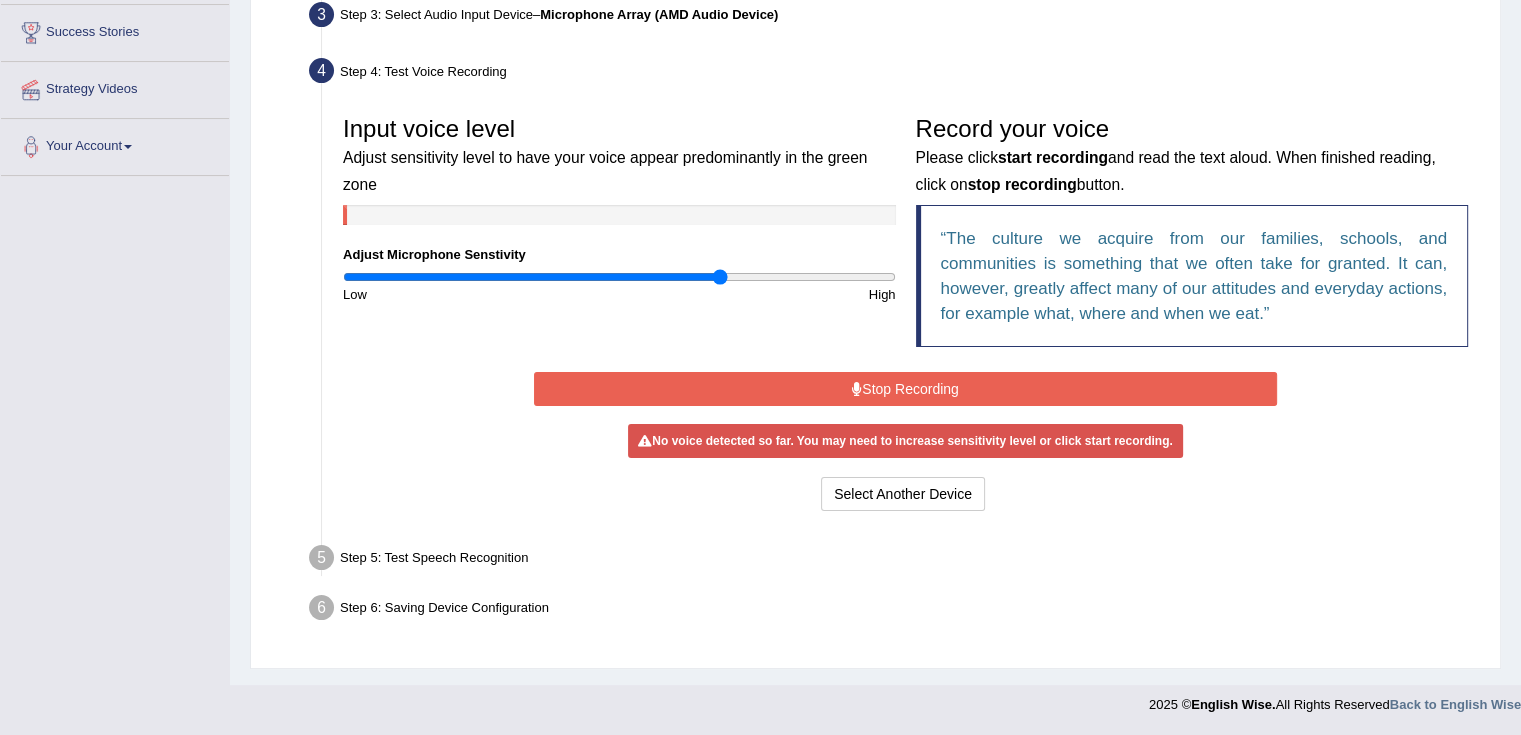 scroll, scrollTop: 315, scrollLeft: 0, axis: vertical 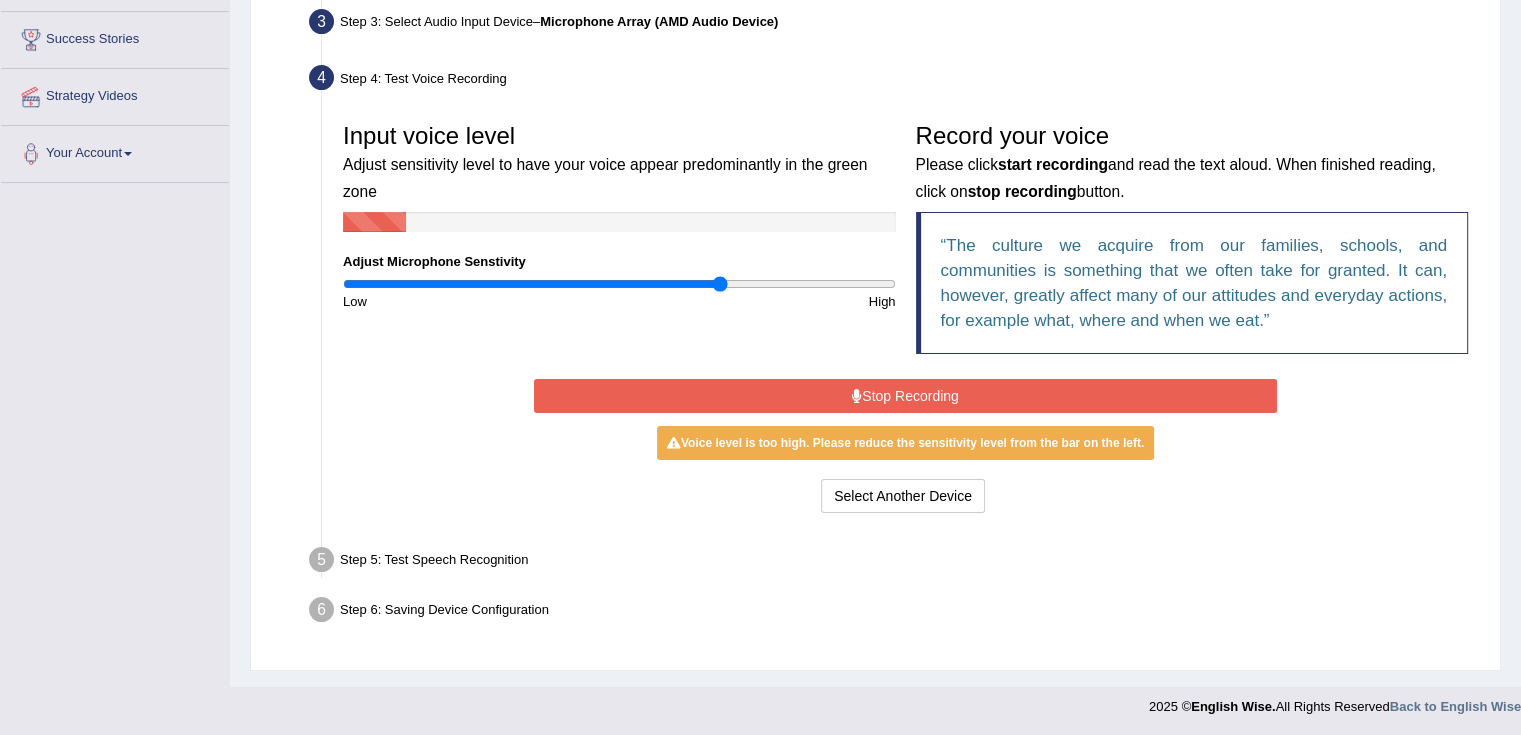 click at bounding box center [857, 396] 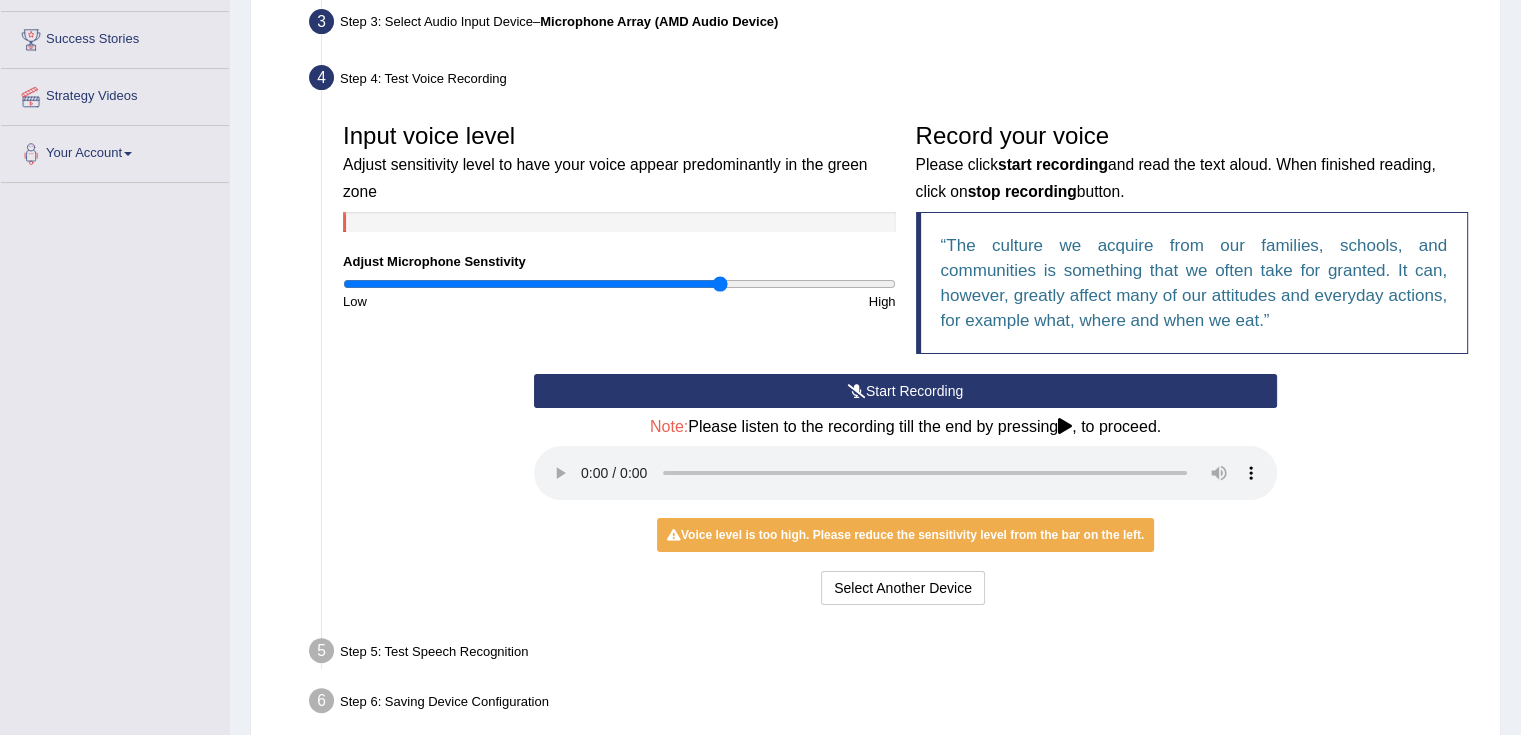 click on "Start Recording" at bounding box center [905, 391] 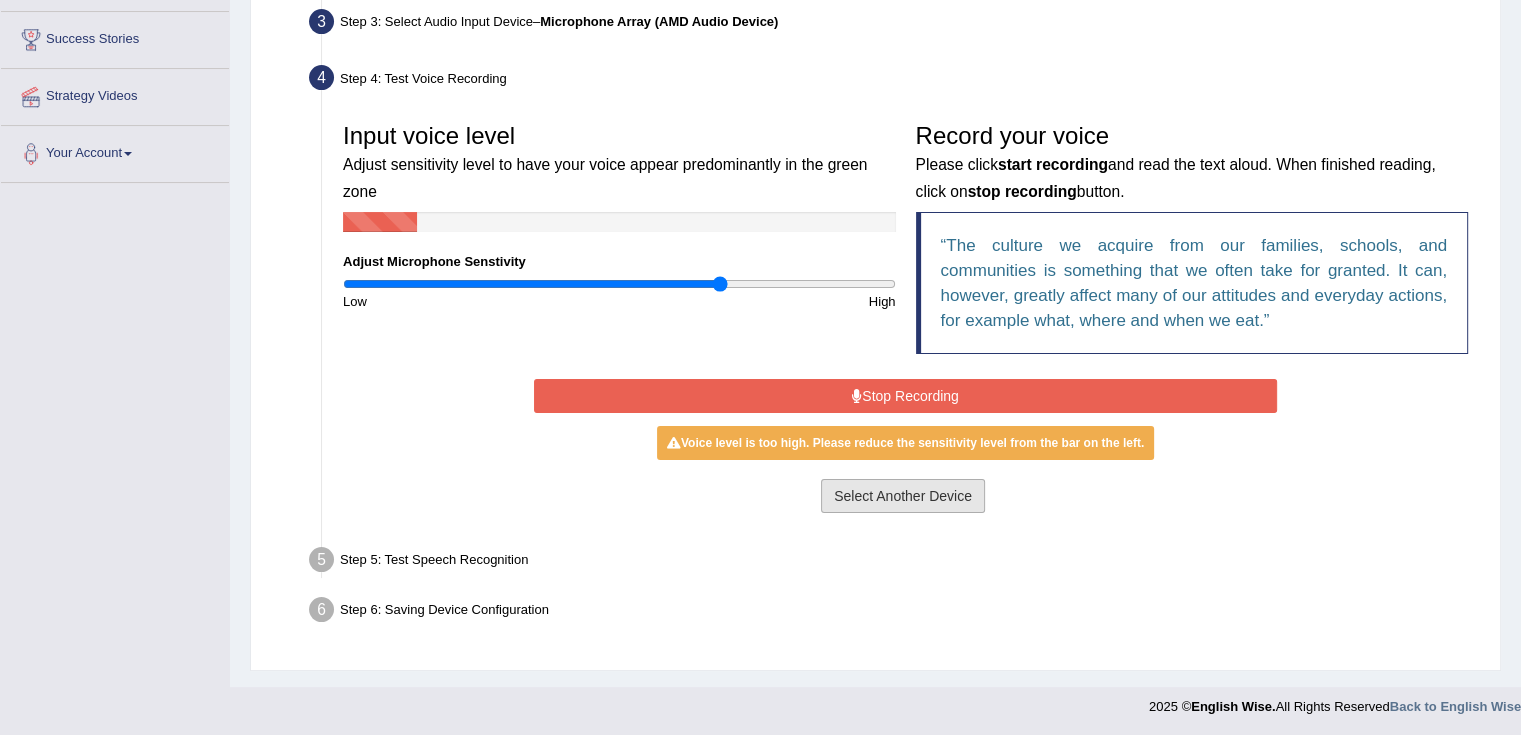 click on "Select Another Device" at bounding box center (903, 496) 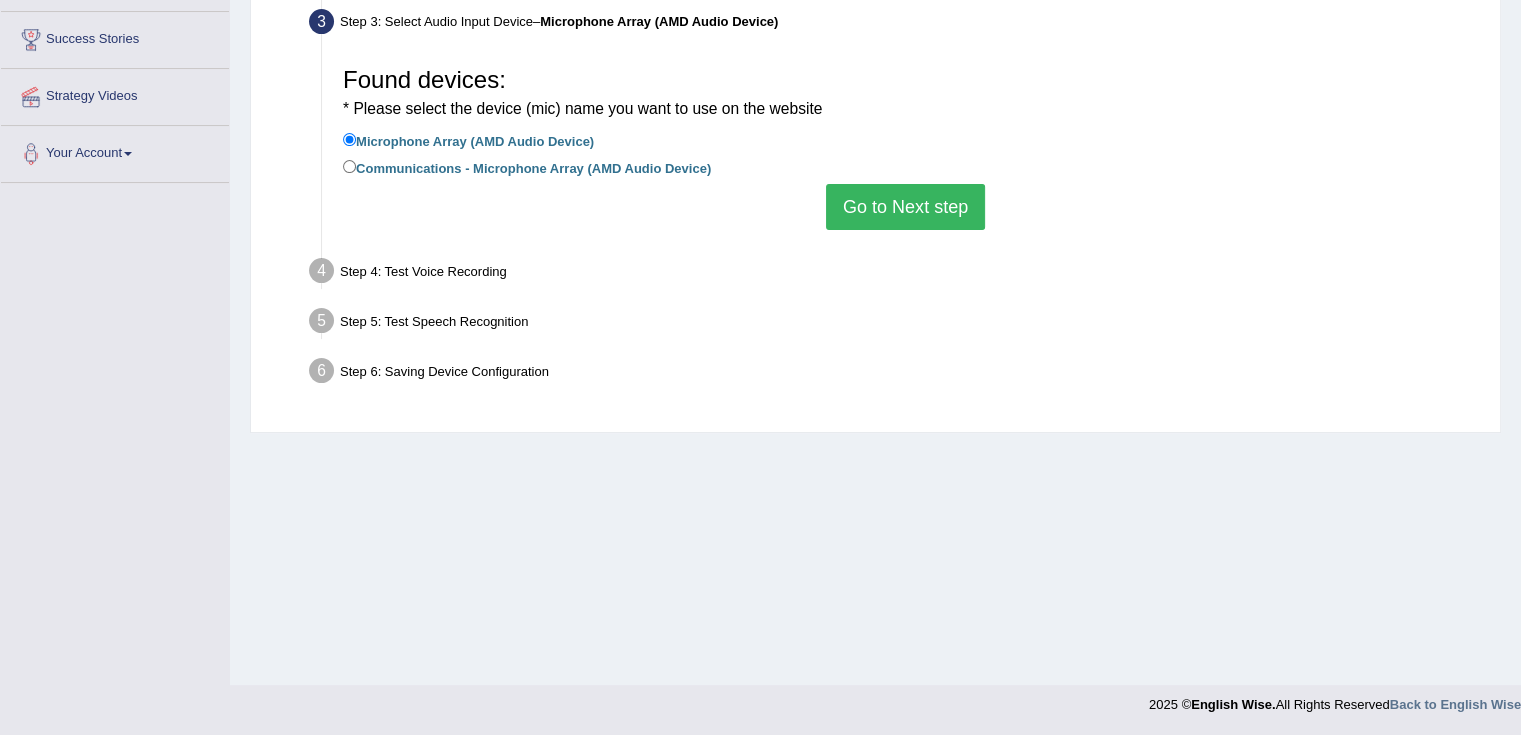 click on "Go to Next step" at bounding box center (905, 207) 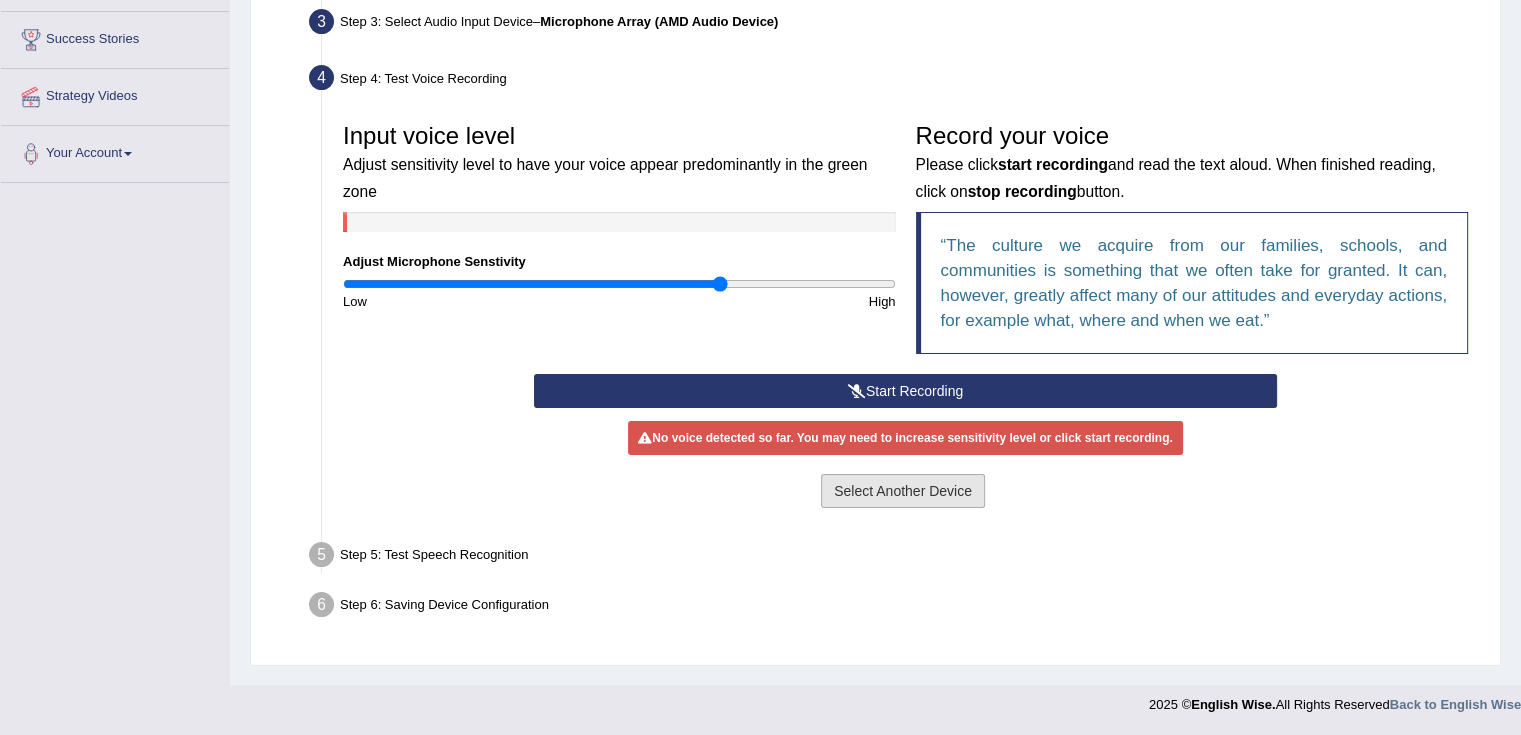 click on "Select Another Device" at bounding box center [903, 491] 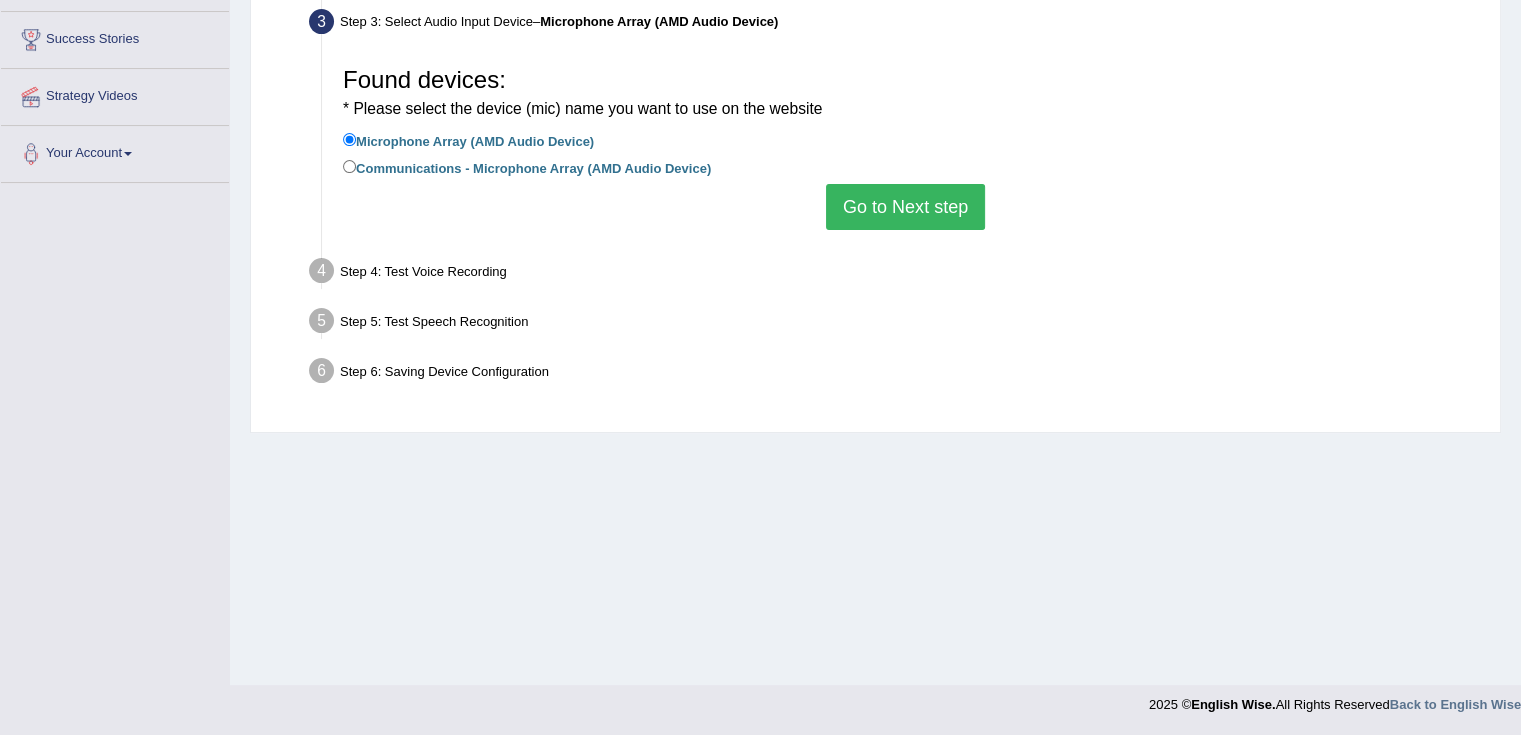 click on "Communications - Microphone Array (AMD Audio Device)" at bounding box center (527, 167) 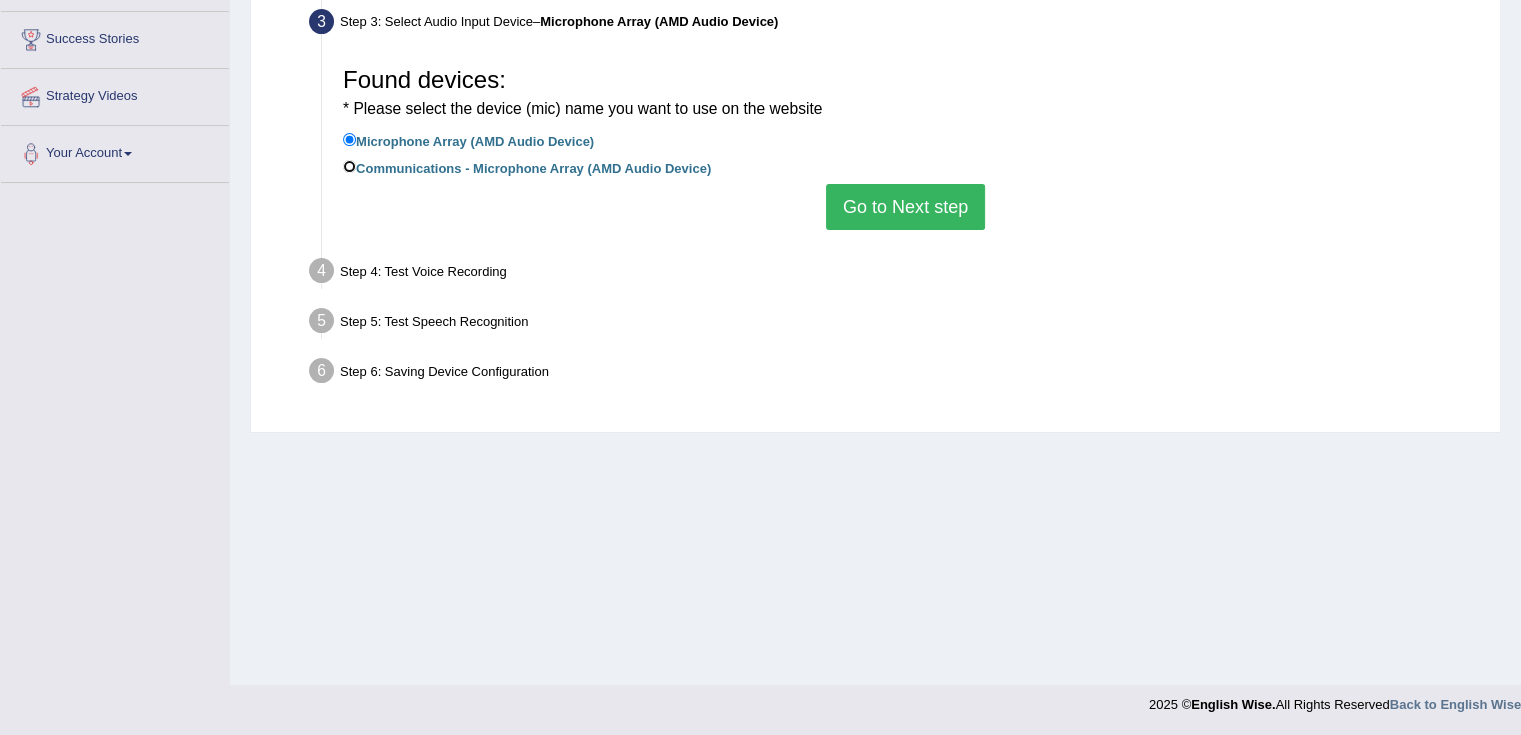 click on "Communications - Microphone Array (AMD Audio Device)" at bounding box center (349, 166) 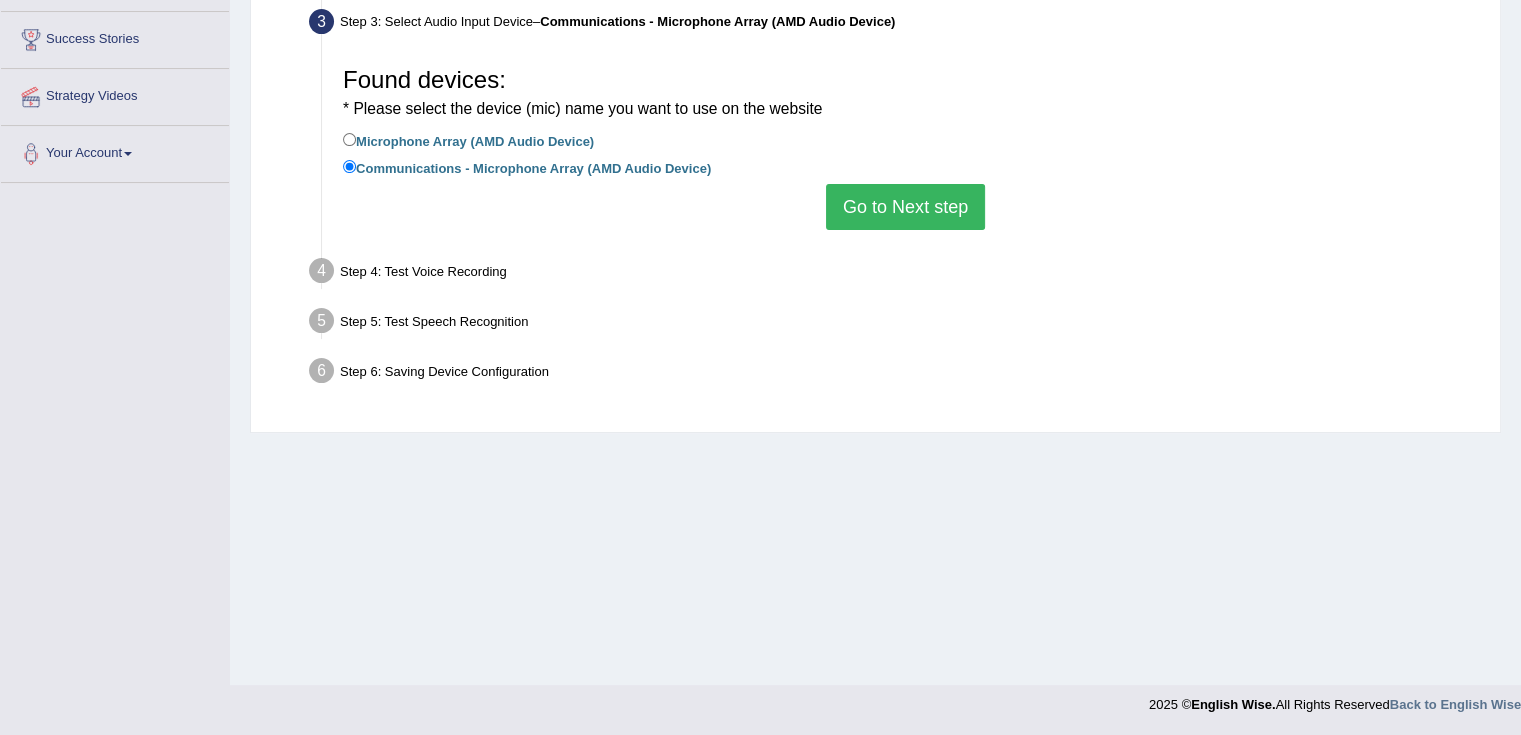 click on "Go to Next step" at bounding box center (905, 207) 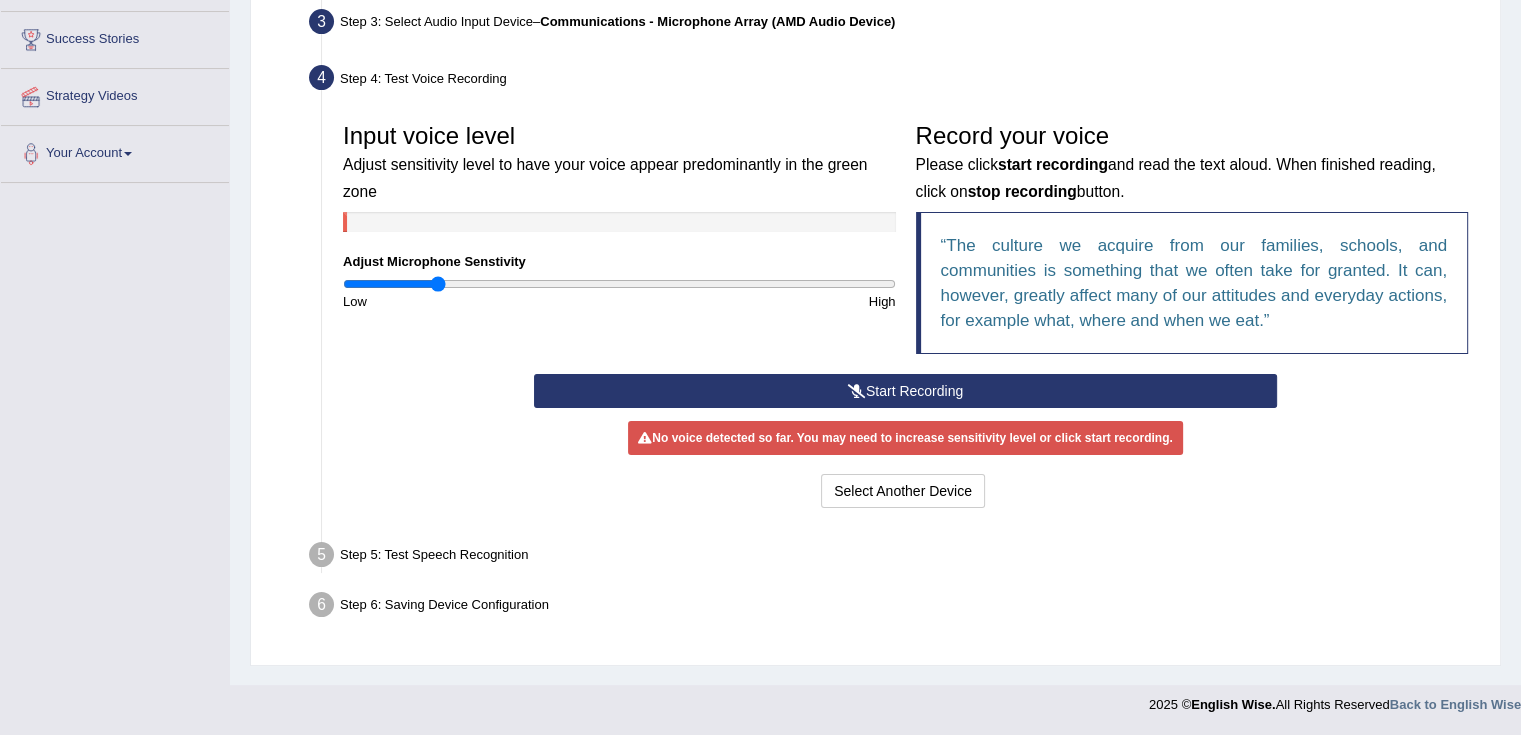 click at bounding box center [619, 284] 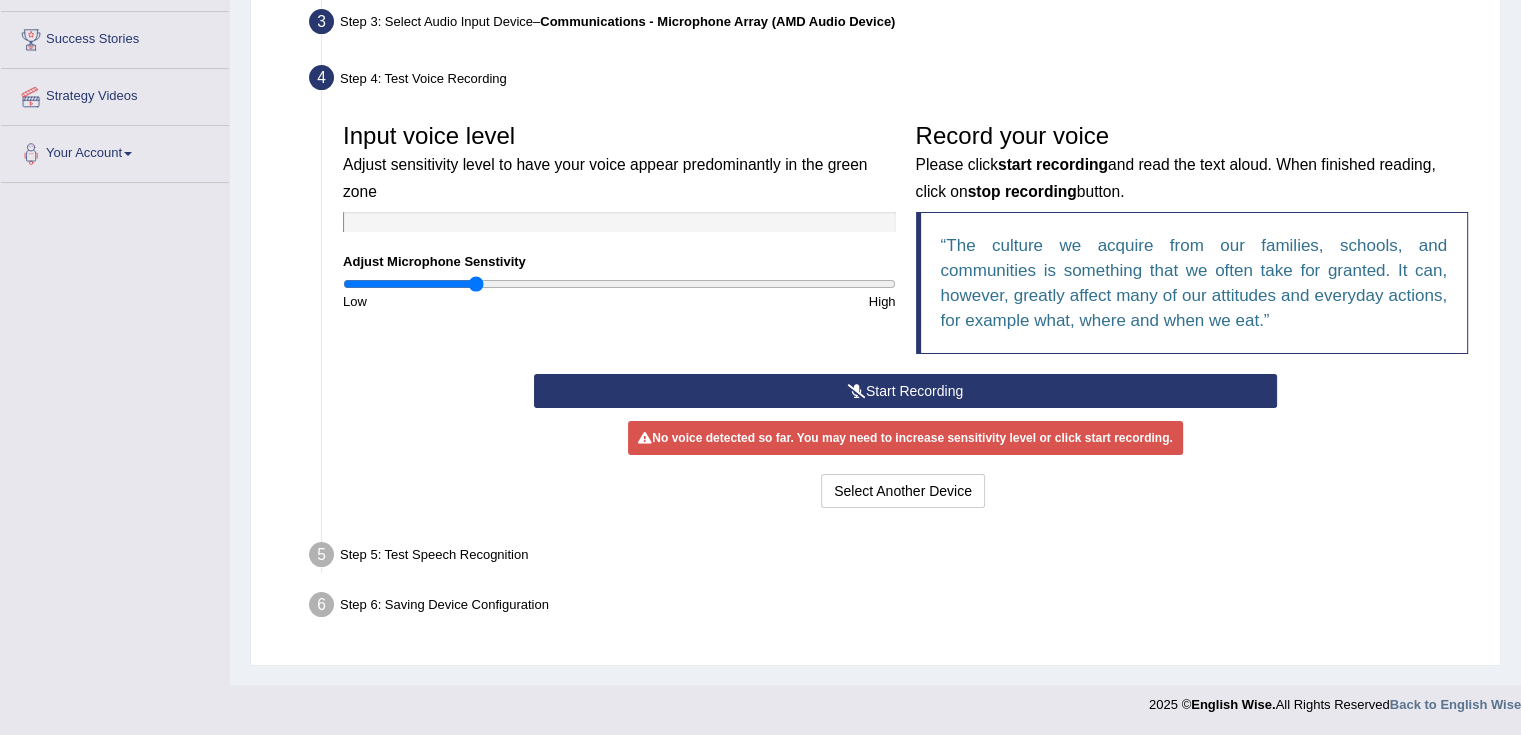 click at bounding box center (619, 284) 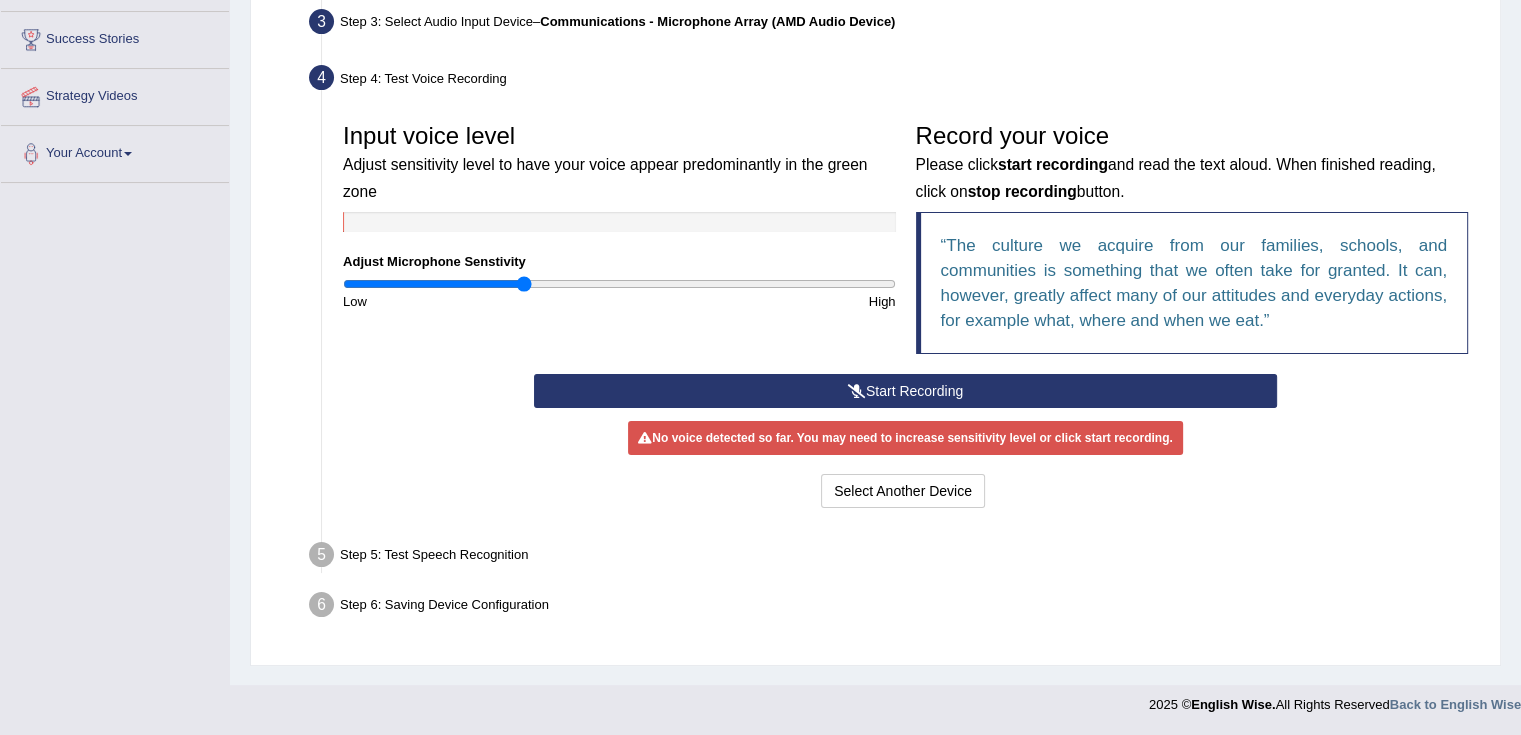 type on "0.66" 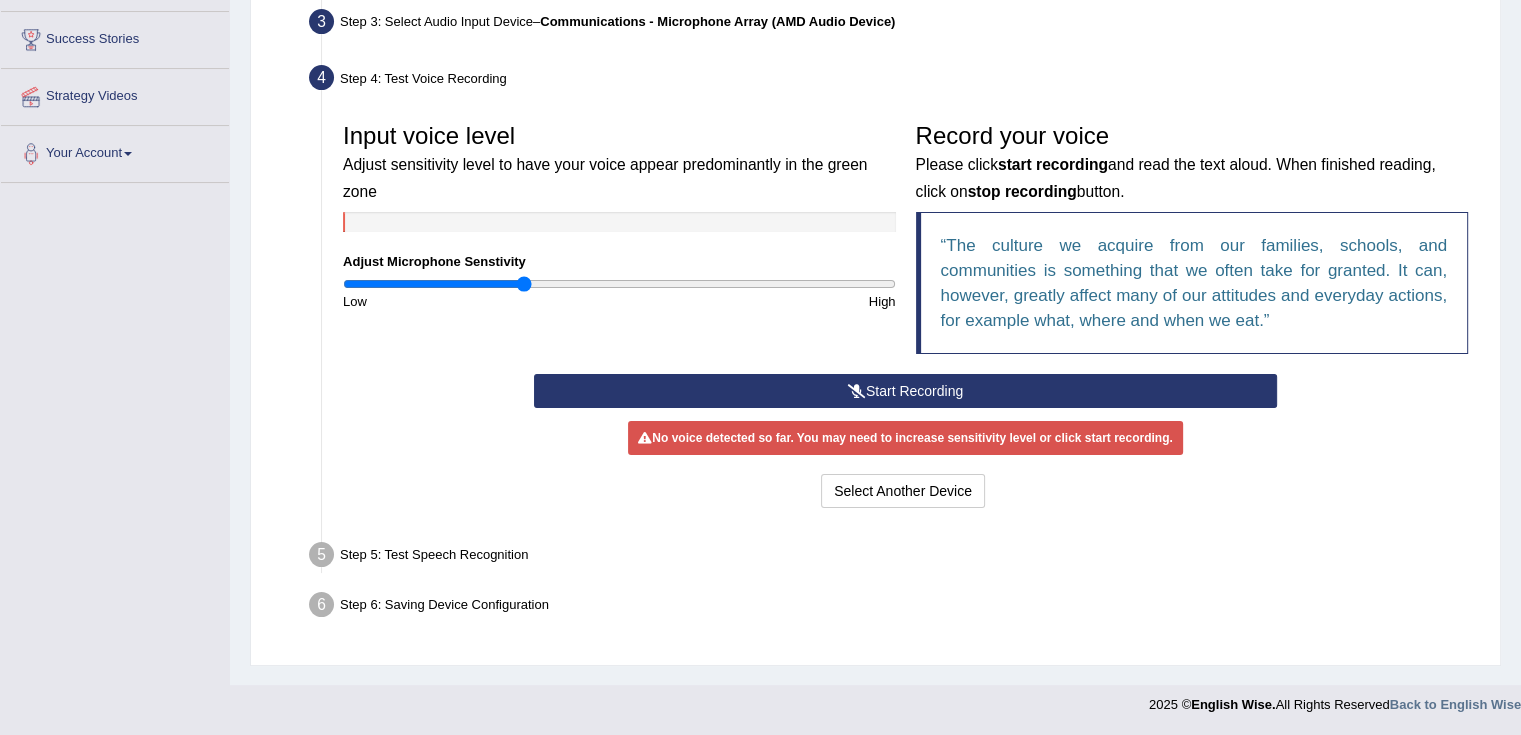 click on "Start Recording" at bounding box center [905, 391] 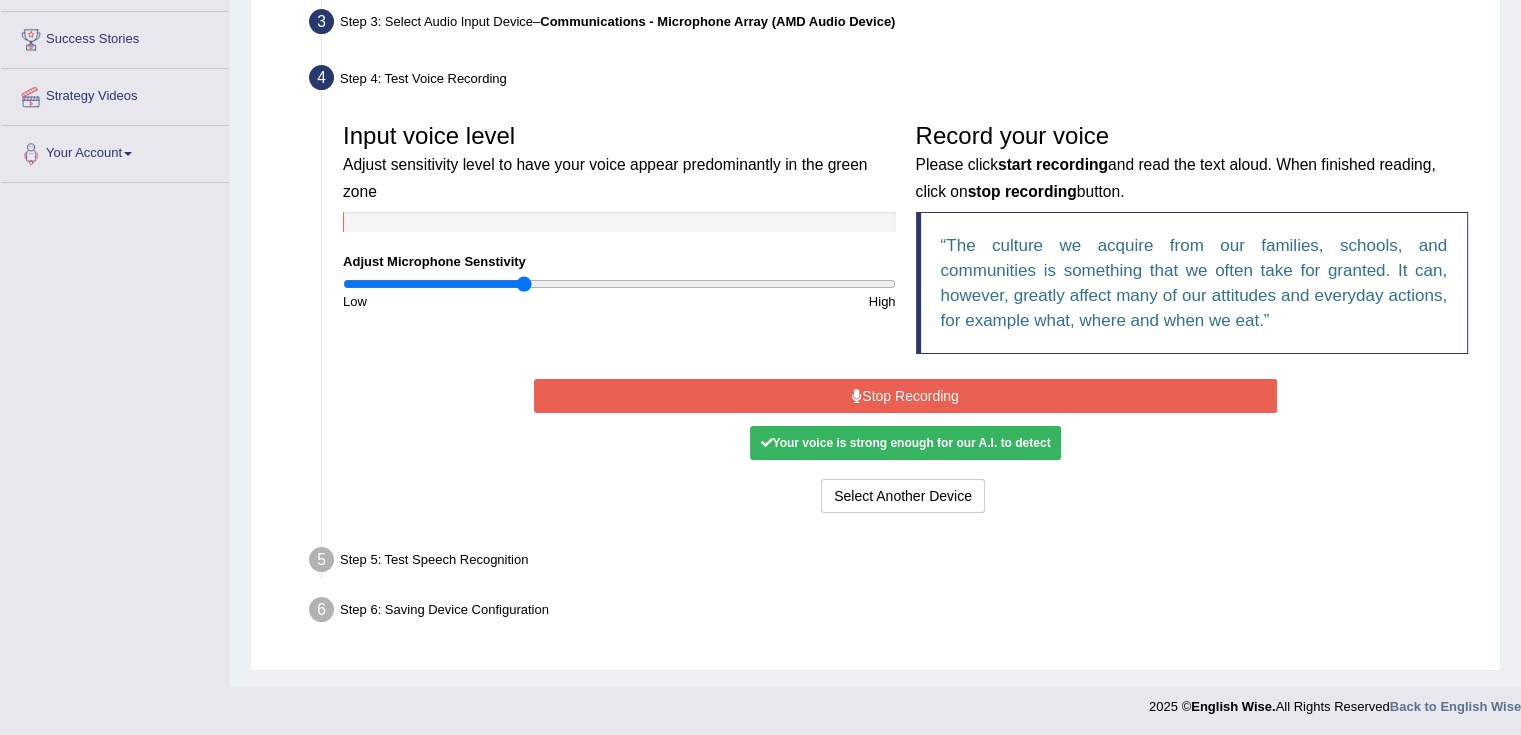 click on "Stop Recording" at bounding box center (905, 396) 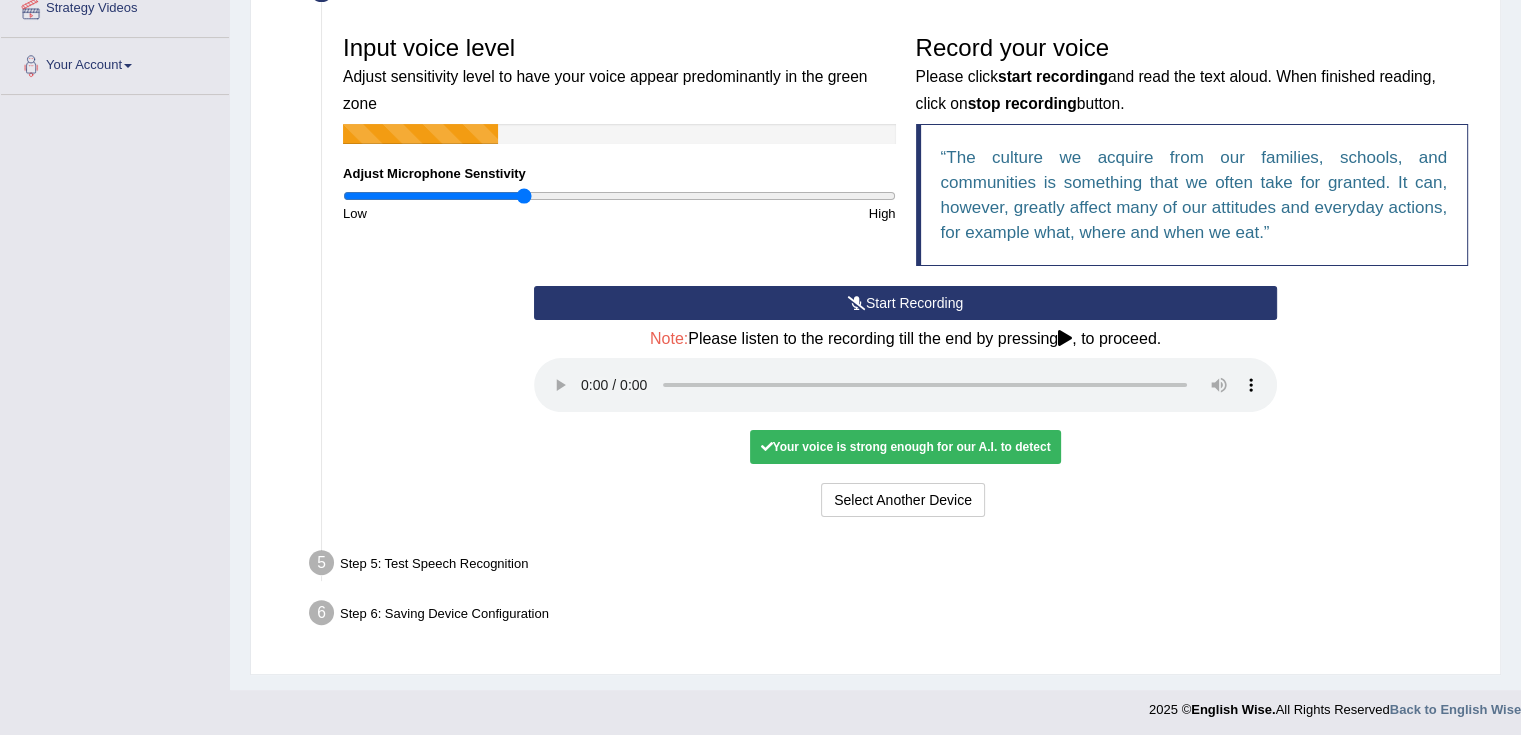 scroll, scrollTop: 407, scrollLeft: 0, axis: vertical 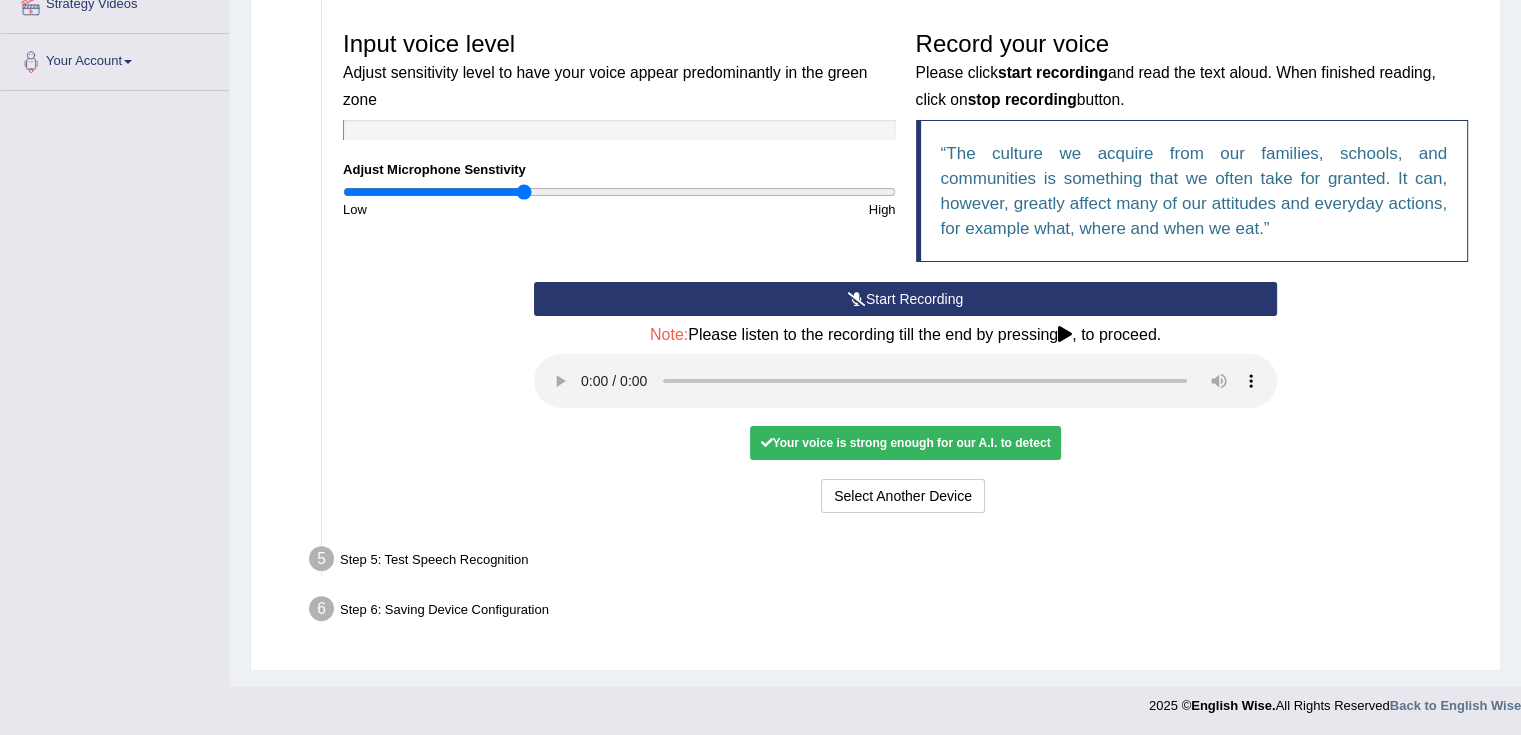 click on "Step 5: Test Speech Recognition" at bounding box center [895, 562] 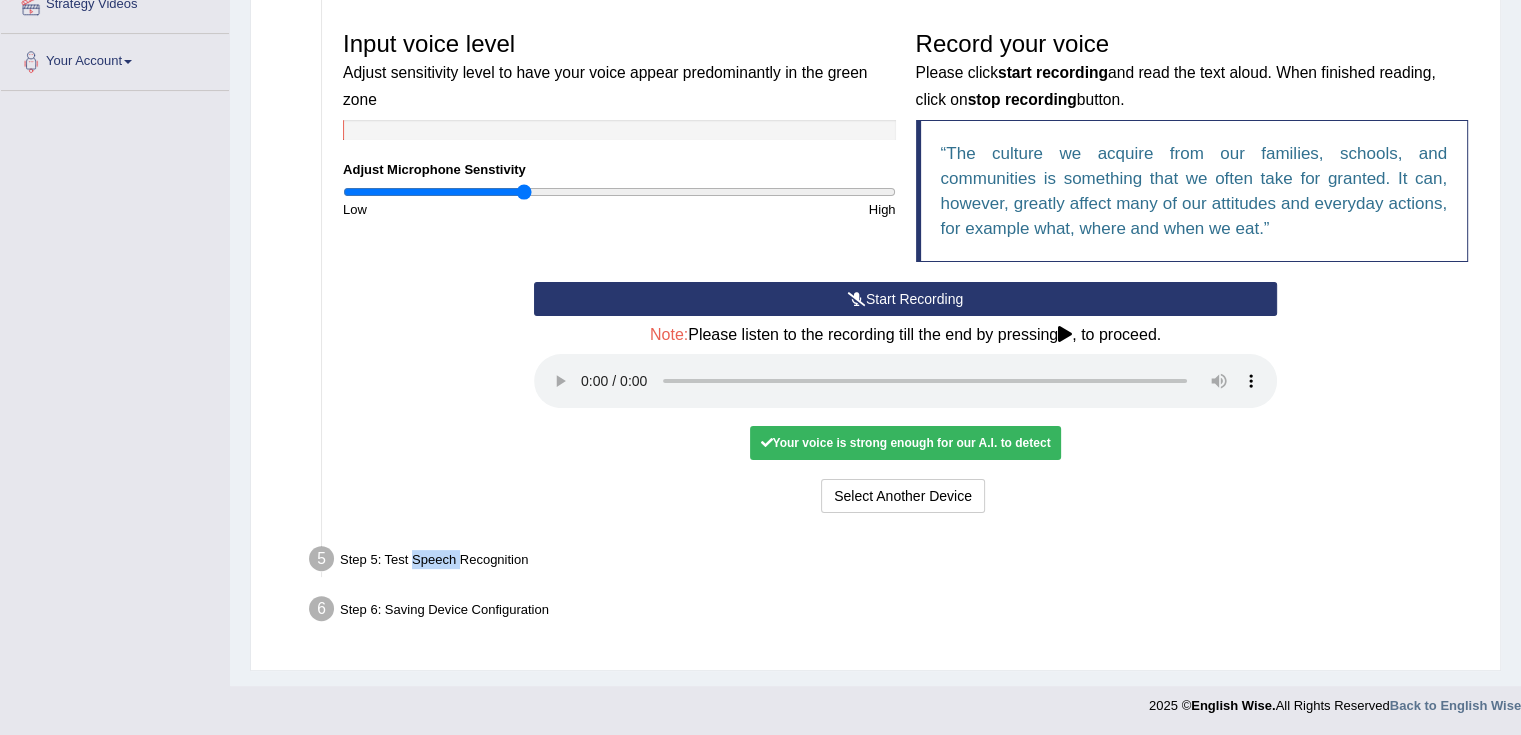 click on "Step 5: Test Speech Recognition" at bounding box center (895, 562) 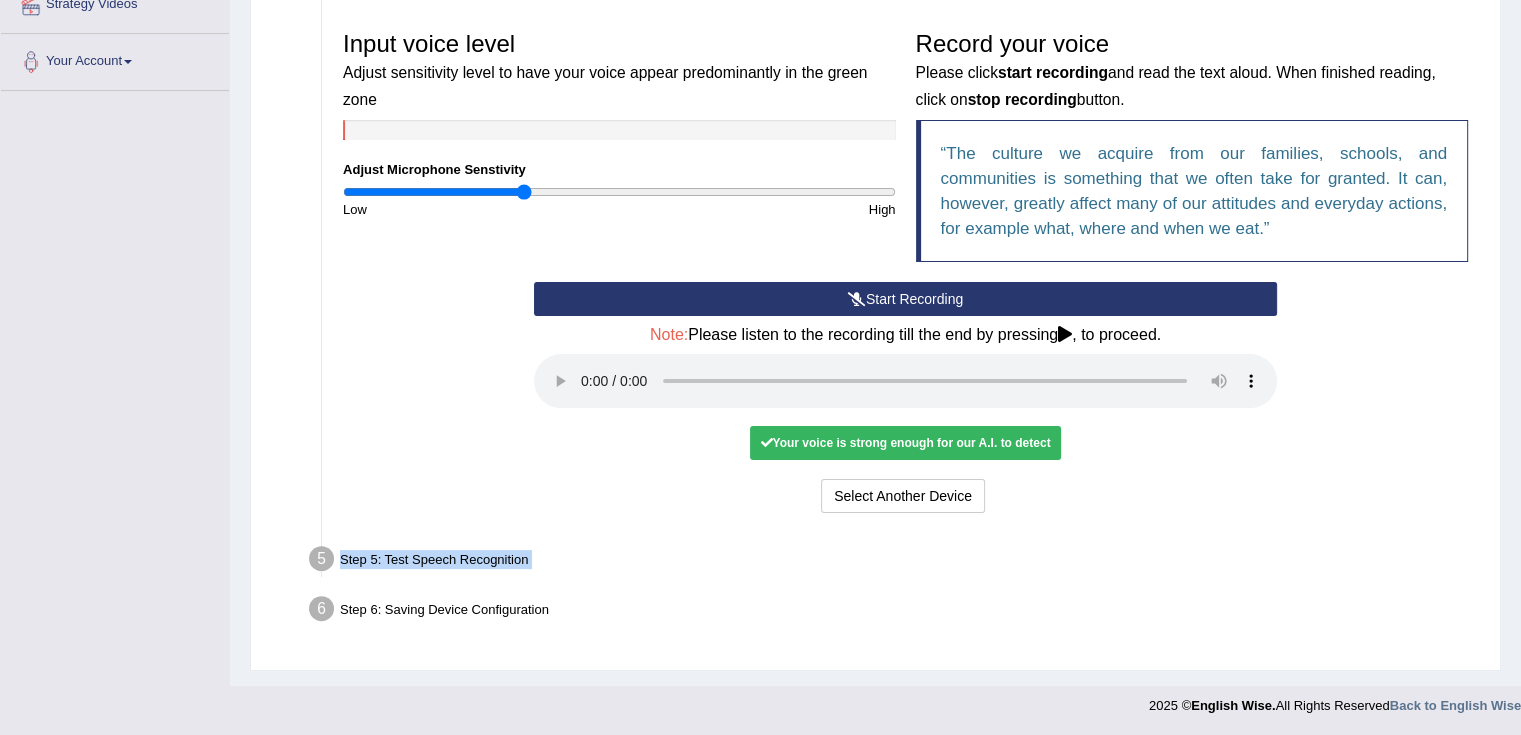 click on "Step 5: Test Speech Recognition" at bounding box center [895, 562] 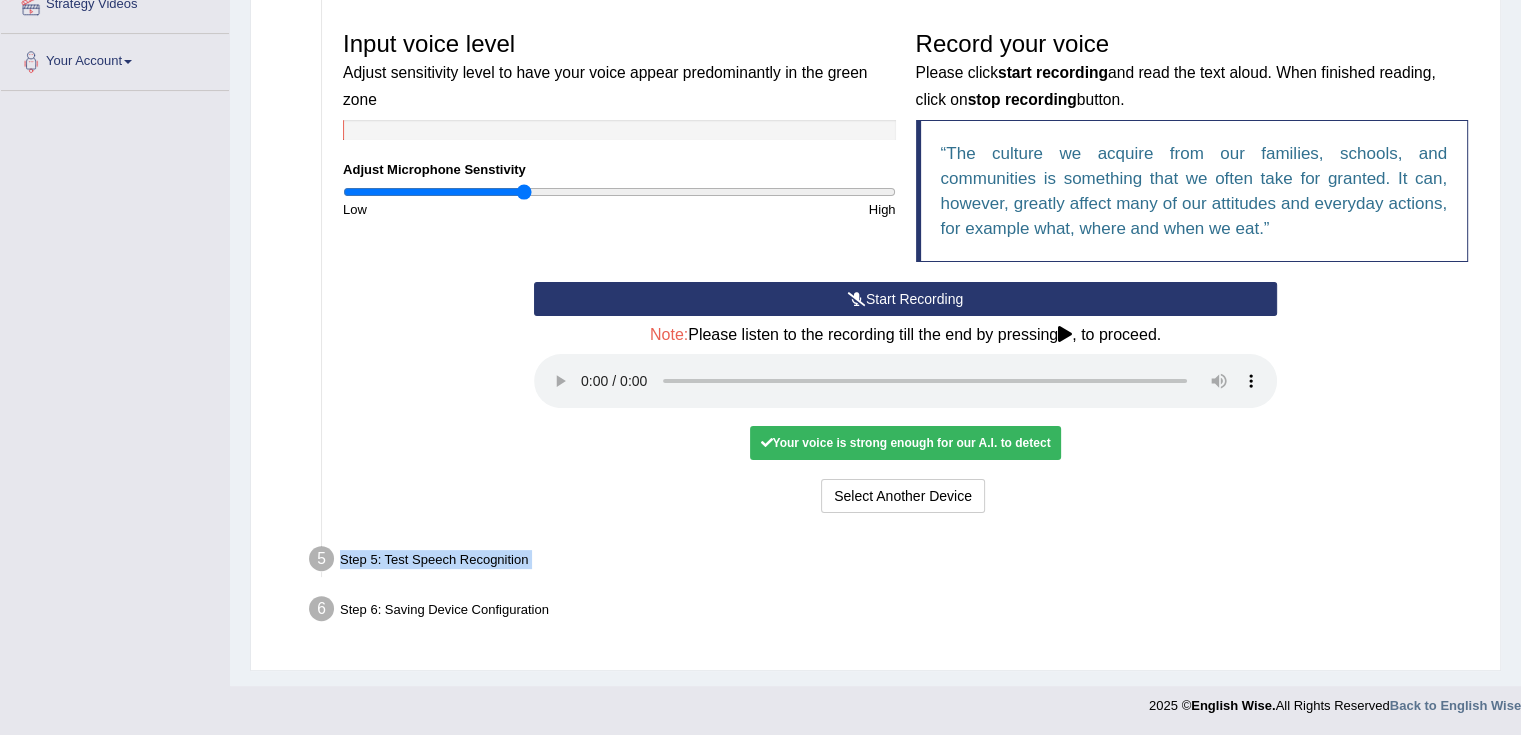 click on "Step 5: Test Speech Recognition" at bounding box center [895, 562] 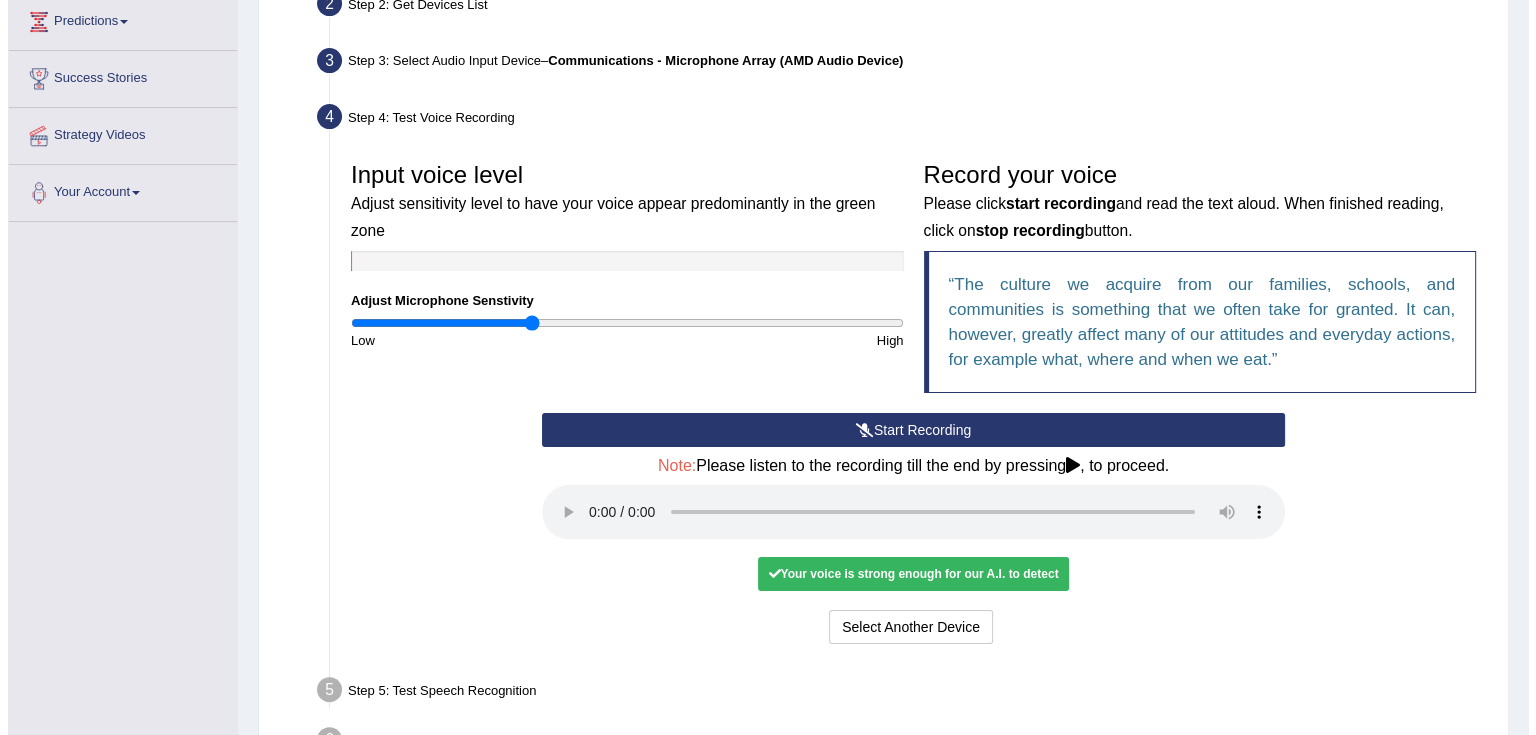 scroll, scrollTop: 0, scrollLeft: 0, axis: both 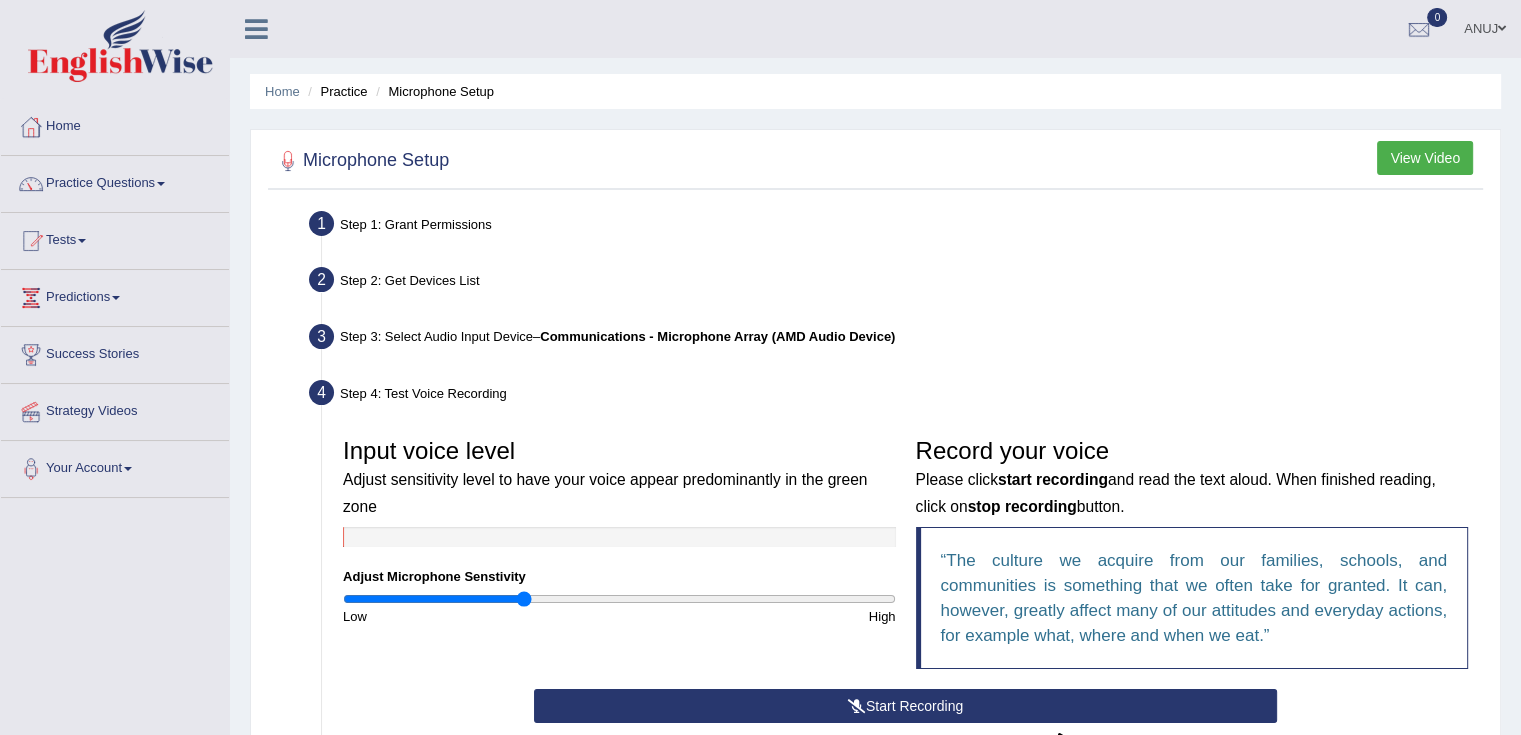 click on "View Video" at bounding box center [1425, 158] 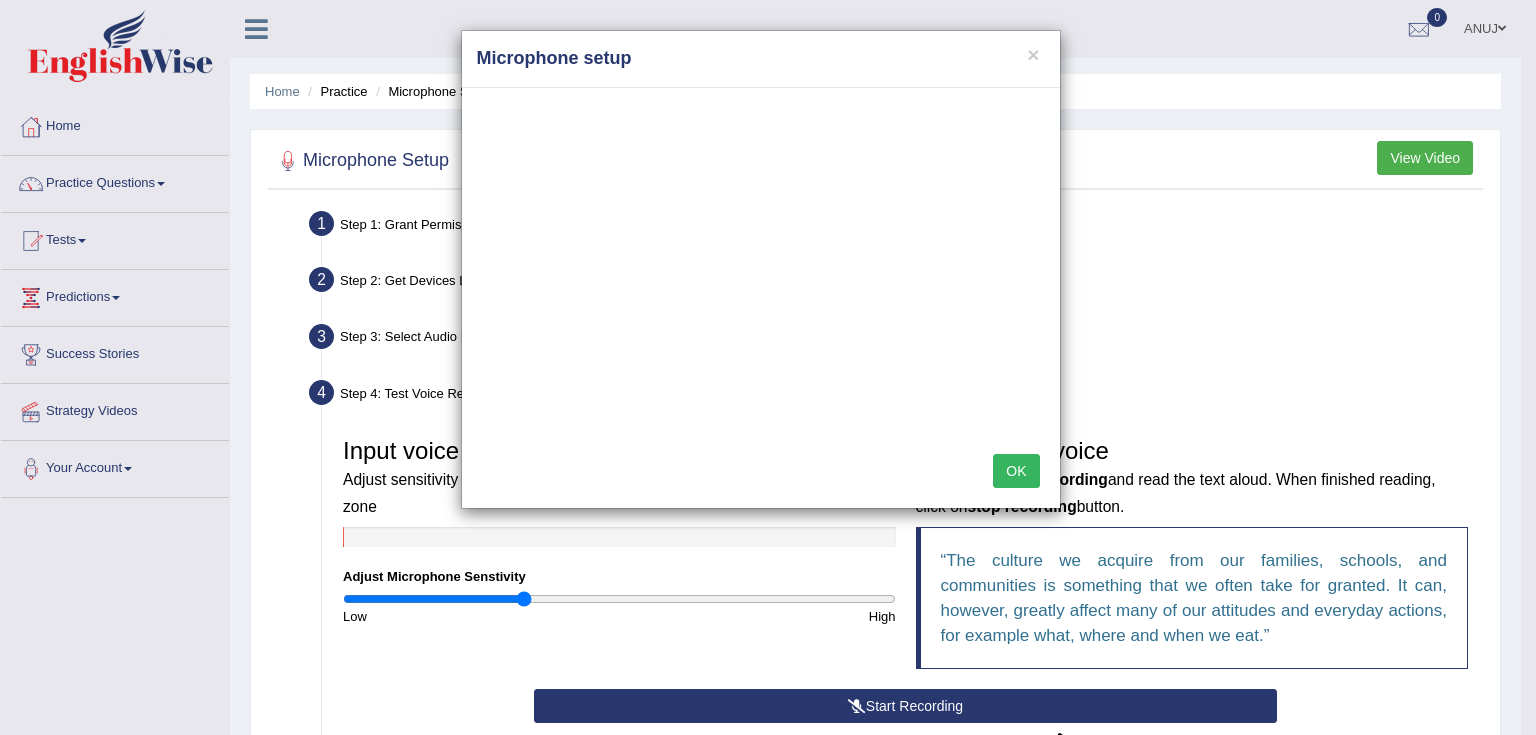 click on "Microphone setup" at bounding box center [761, 59] 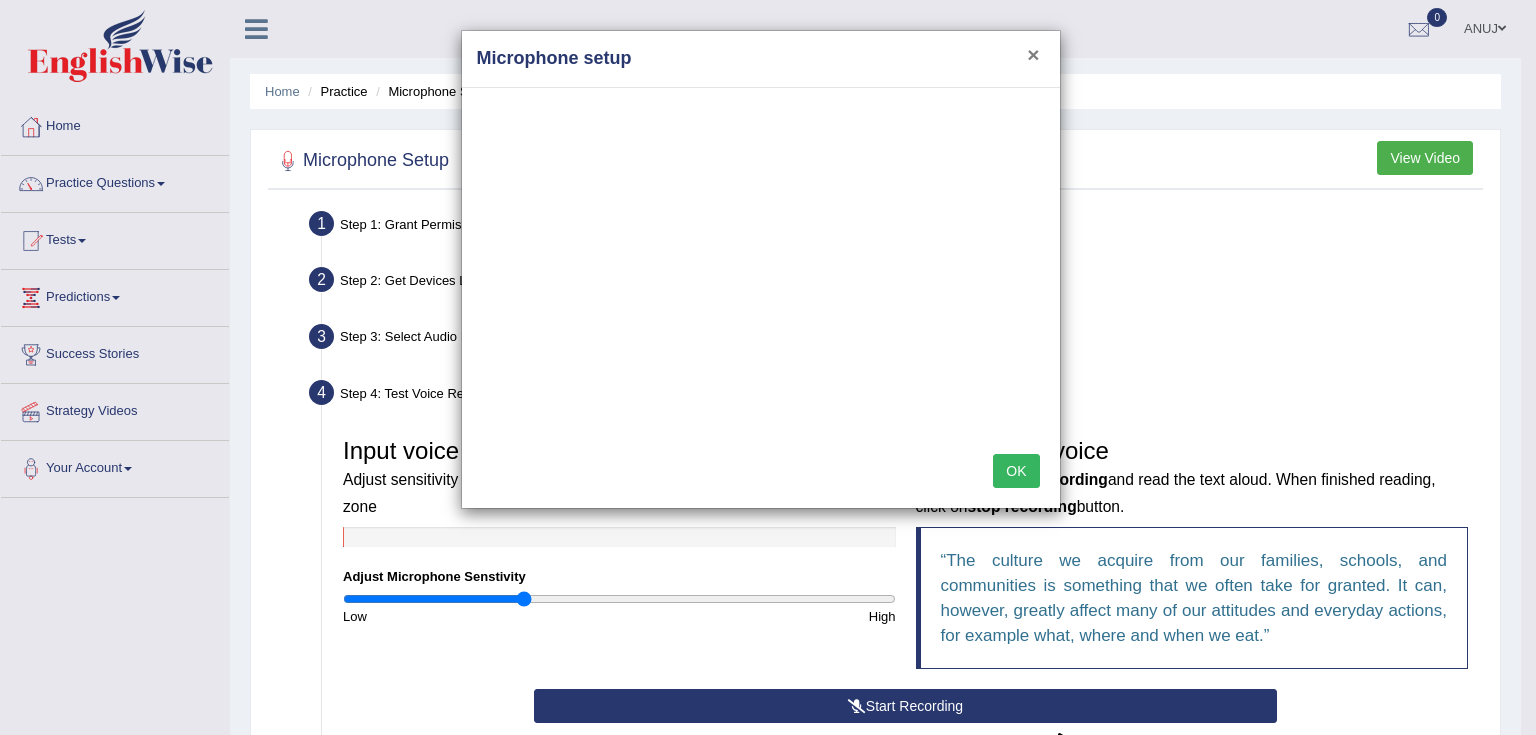 click on "×" at bounding box center [1033, 54] 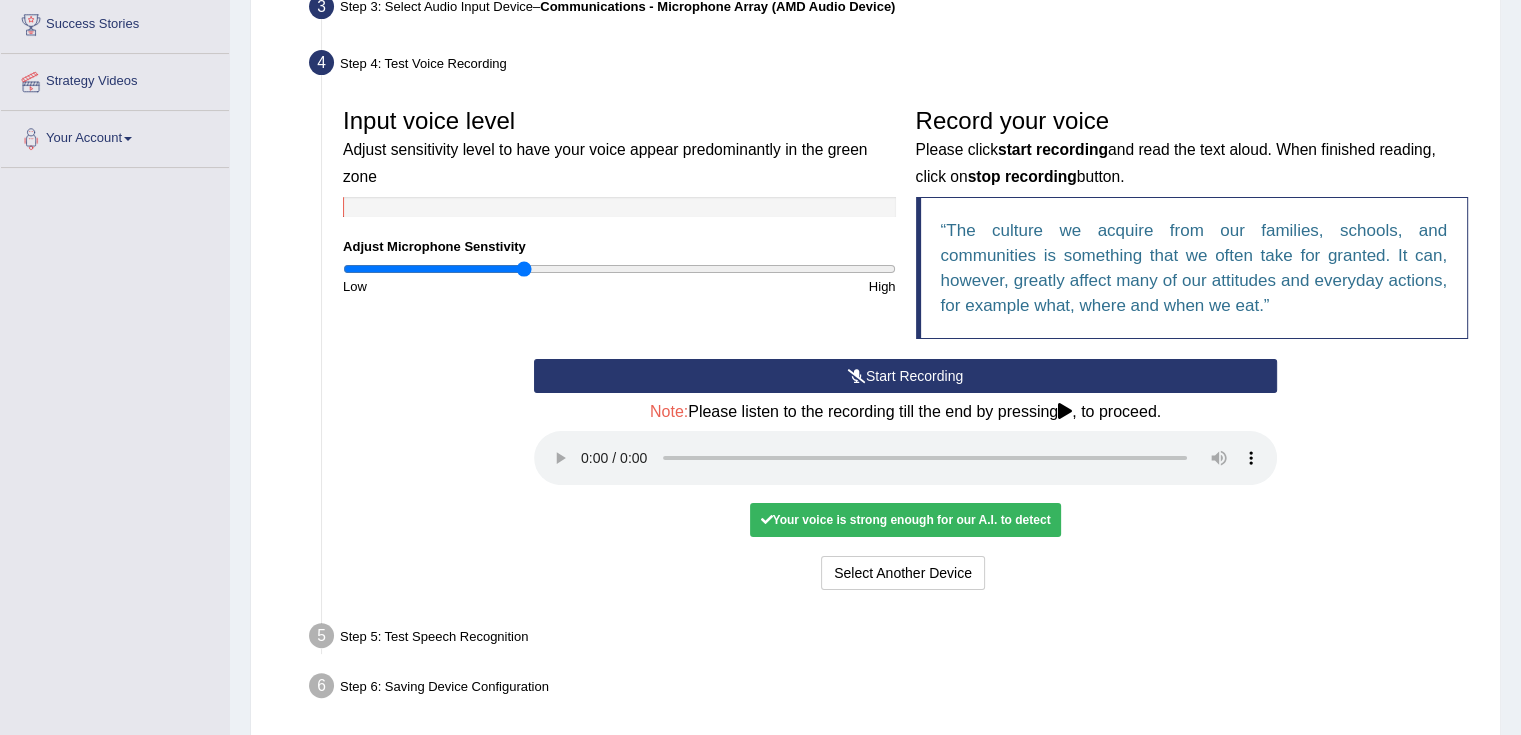 scroll, scrollTop: 331, scrollLeft: 0, axis: vertical 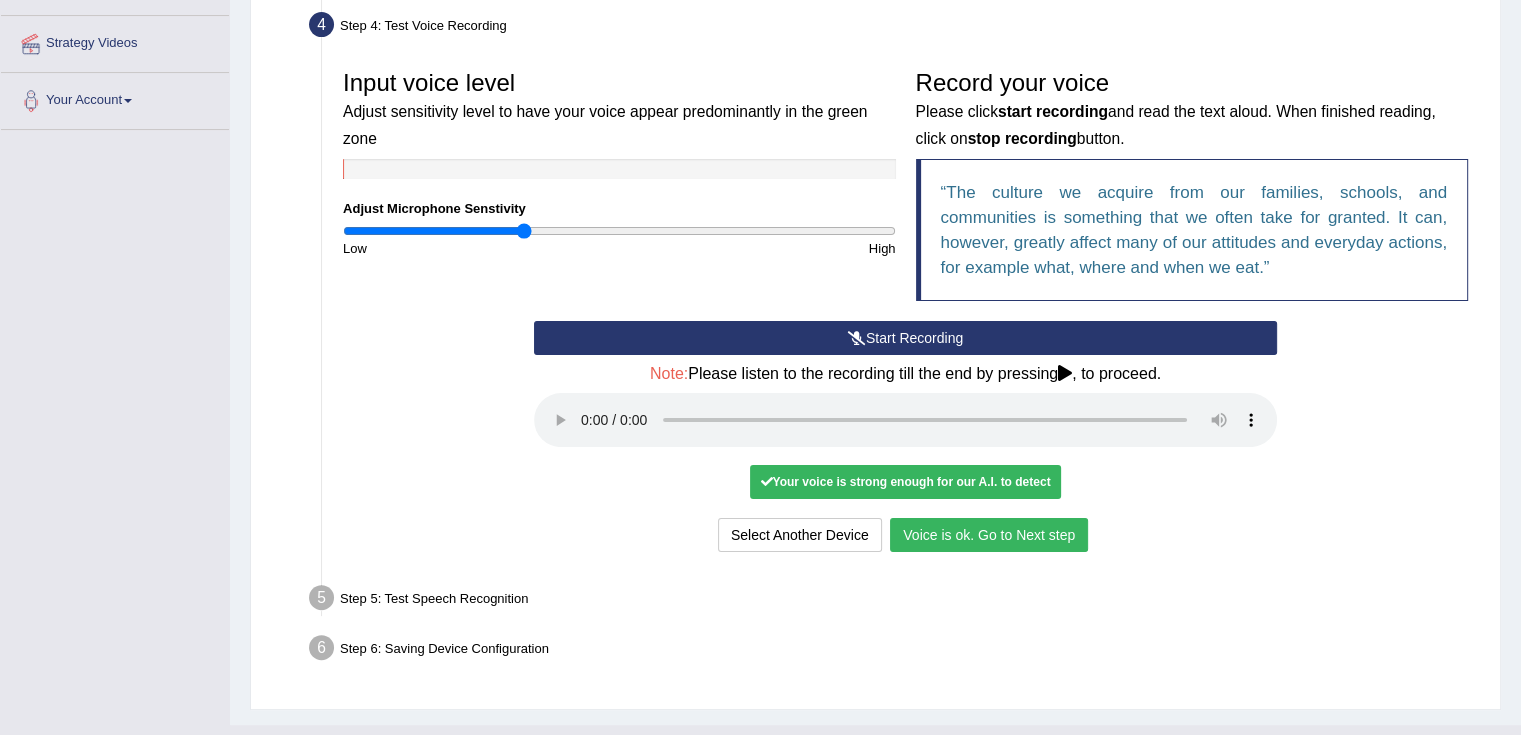 click on "Voice is ok. Go to Next step" at bounding box center (989, 535) 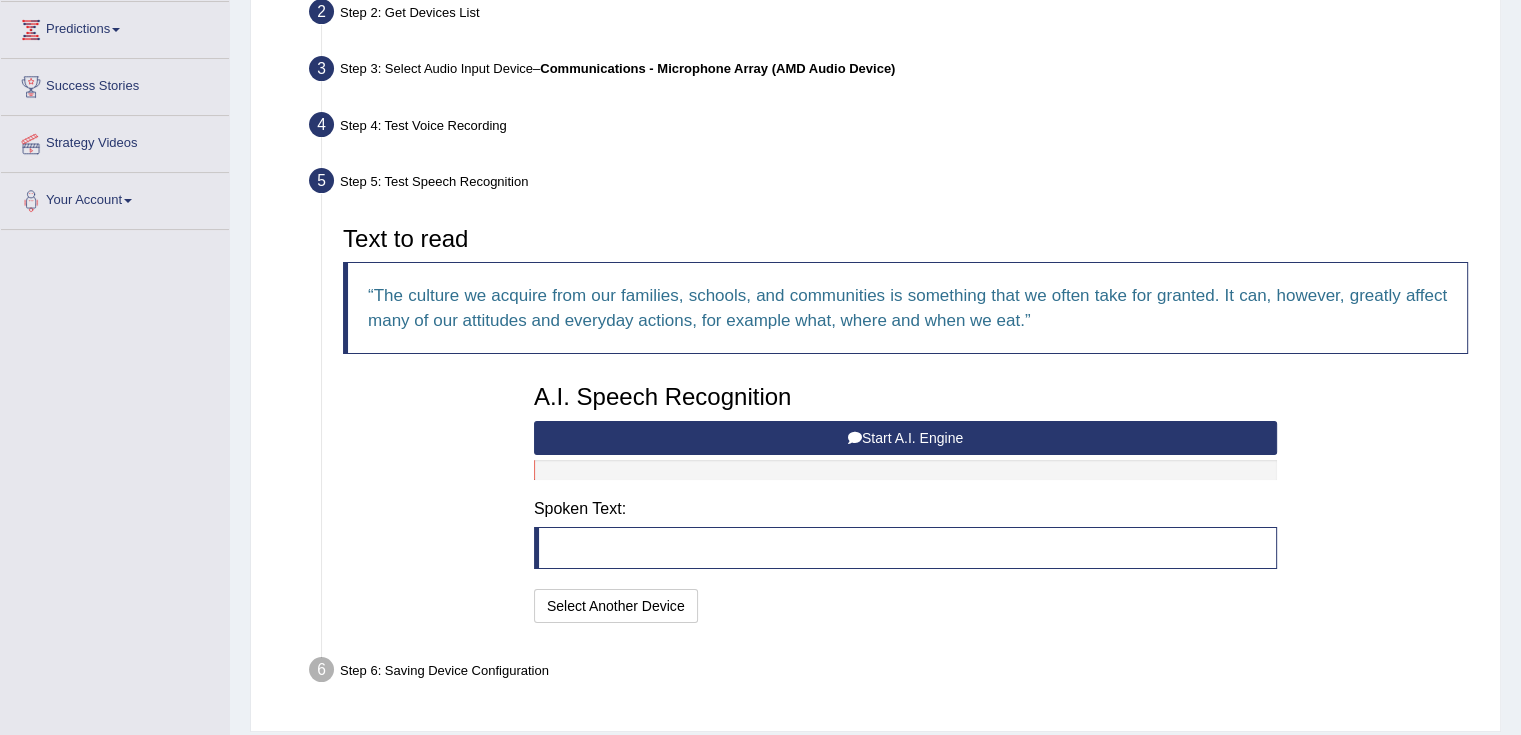scroll, scrollTop: 275, scrollLeft: 0, axis: vertical 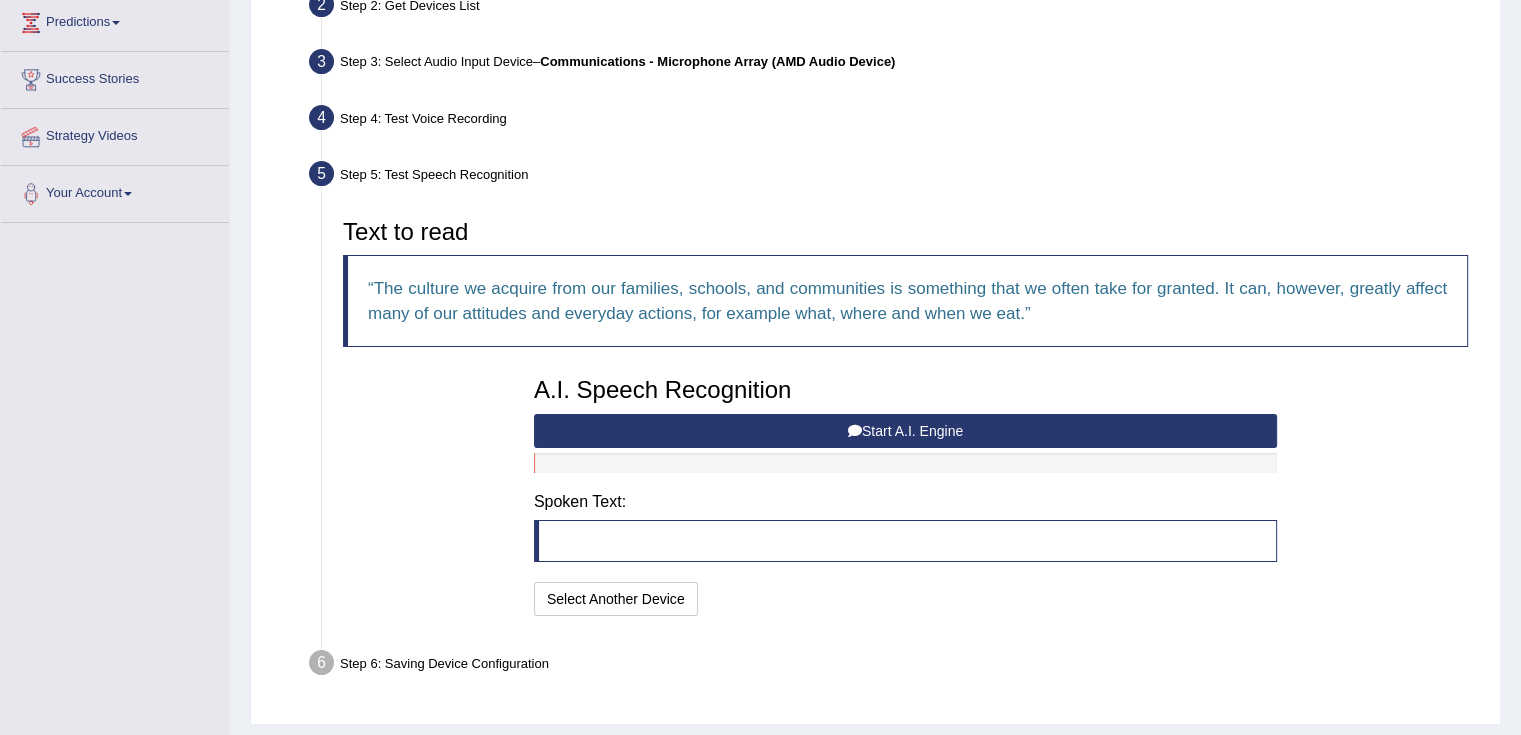 click on "Start A.I. Engine" at bounding box center [905, 431] 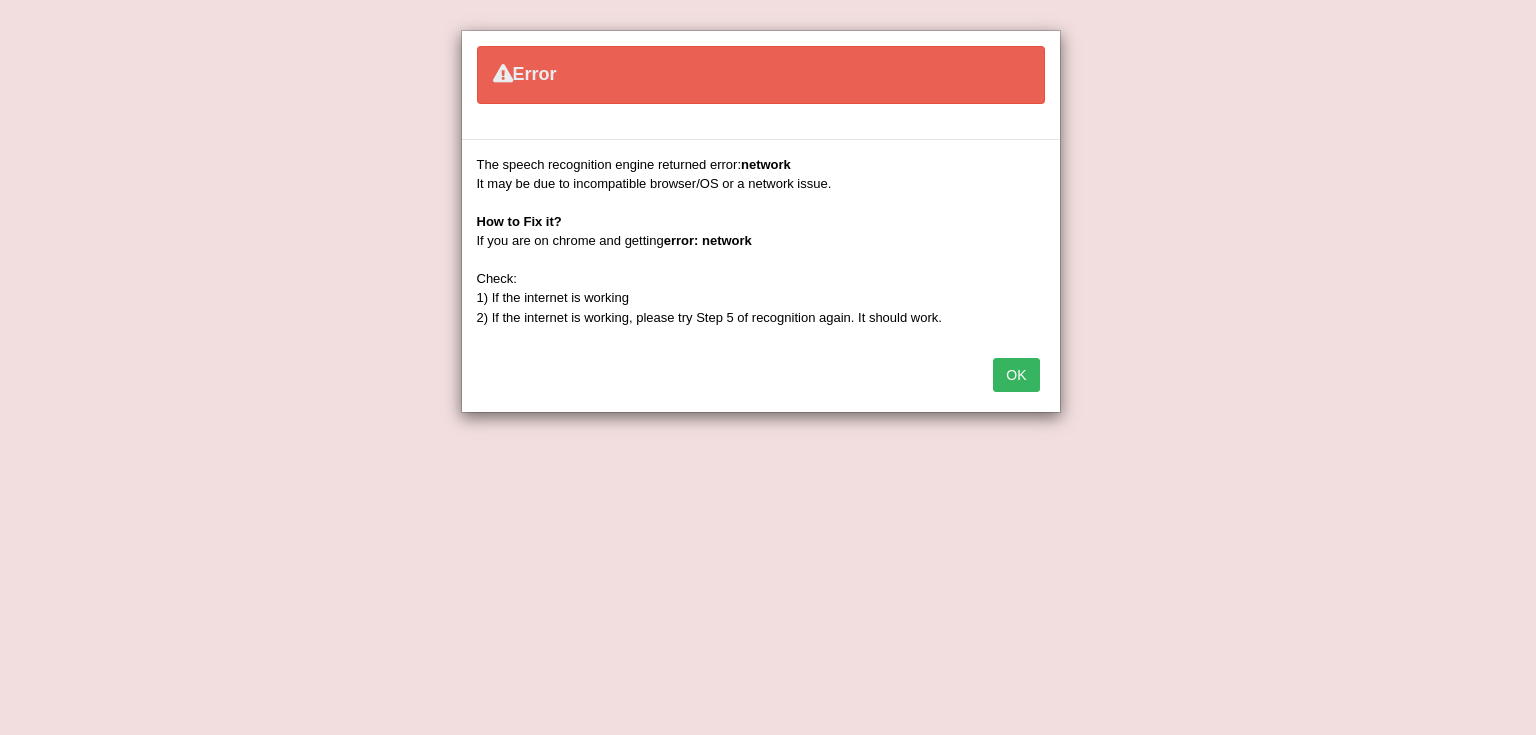 click on "OK" at bounding box center [1016, 375] 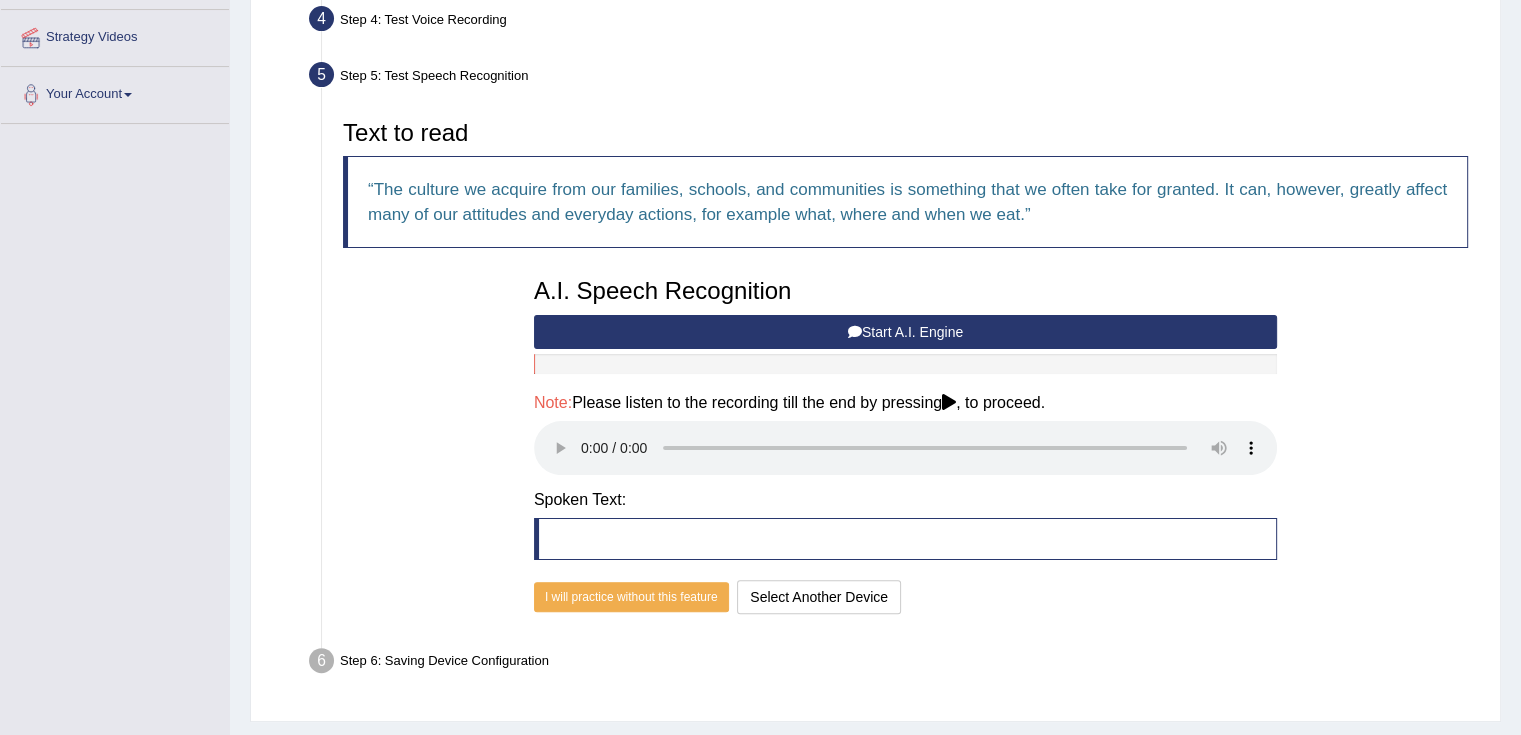 scroll, scrollTop: 375, scrollLeft: 0, axis: vertical 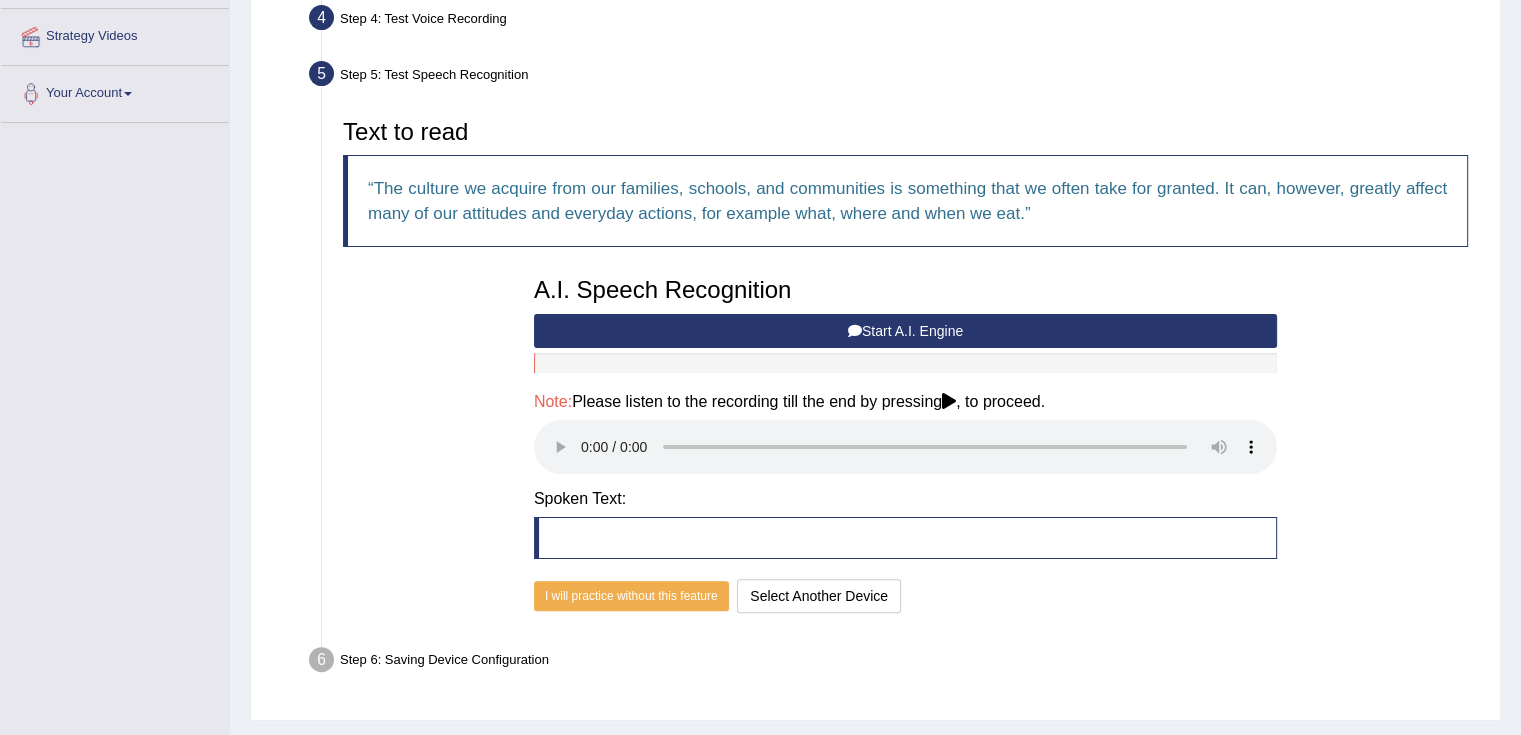 click on "Spoken Text:" at bounding box center [905, 499] 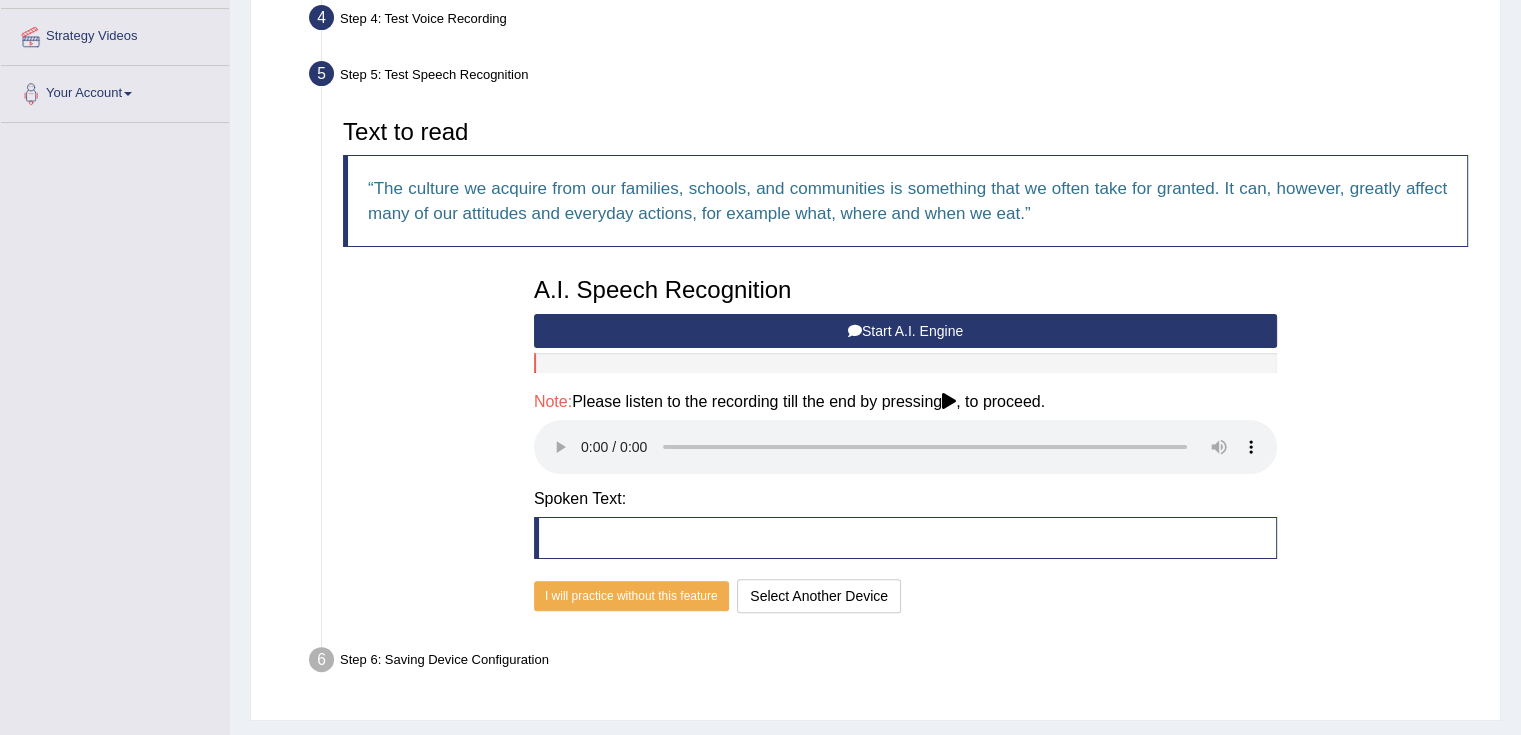 click at bounding box center [949, 401] 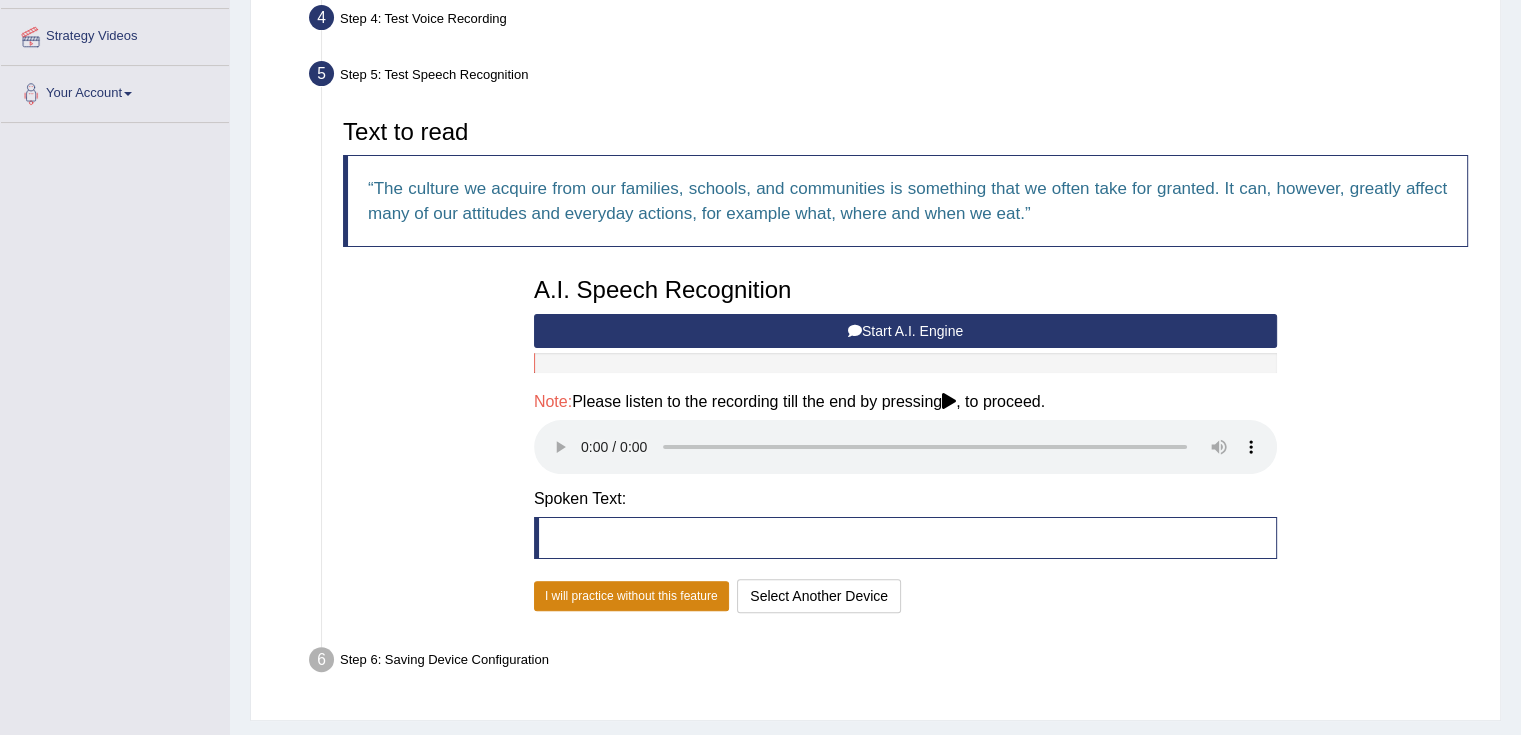 click on "I will practice without this feature" at bounding box center [631, 596] 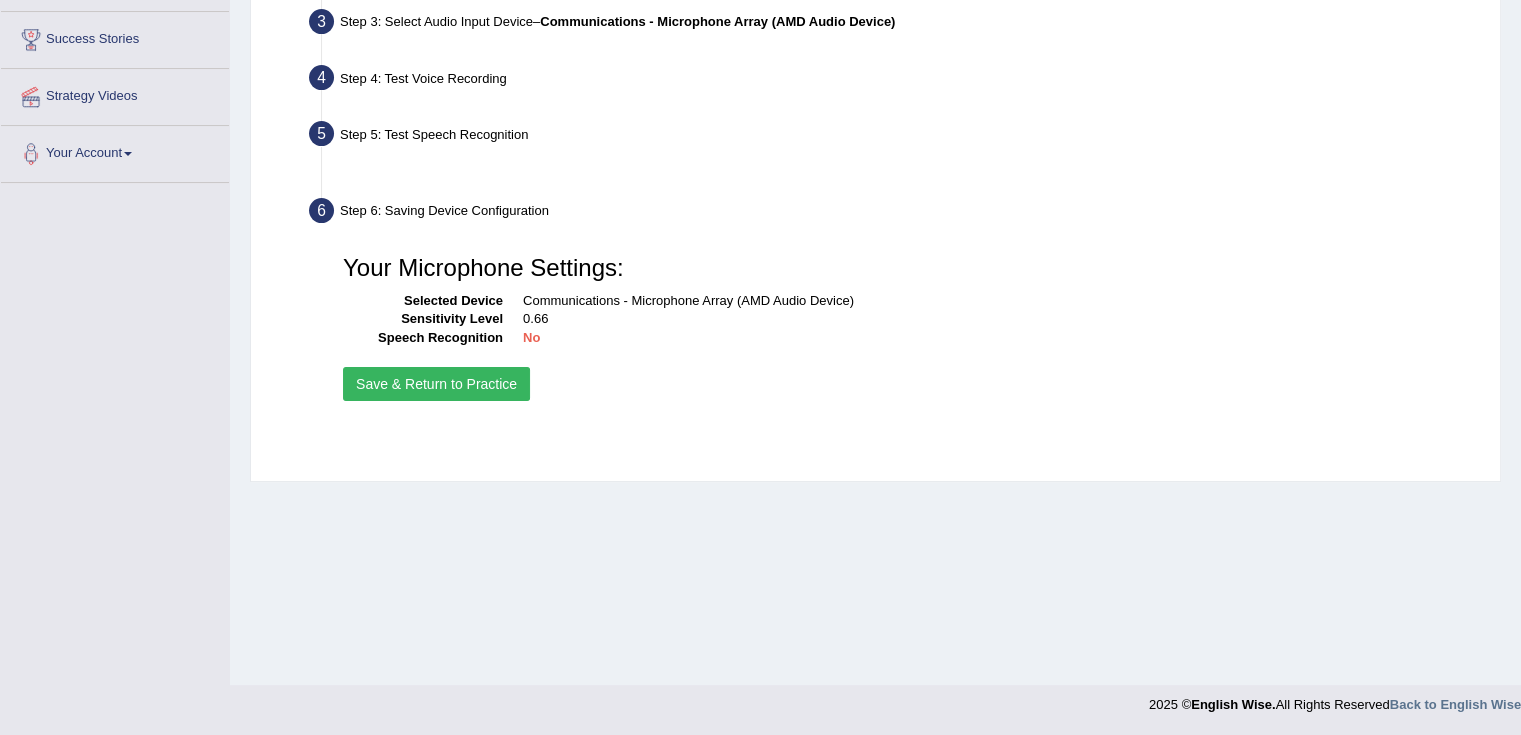 scroll, scrollTop: 315, scrollLeft: 0, axis: vertical 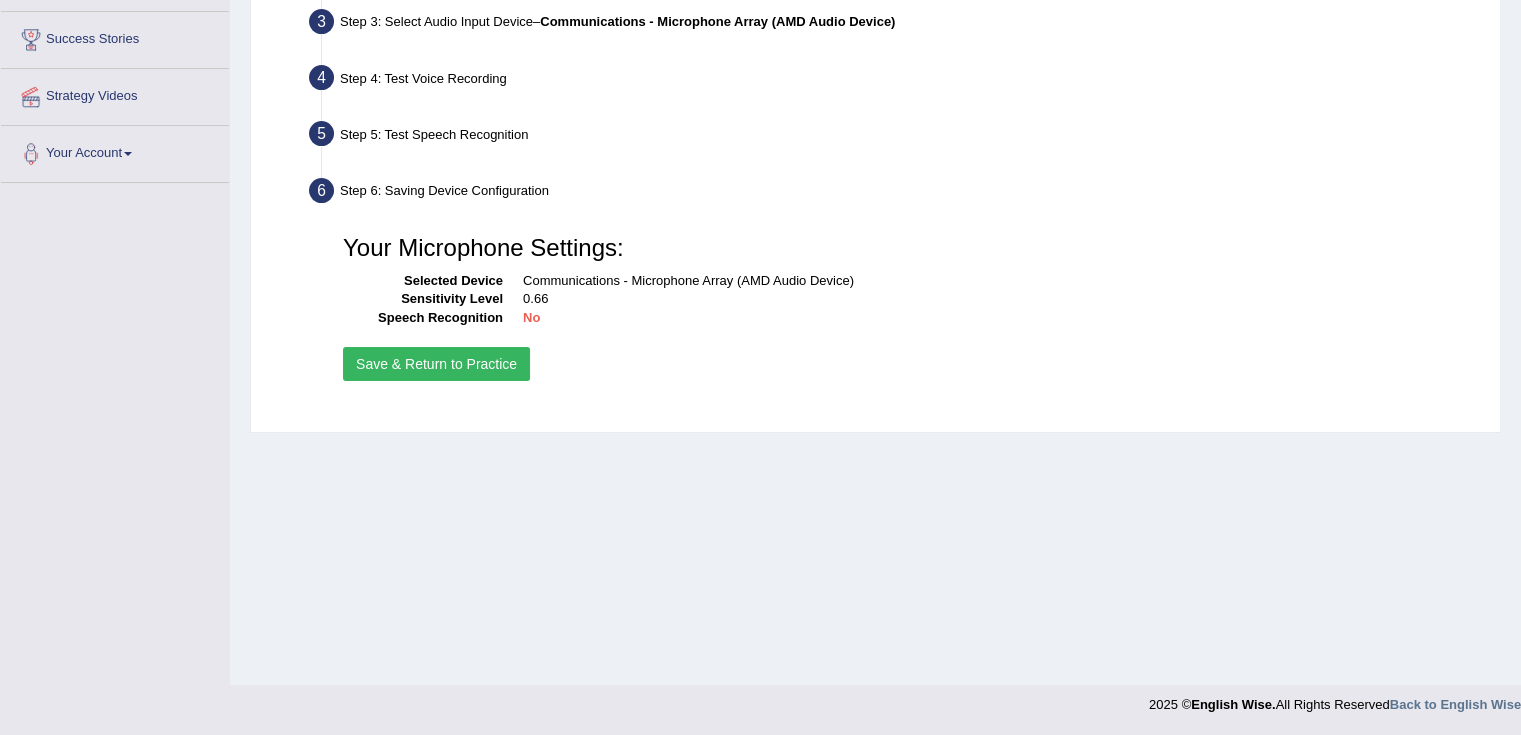 click on "Save & Return to Practice" at bounding box center [436, 364] 